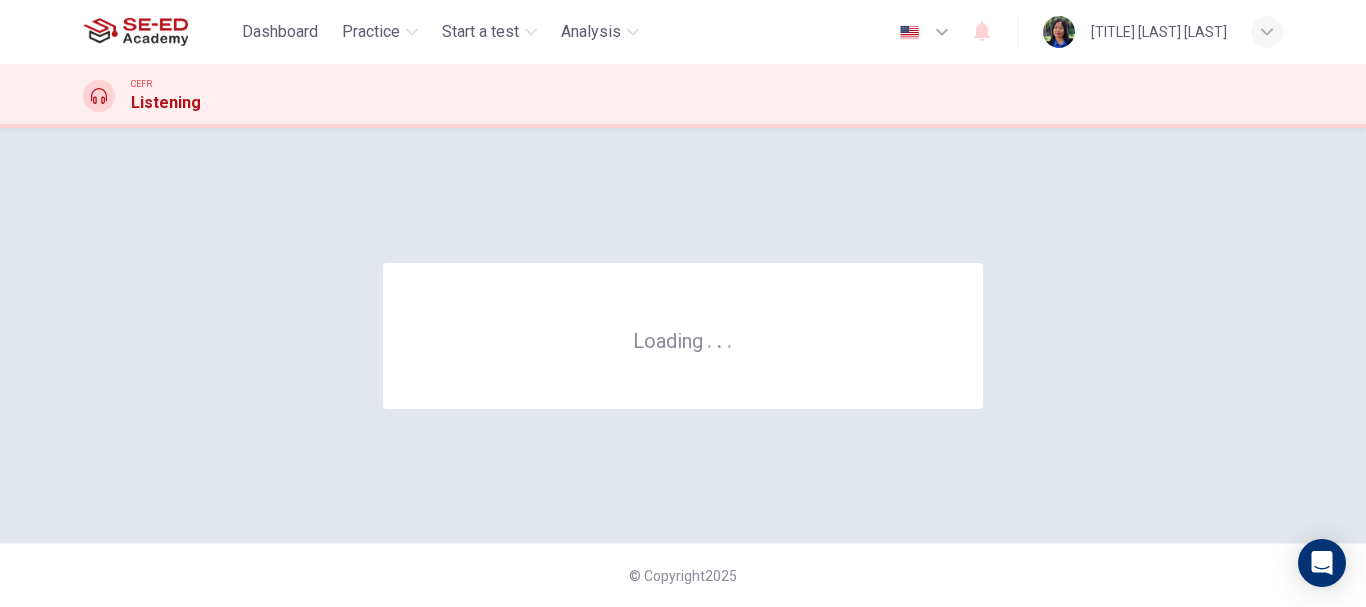 scroll, scrollTop: 0, scrollLeft: 0, axis: both 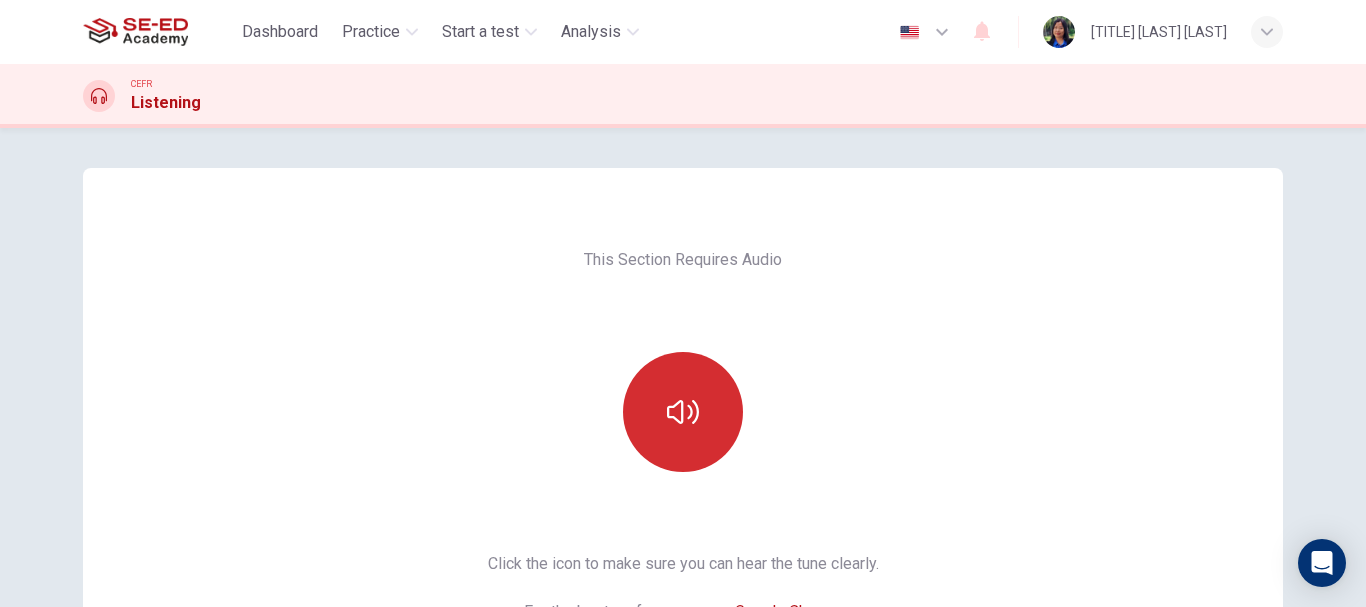 click 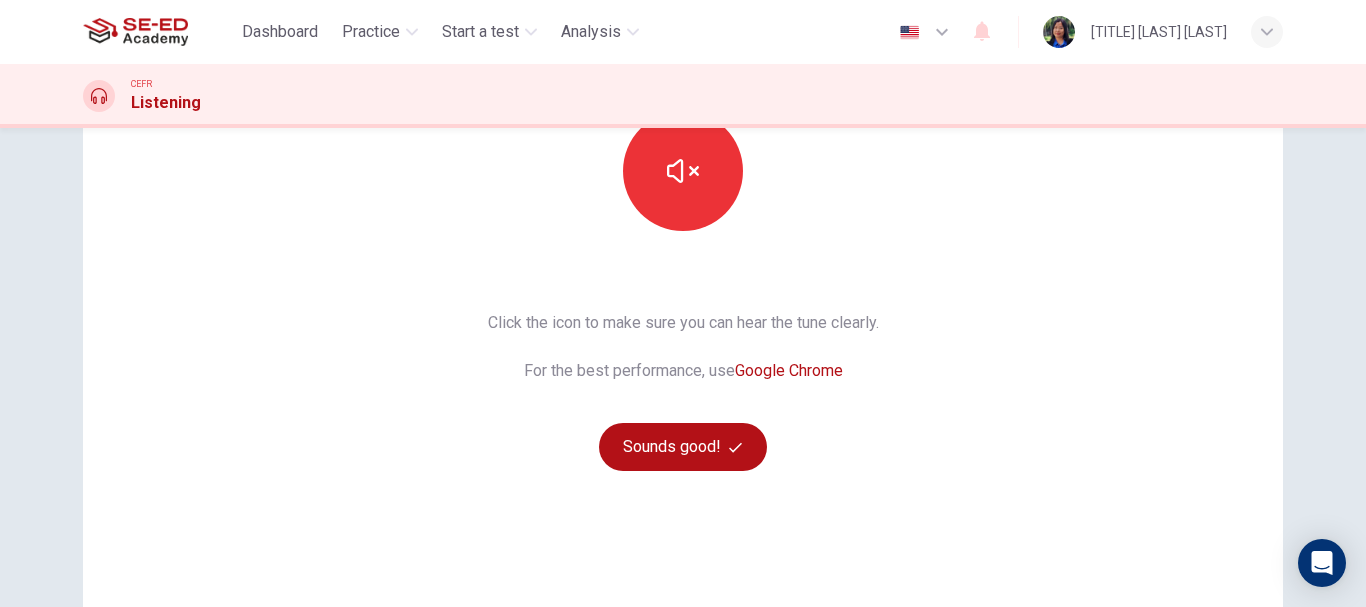 scroll, scrollTop: 300, scrollLeft: 0, axis: vertical 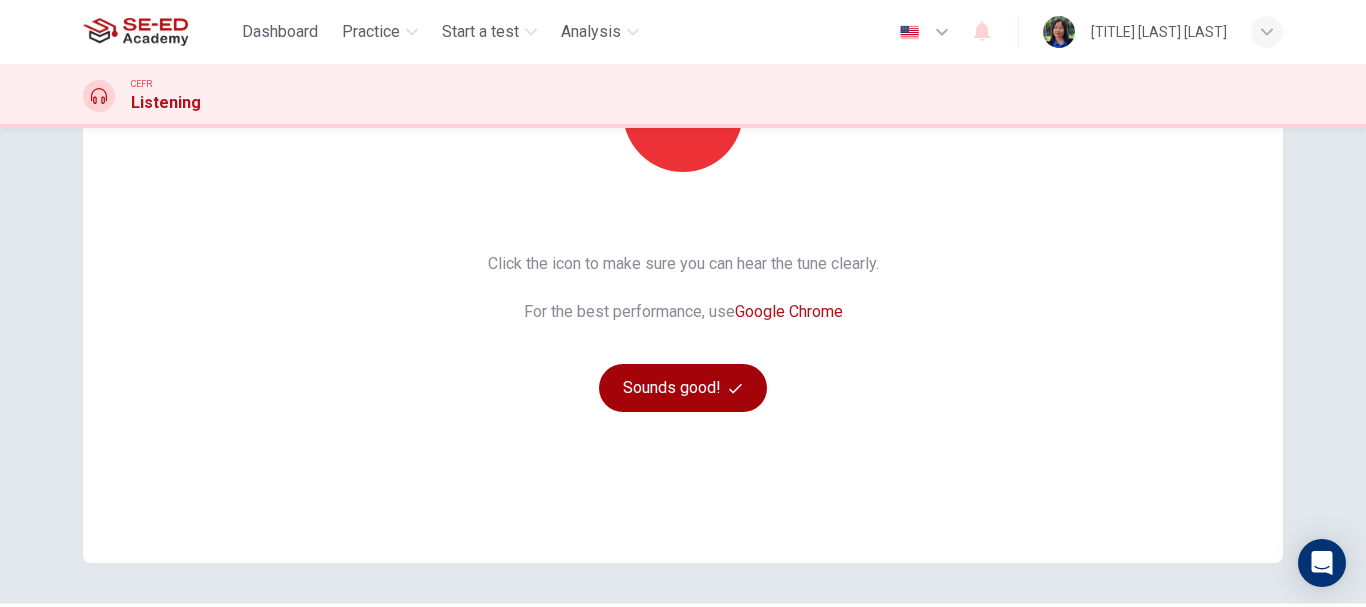 click on "Sounds good!" at bounding box center (683, 388) 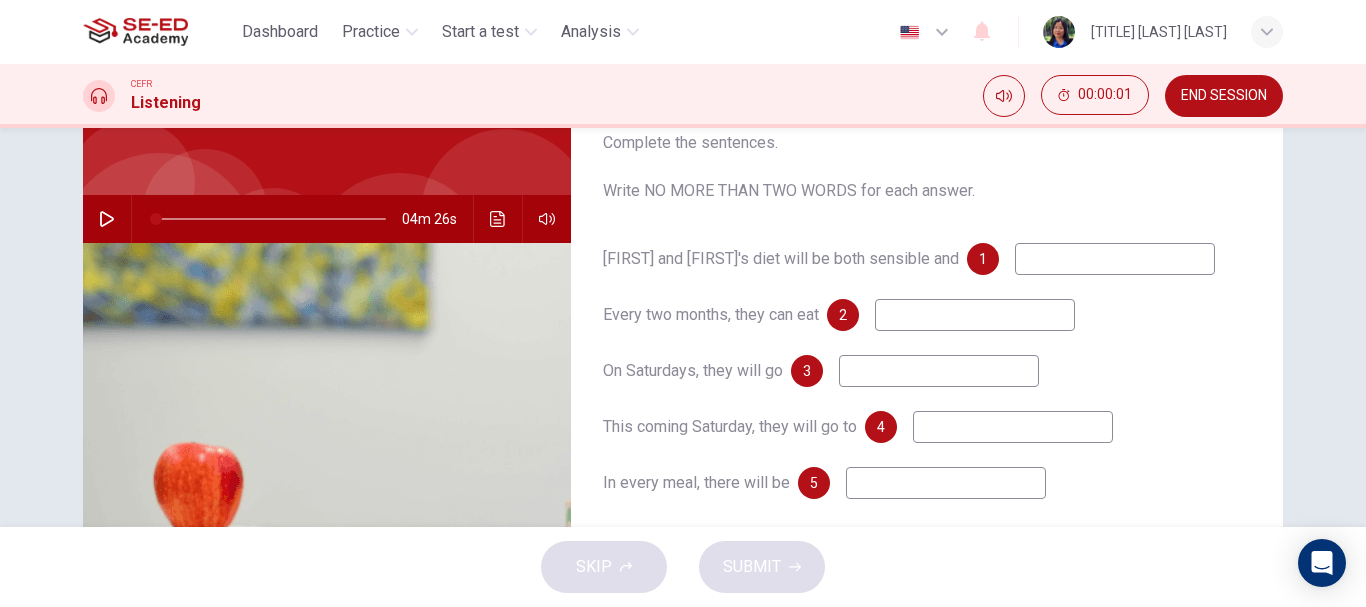 scroll, scrollTop: 100, scrollLeft: 0, axis: vertical 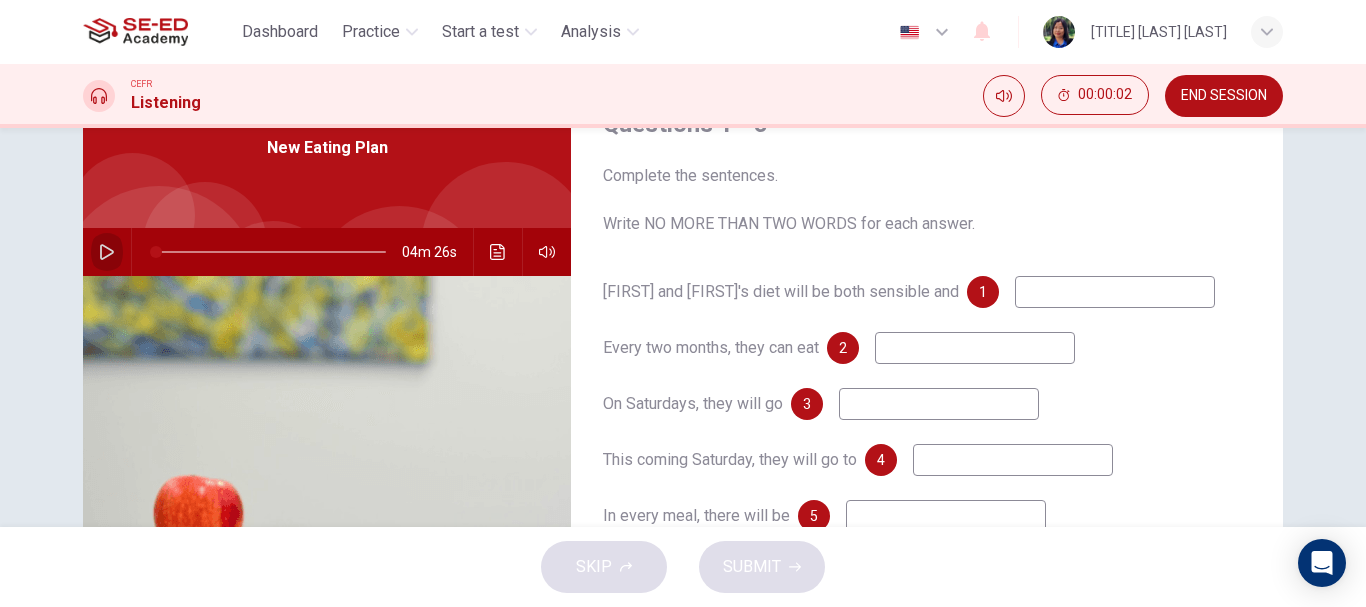 click 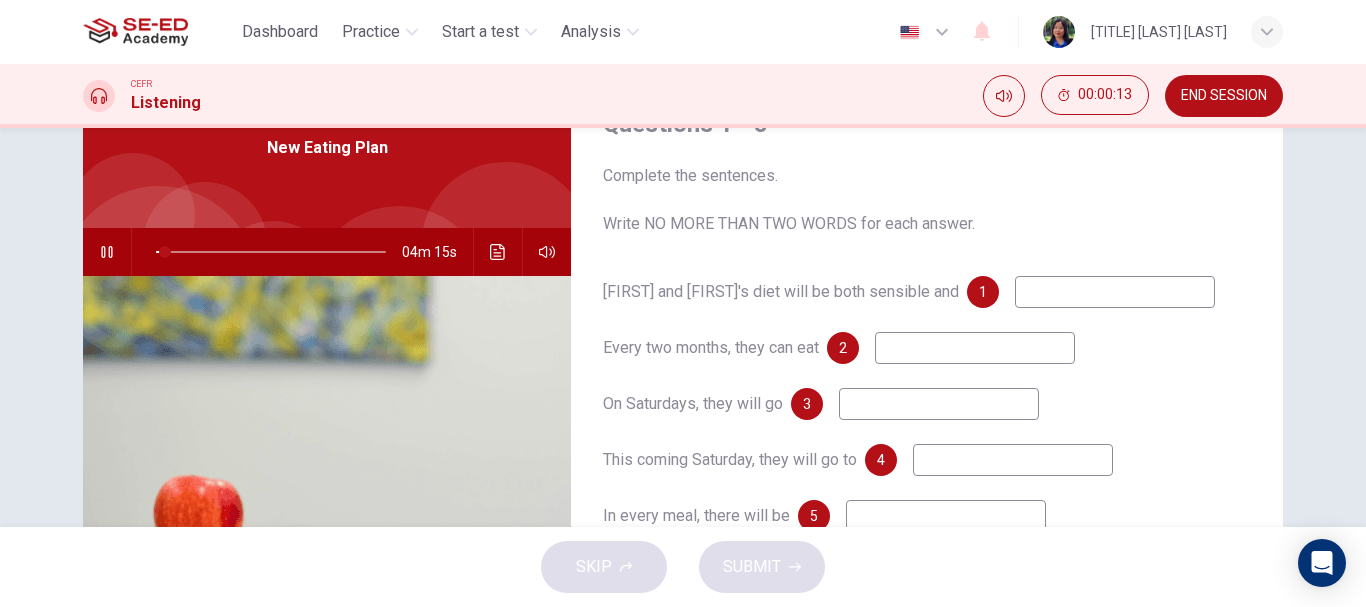 drag, startPoint x: 1317, startPoint y: 283, endPoint x: 1305, endPoint y: 274, distance: 15 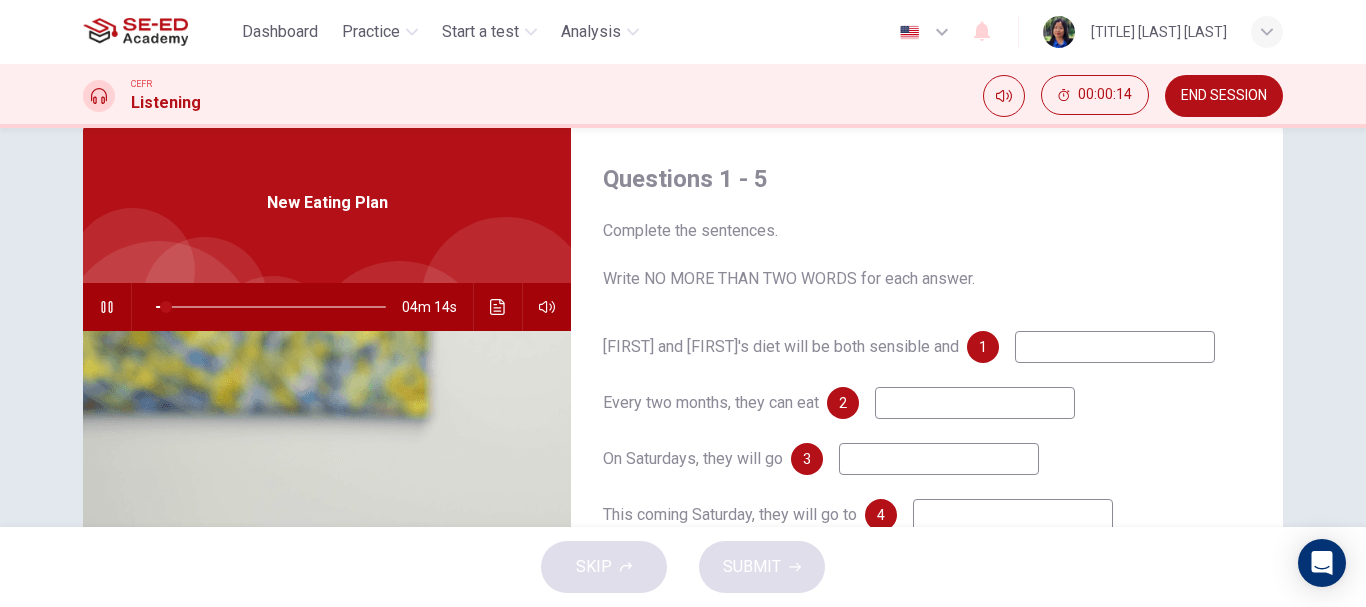 scroll, scrollTop: 0, scrollLeft: 0, axis: both 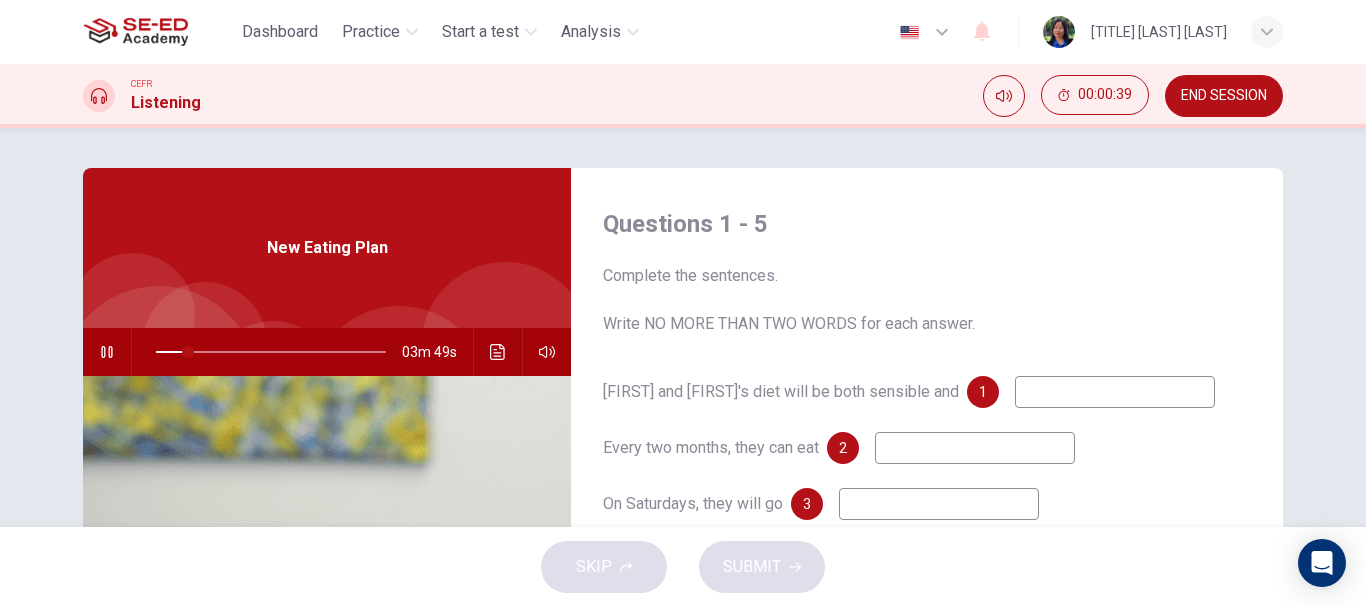 click at bounding box center (1115, 392) 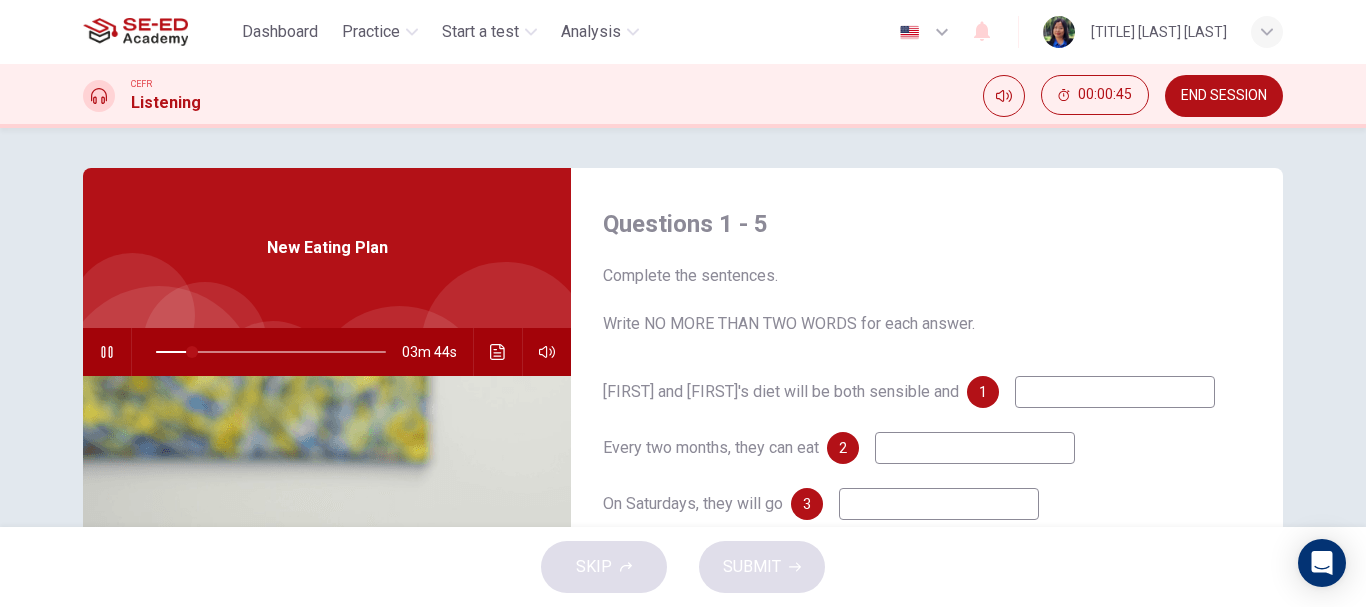 type on "16" 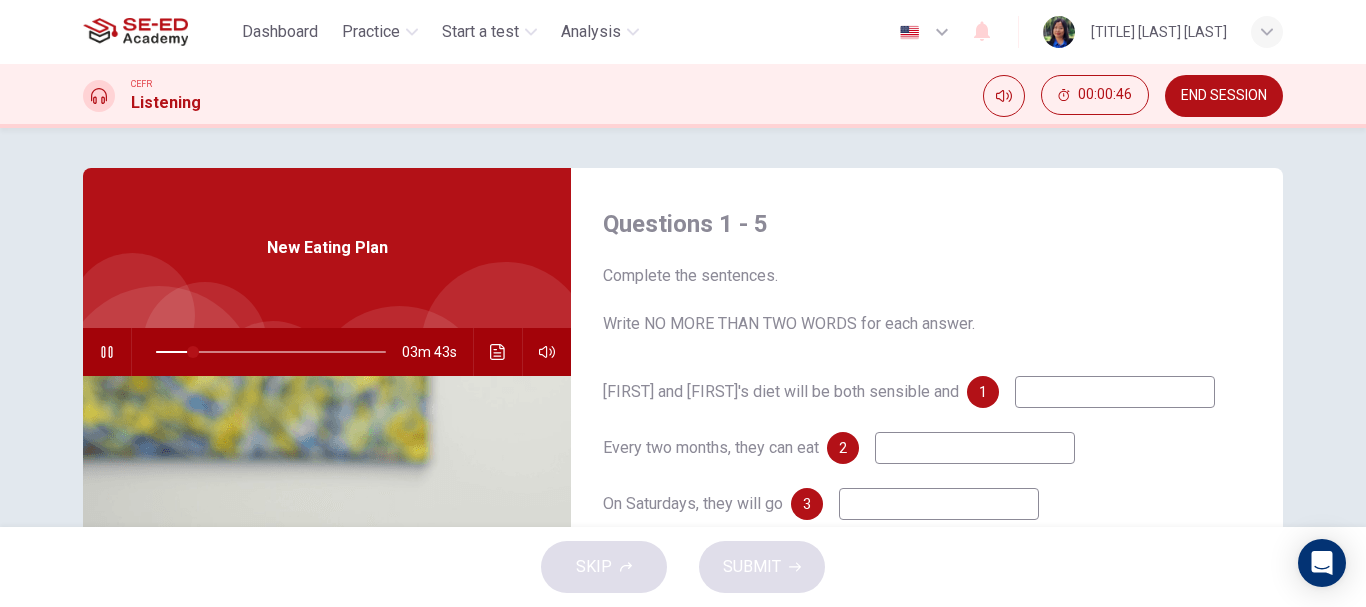 type on "t" 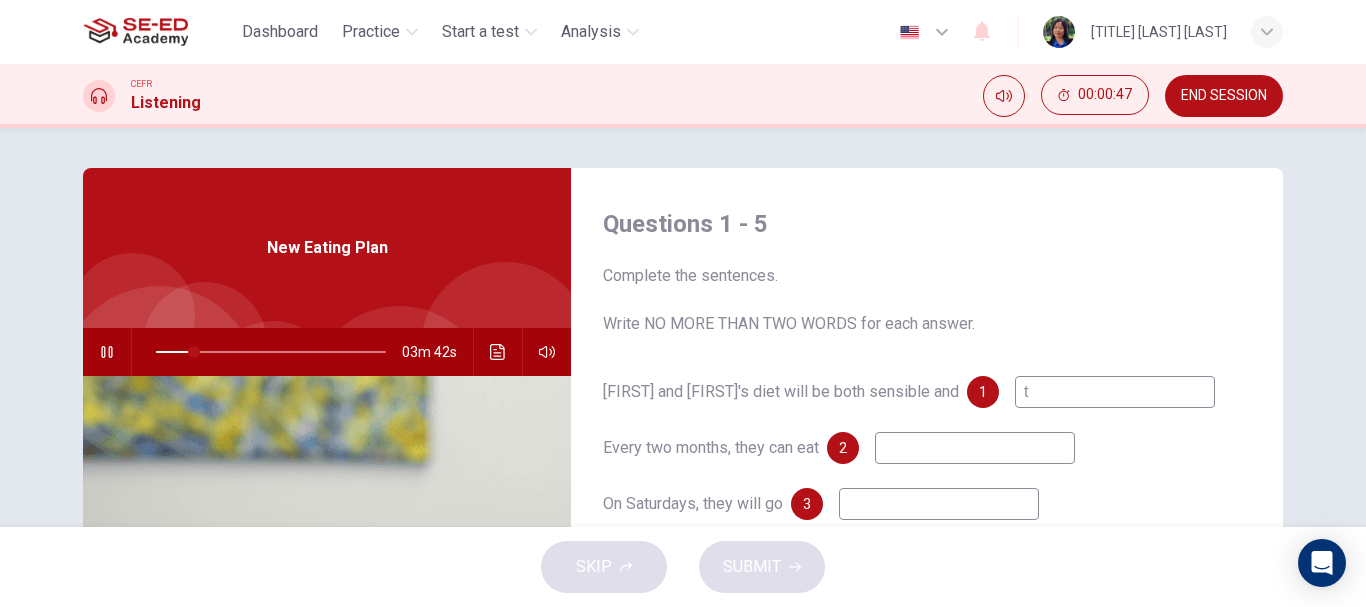 type on "17" 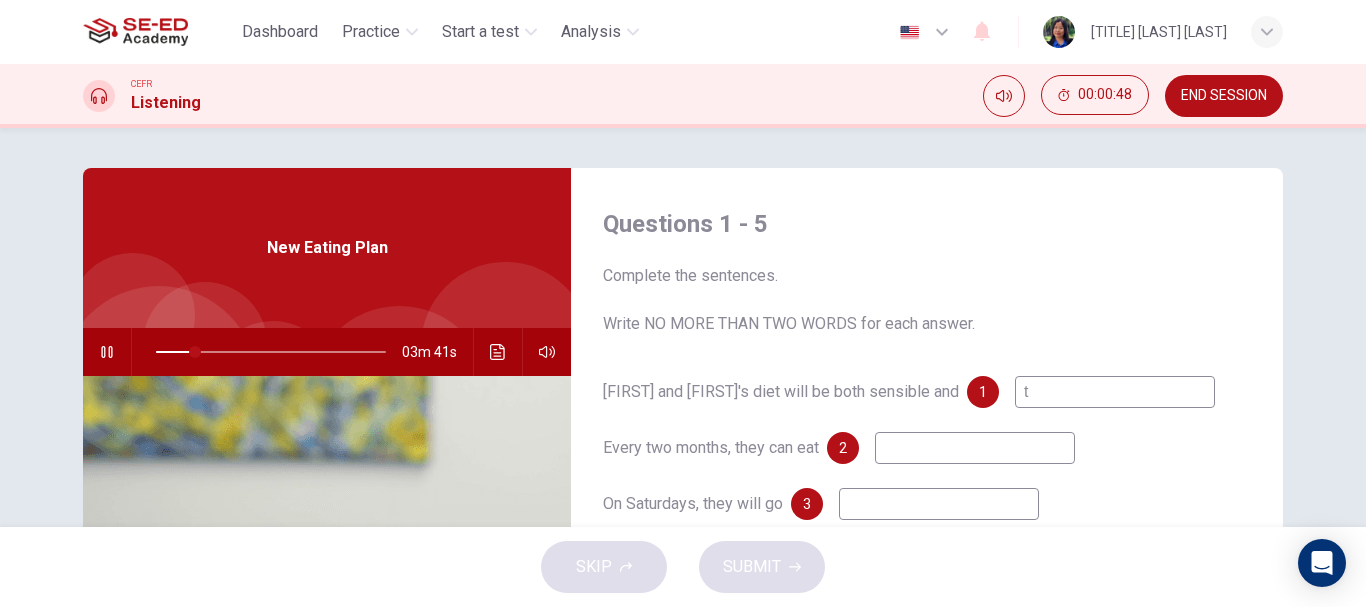 type on "tr" 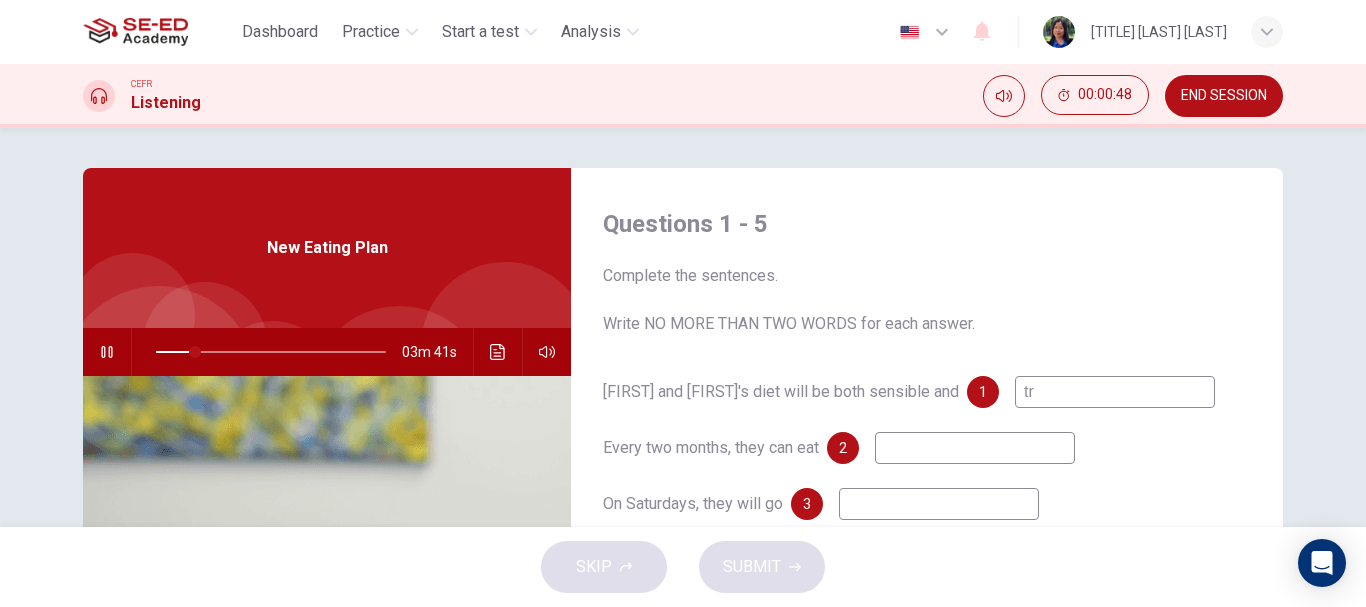 type on "17" 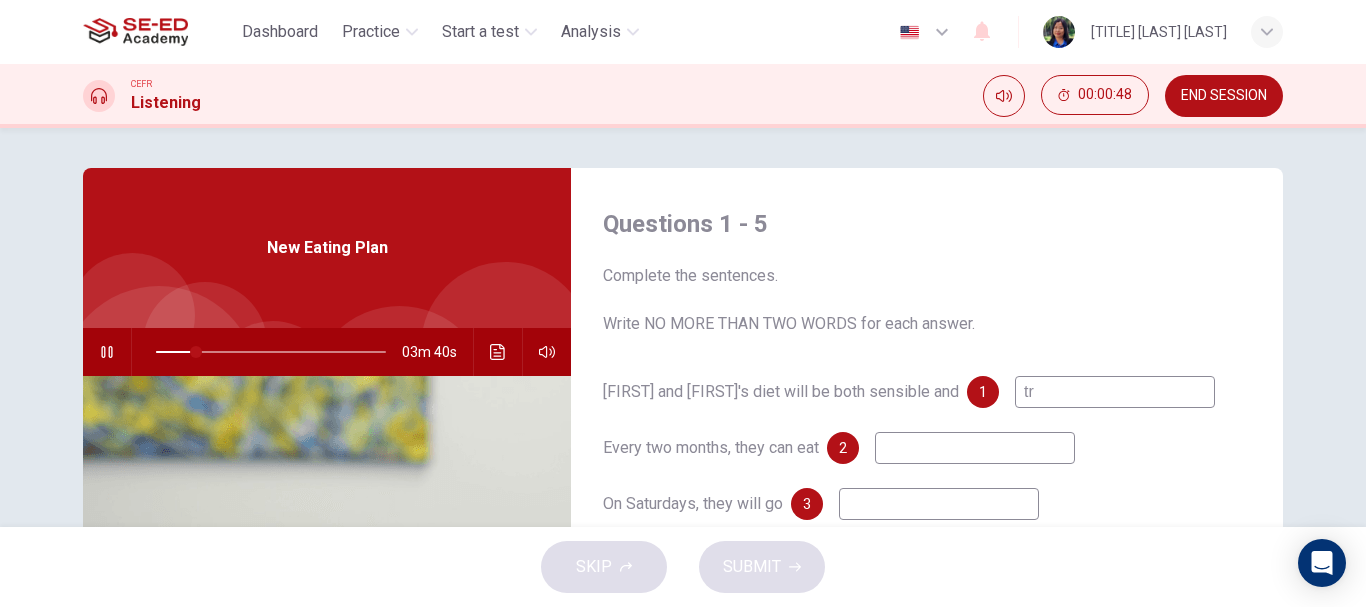 type on "tra" 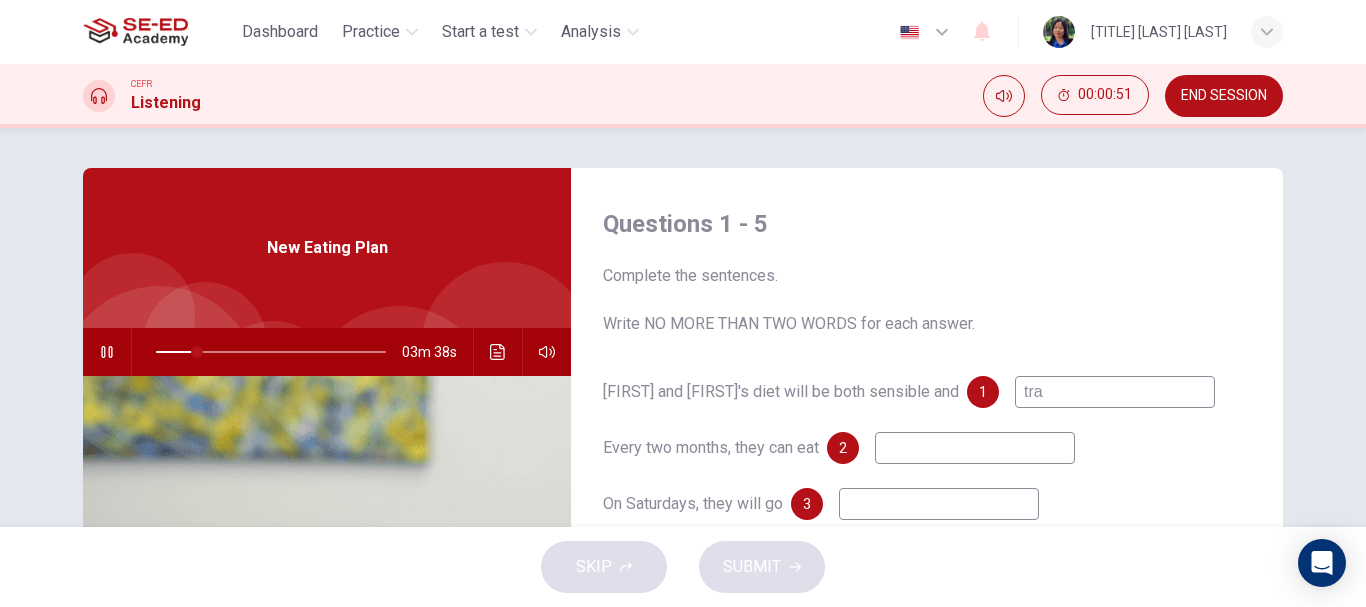 type on "18" 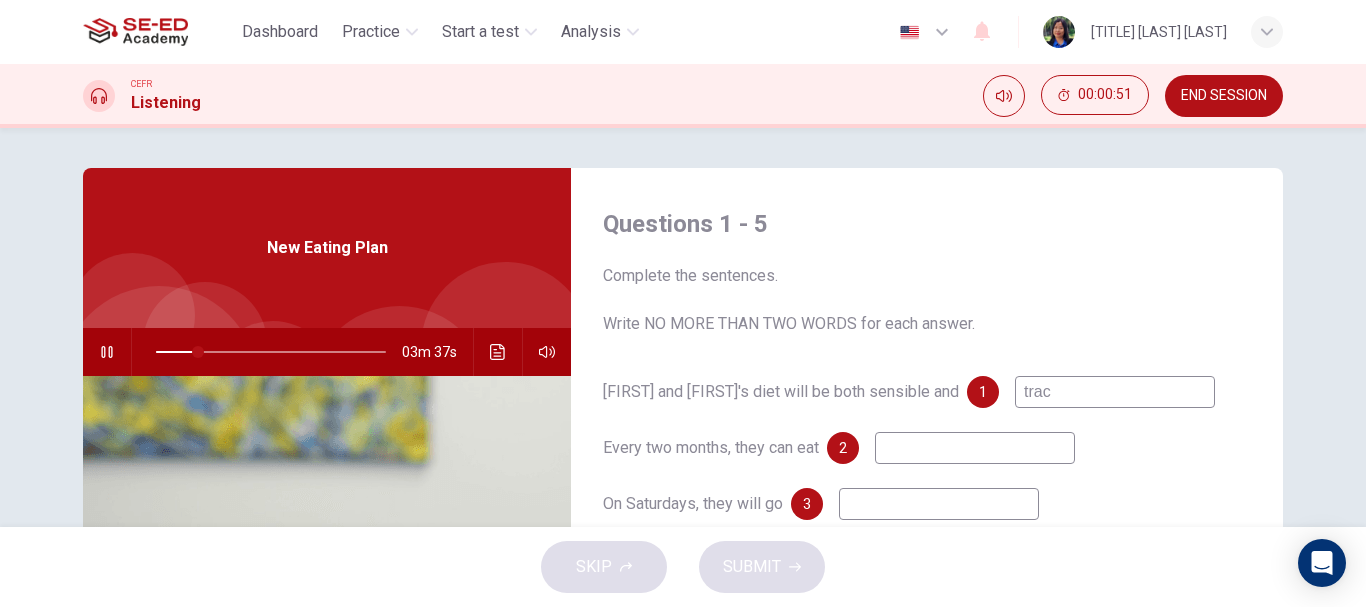 type on "track" 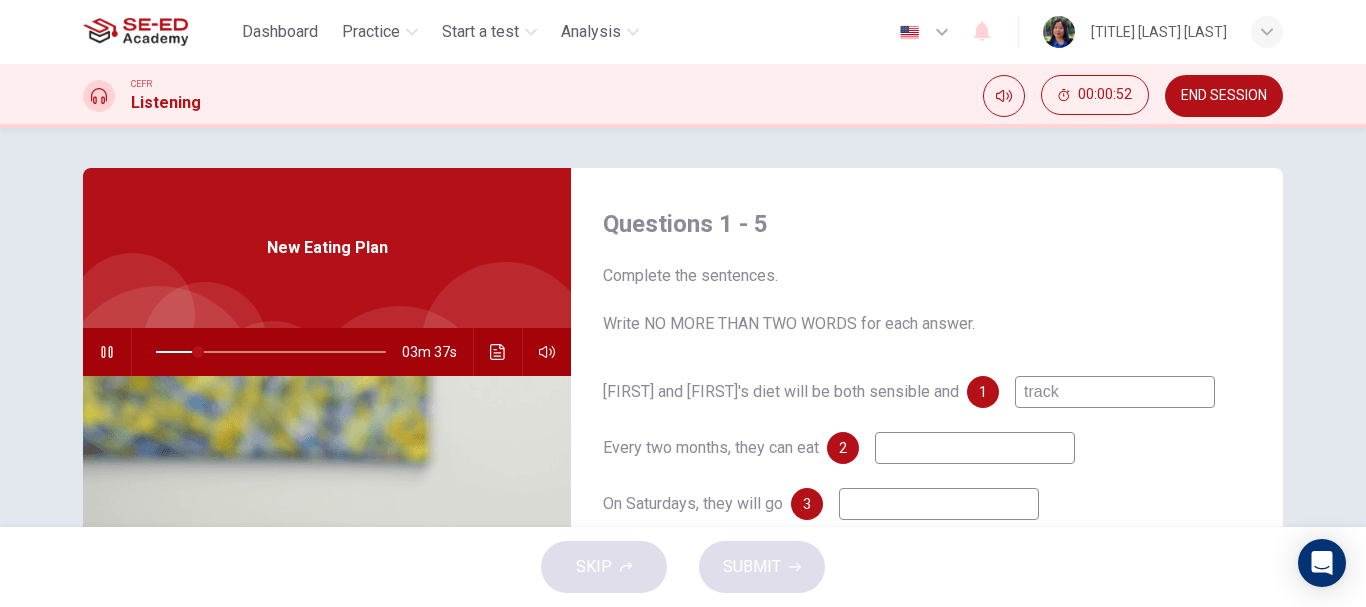 type on "19" 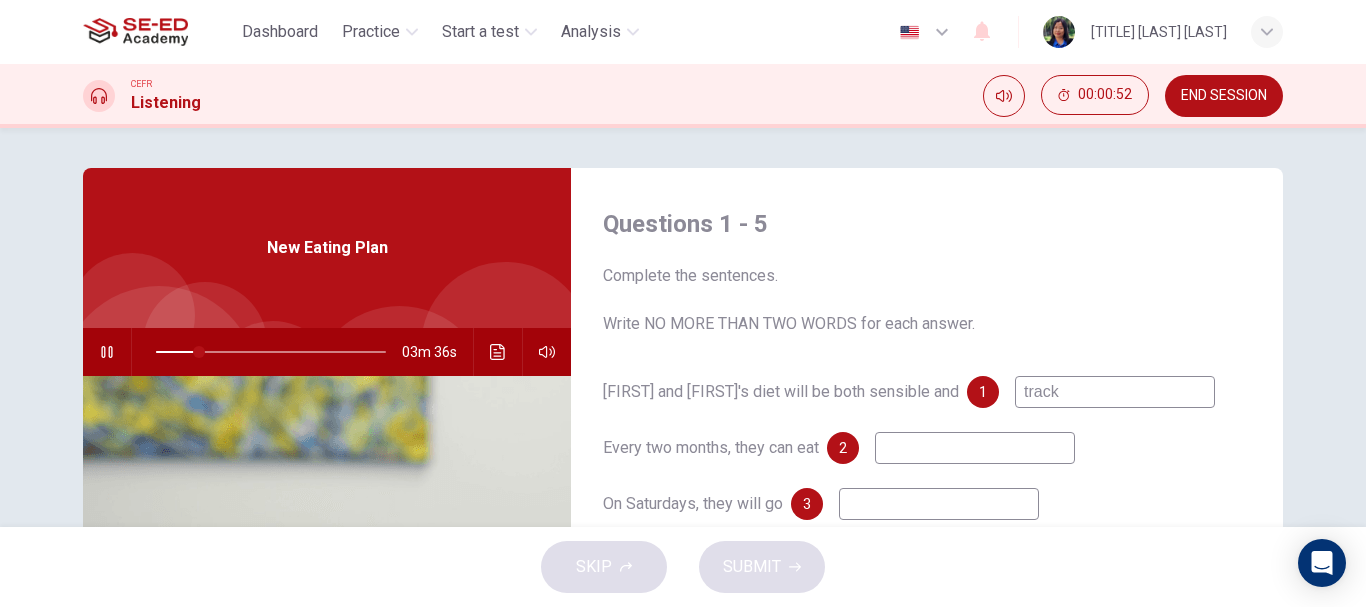 type on "tracki" 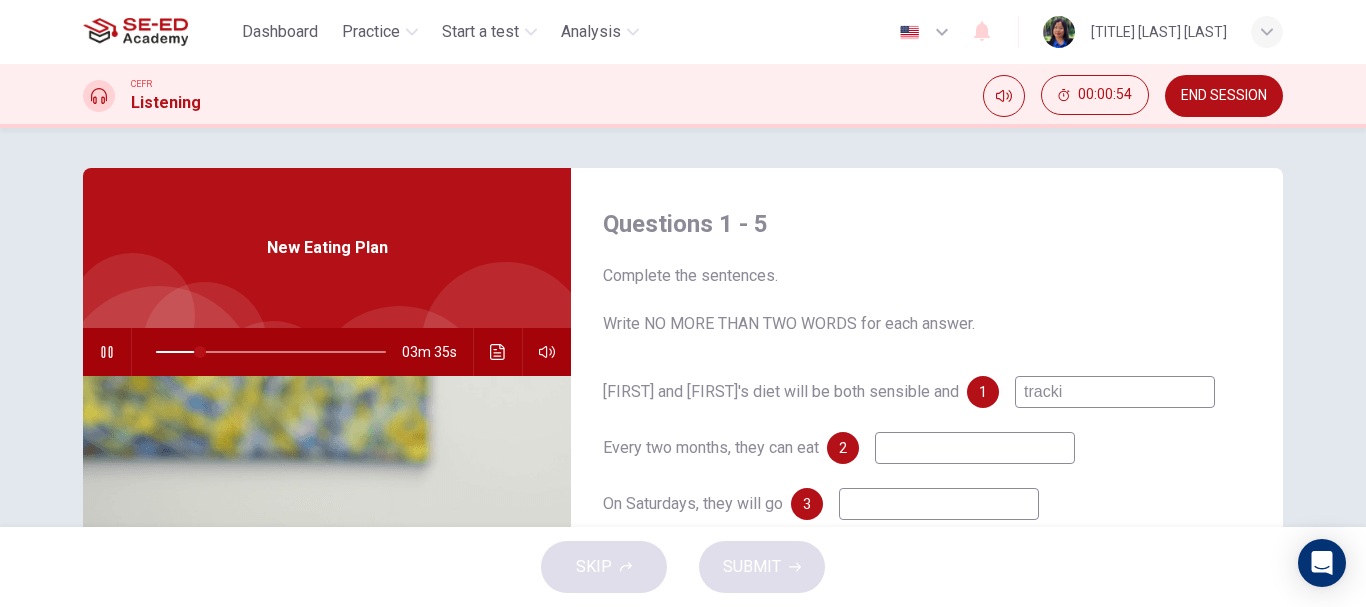 type on "20" 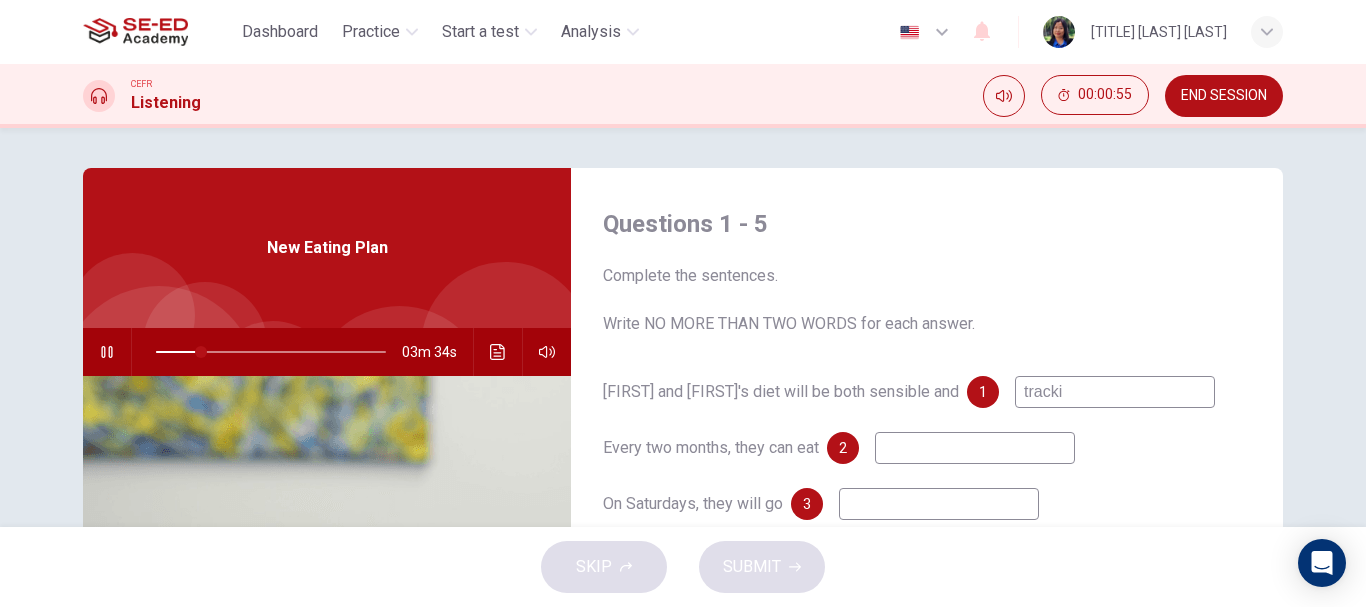 type on "trackic" 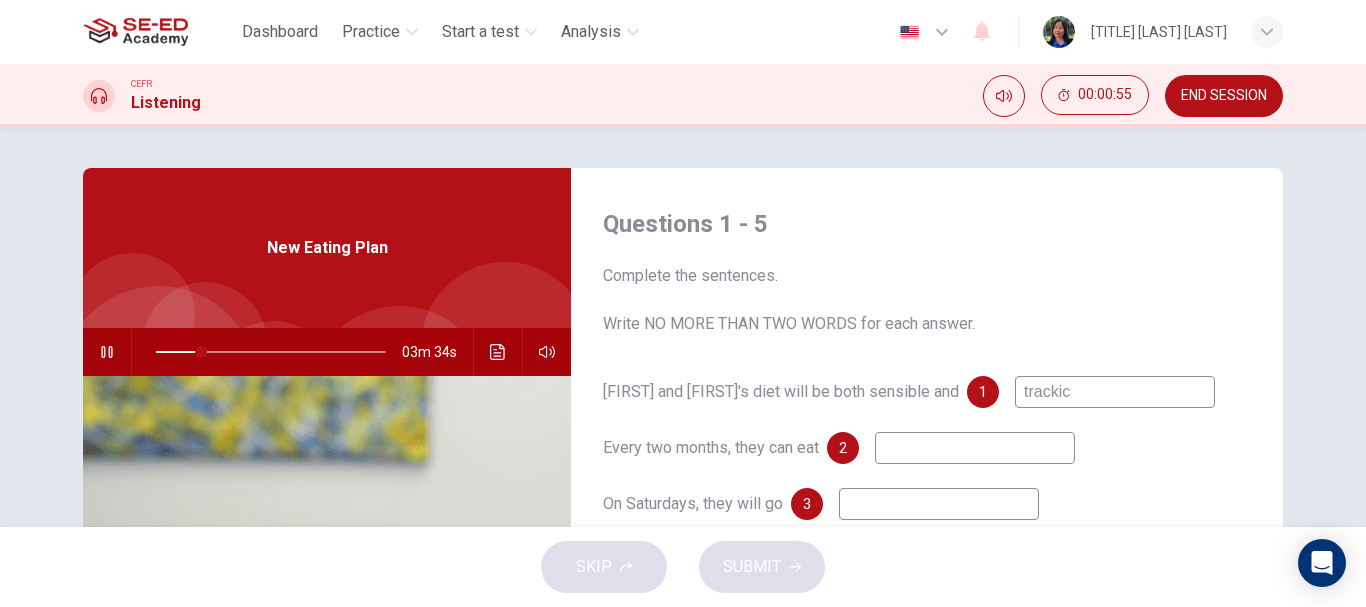 type on "20" 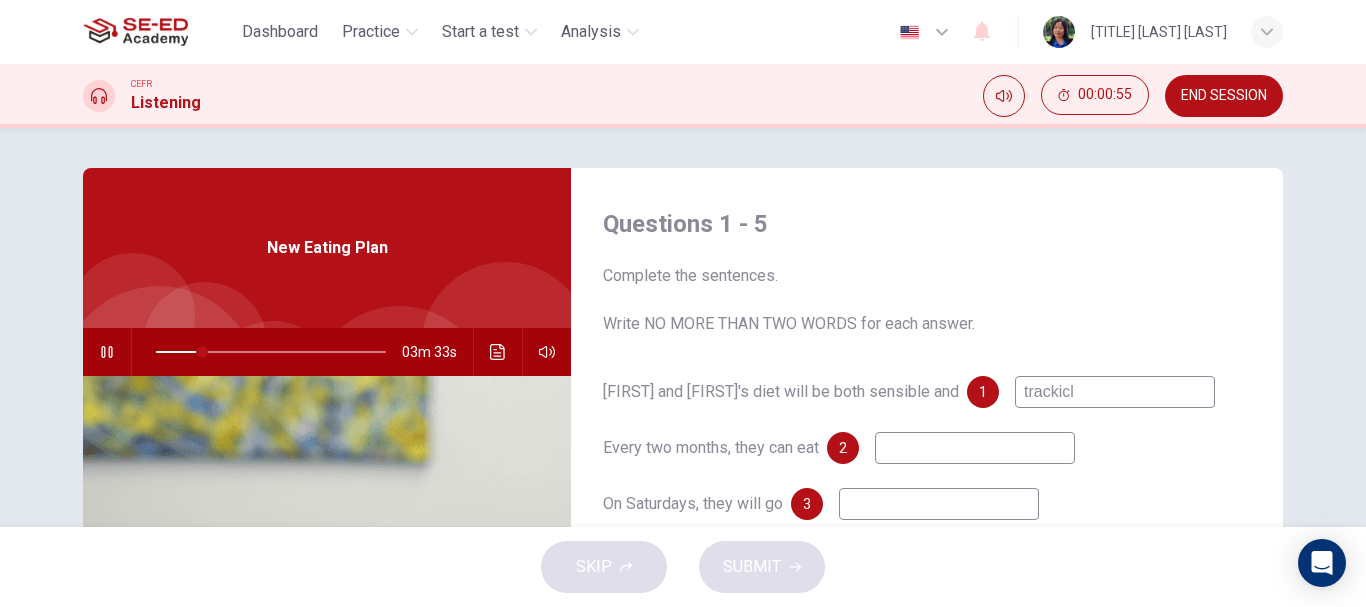 type on "trackicle" 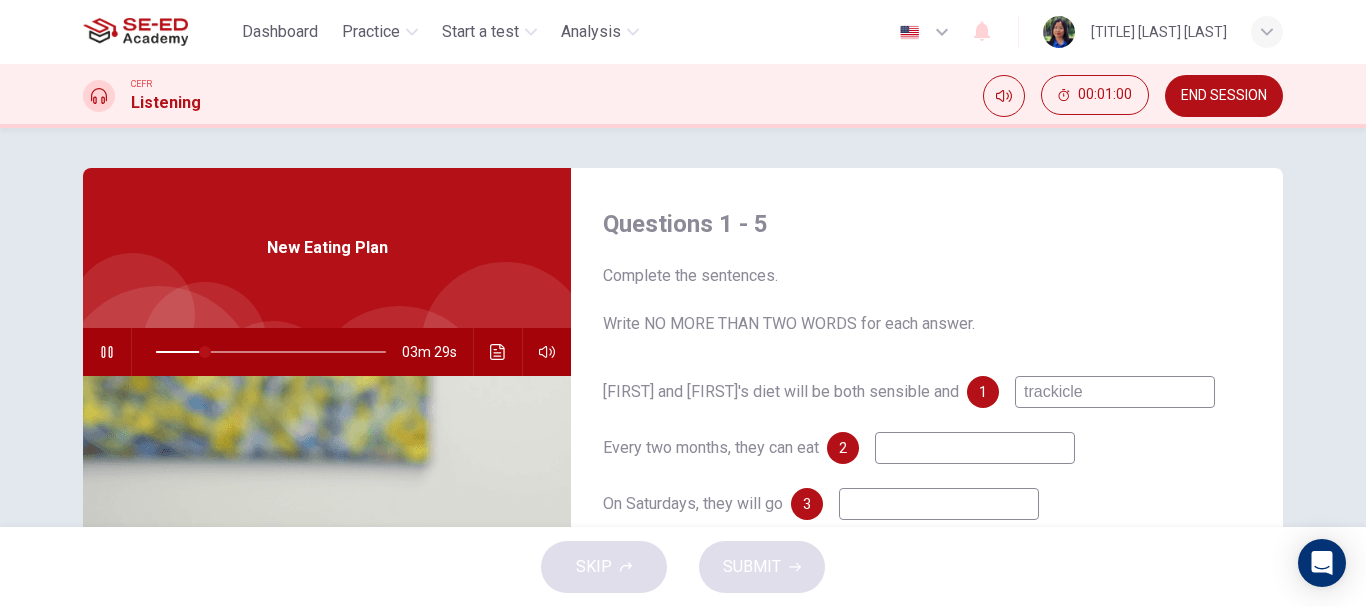 type on "22" 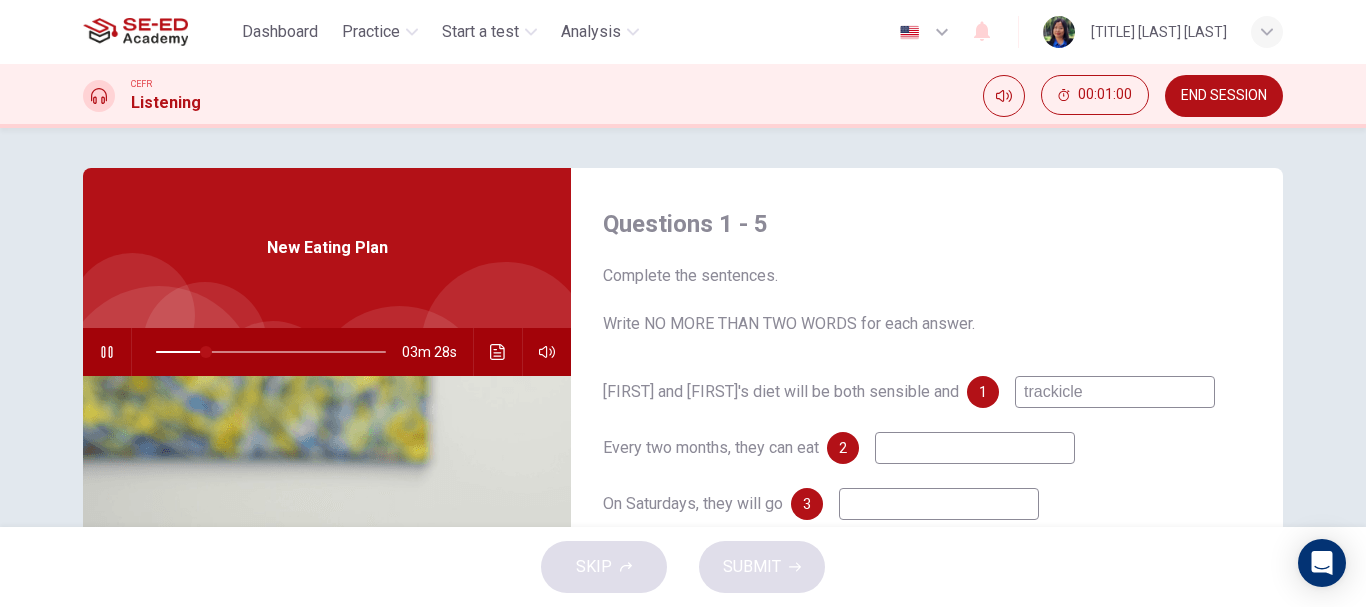 type on "trackicle" 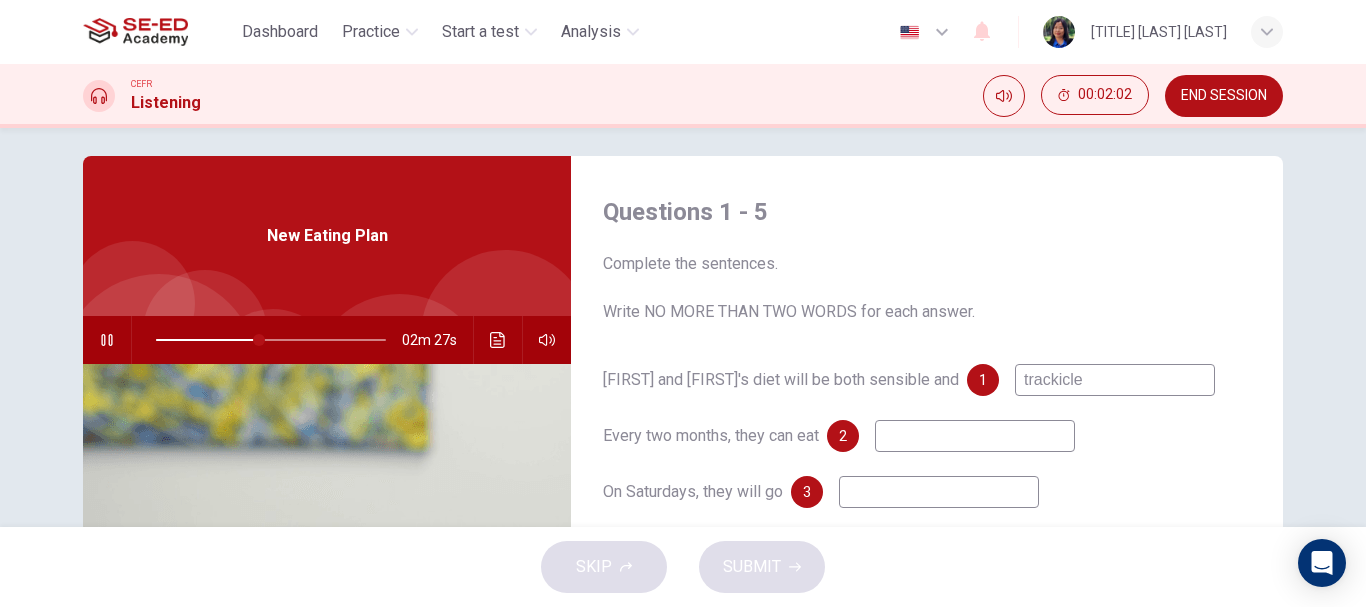 scroll, scrollTop: 0, scrollLeft: 0, axis: both 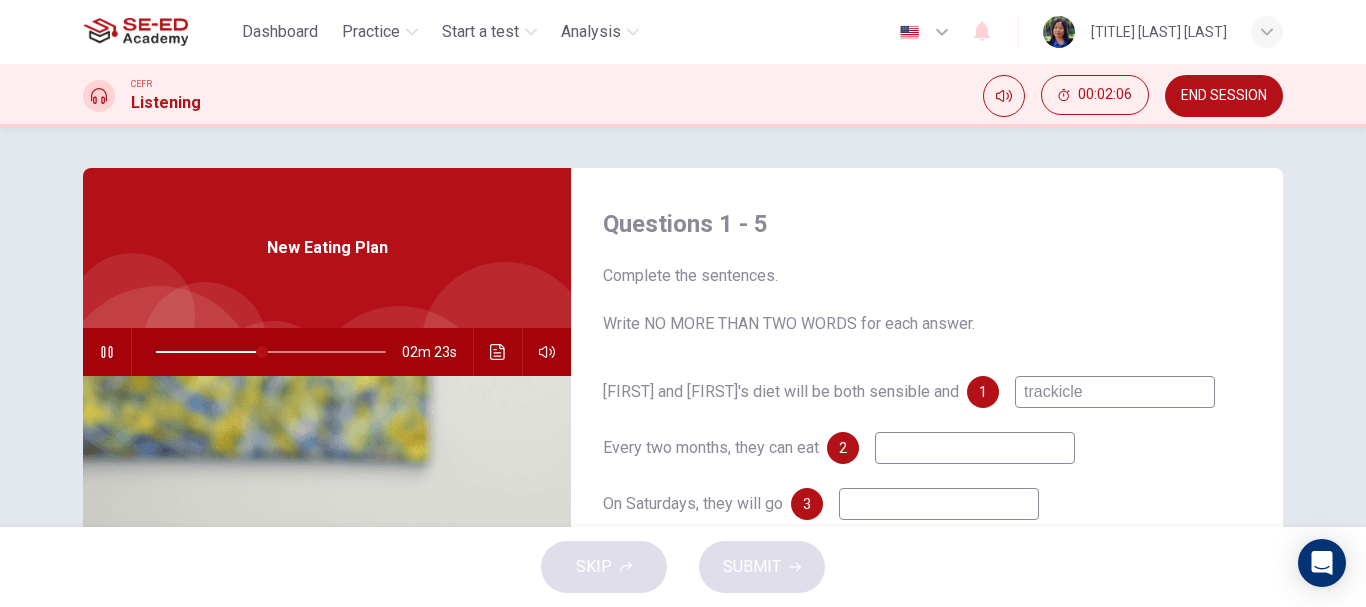 click on "trackicle" at bounding box center [1115, 392] 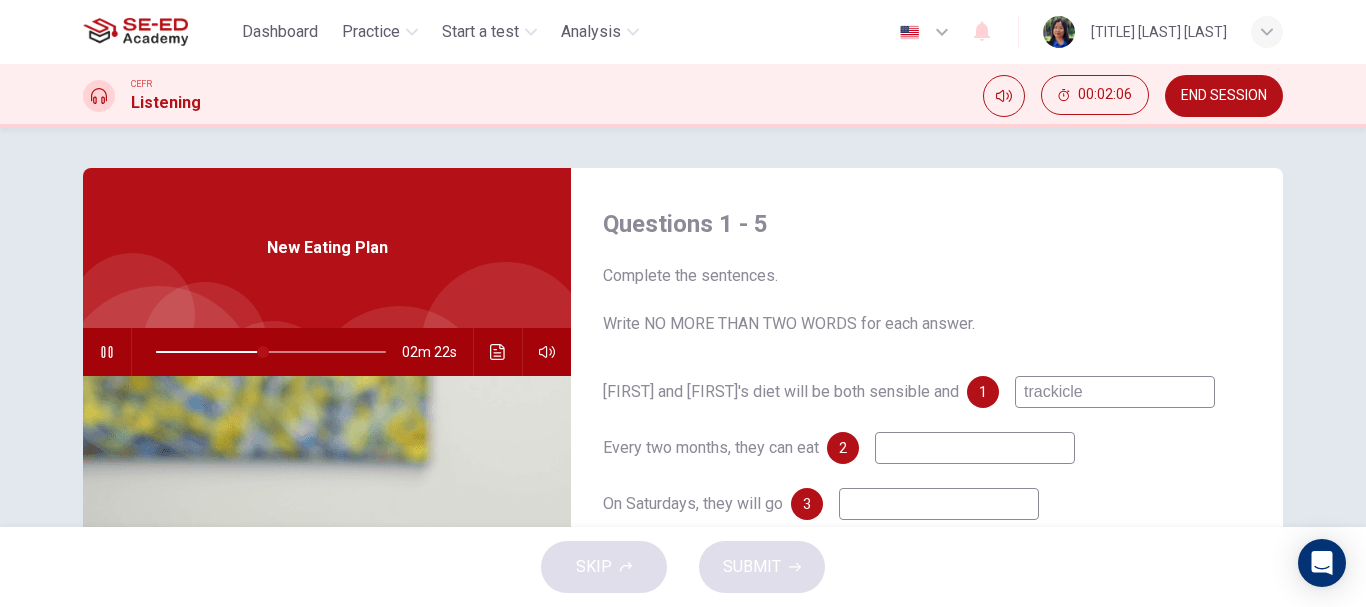 click on "trackicle" at bounding box center (1115, 392) 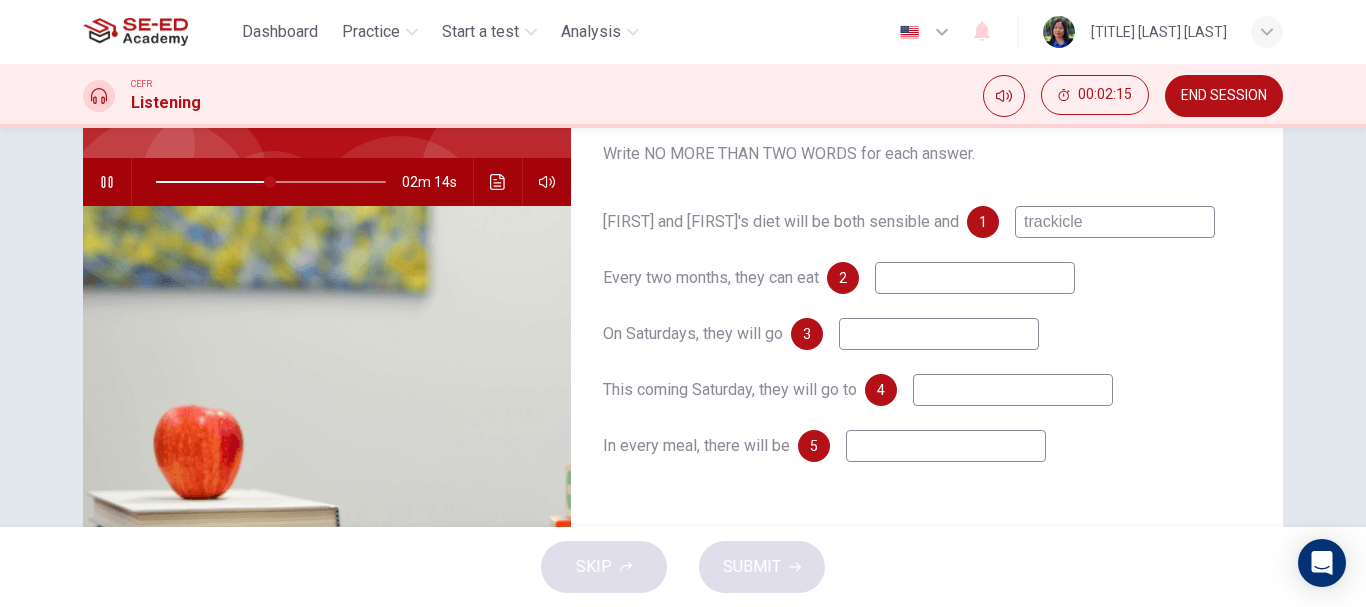 scroll, scrollTop: 200, scrollLeft: 0, axis: vertical 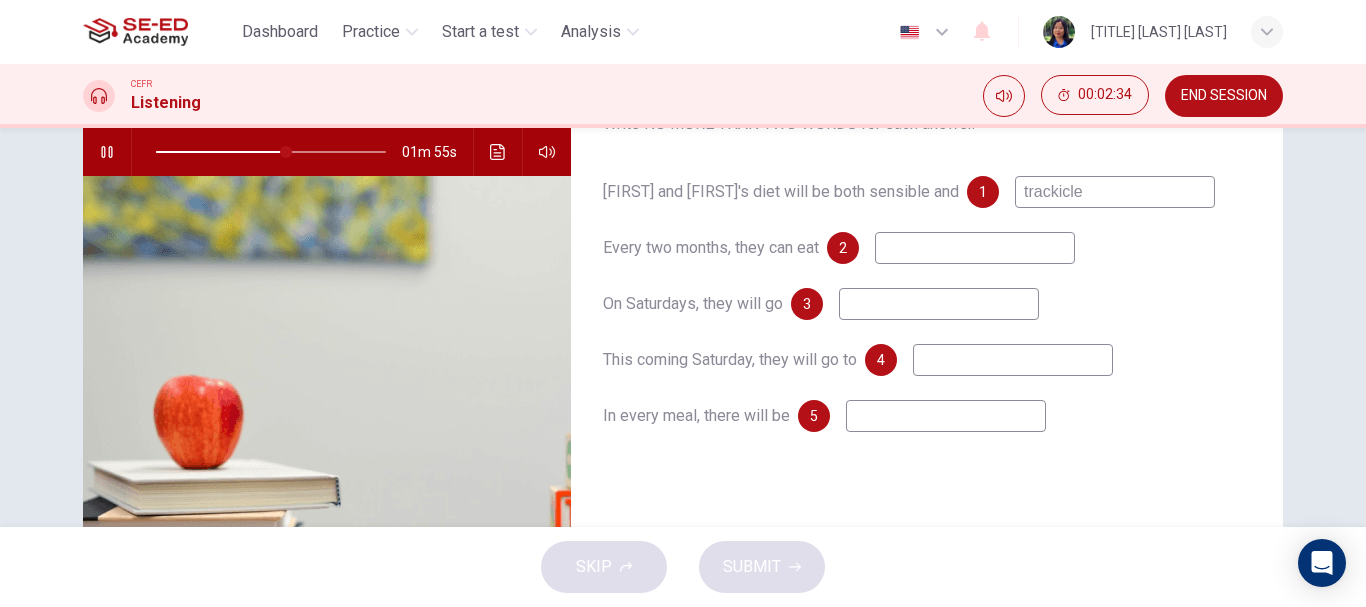 click at bounding box center (946, 416) 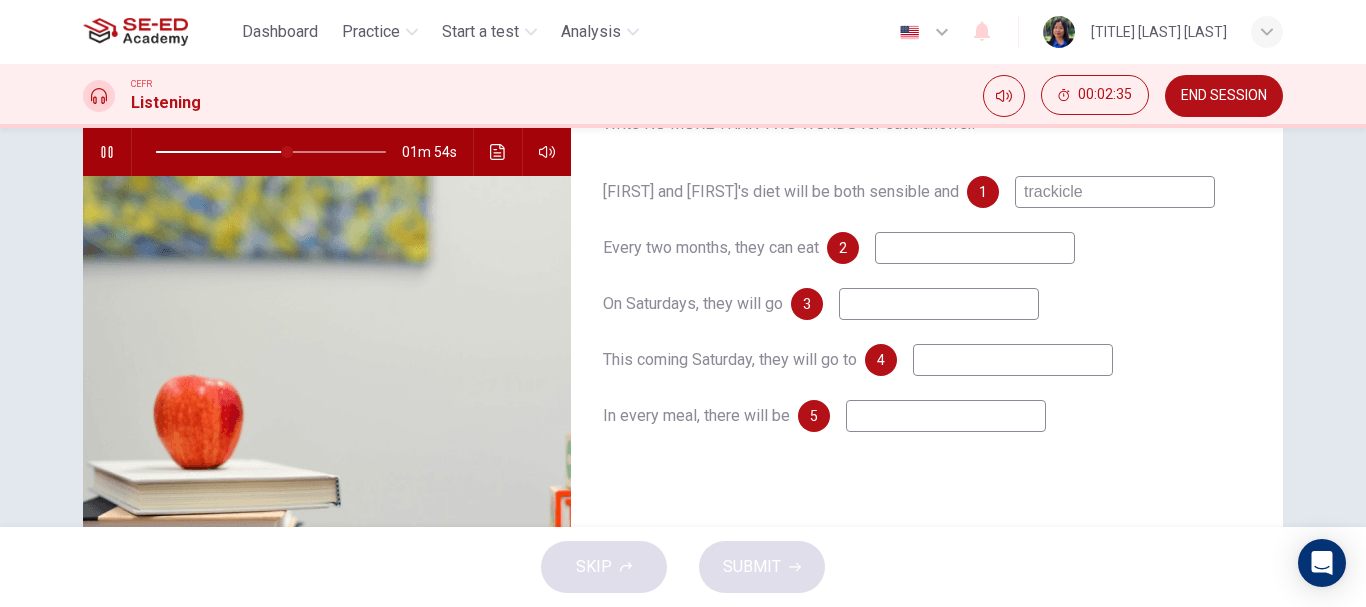 type on "57" 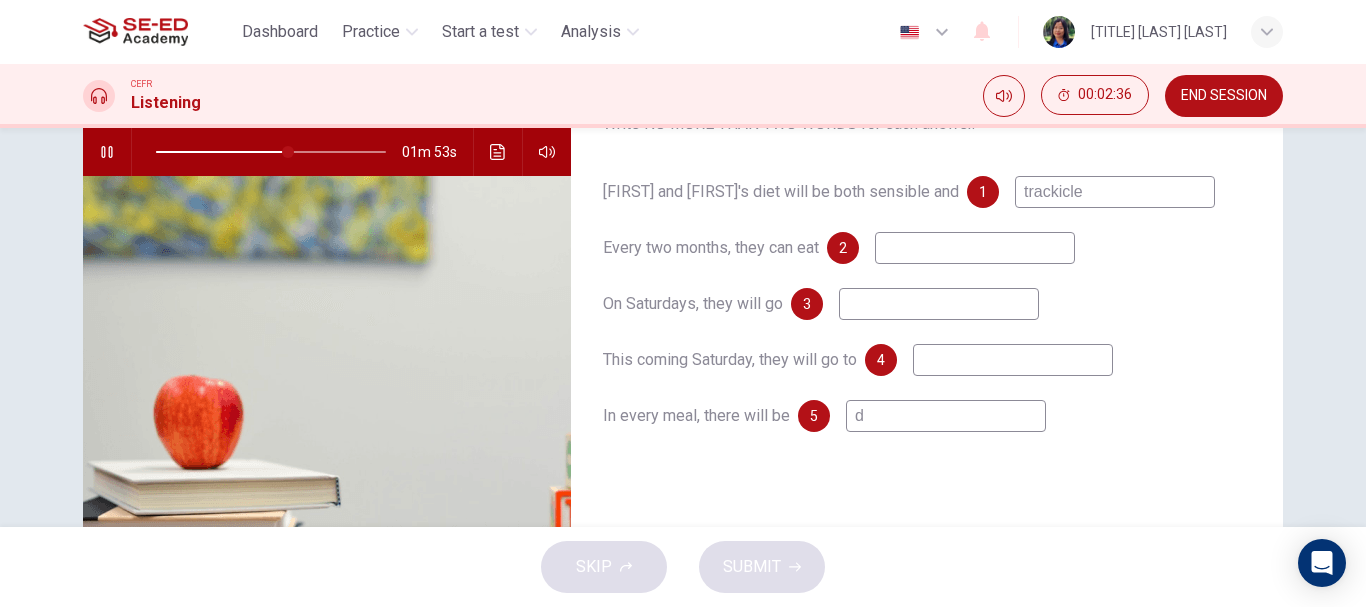 type on "dr" 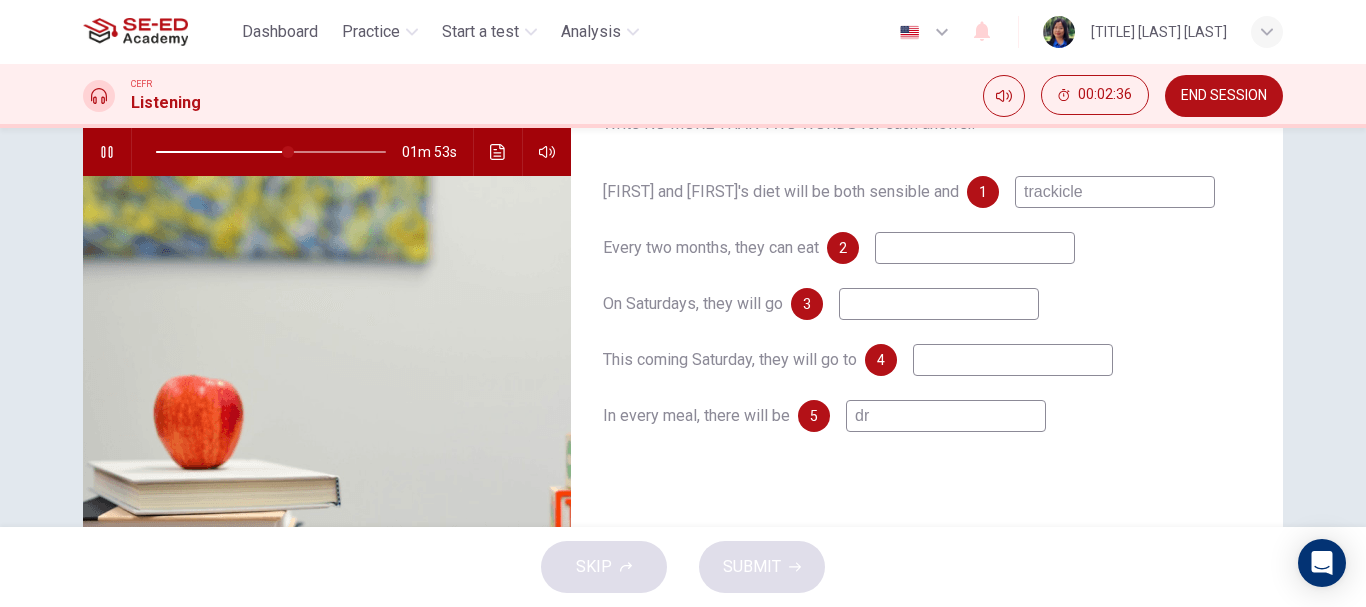 type on "58" 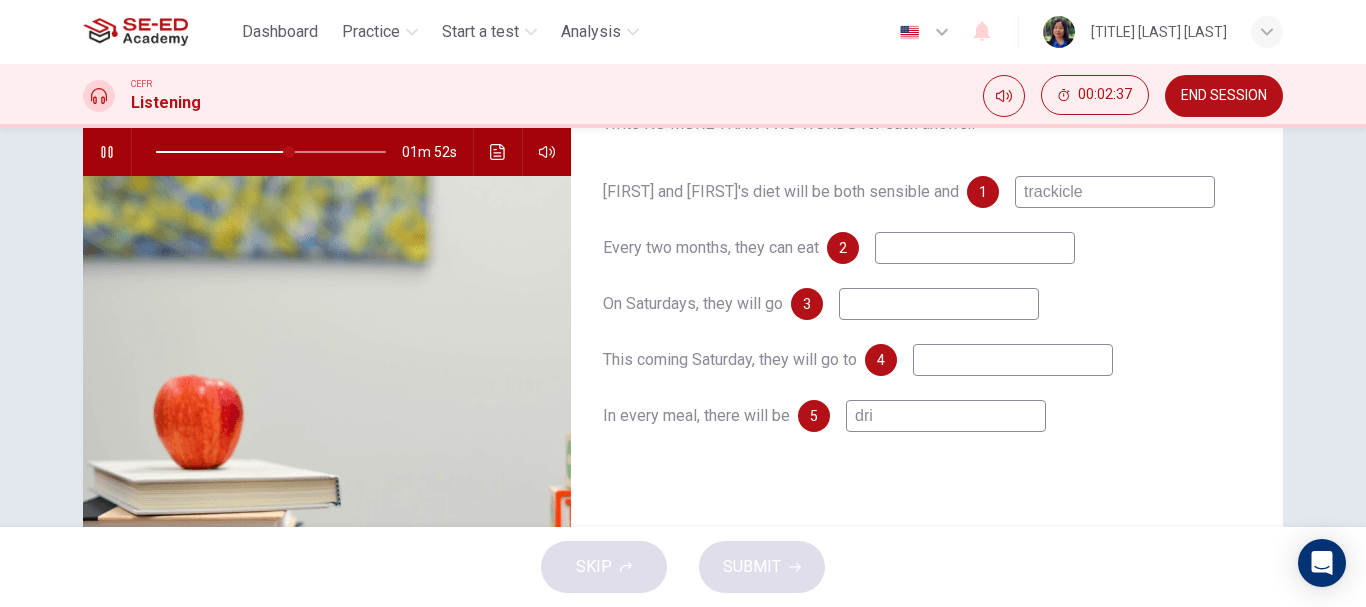 type on "drin" 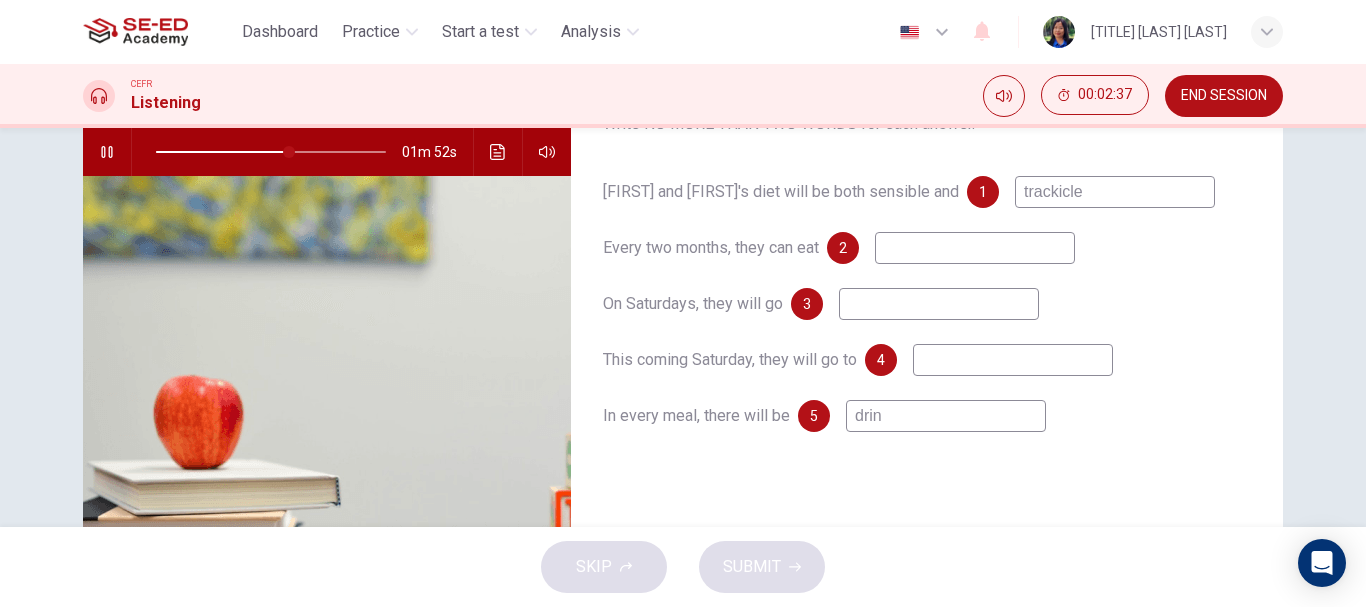 type on "58" 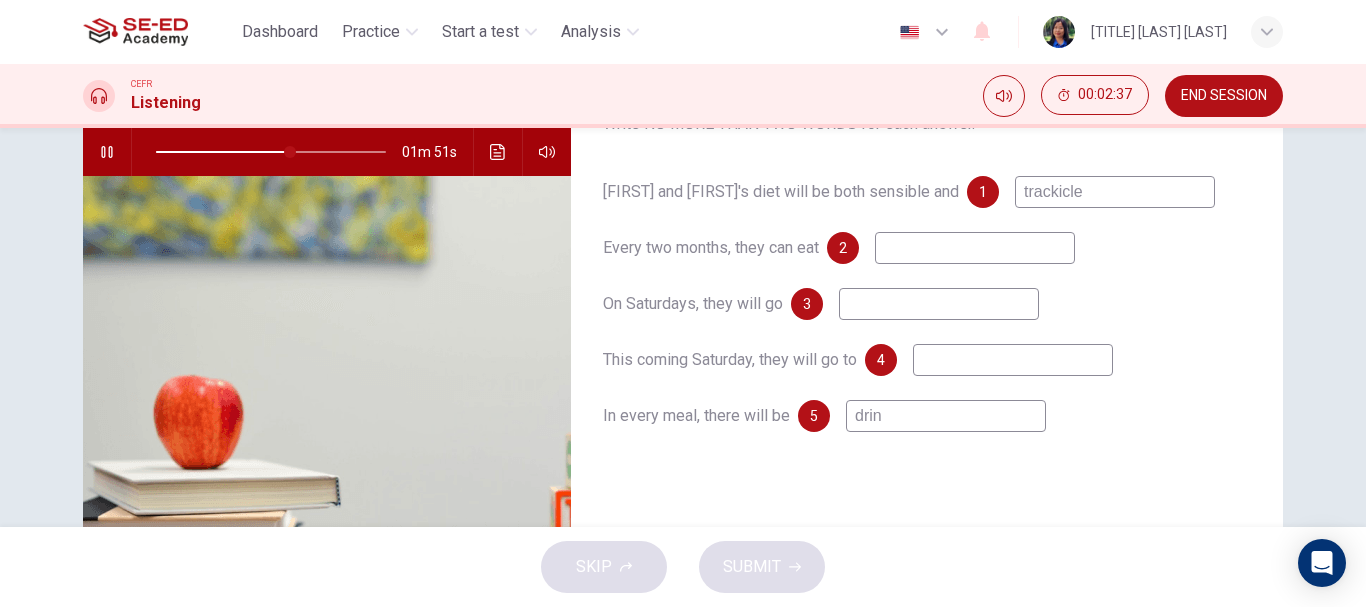 type on "drink" 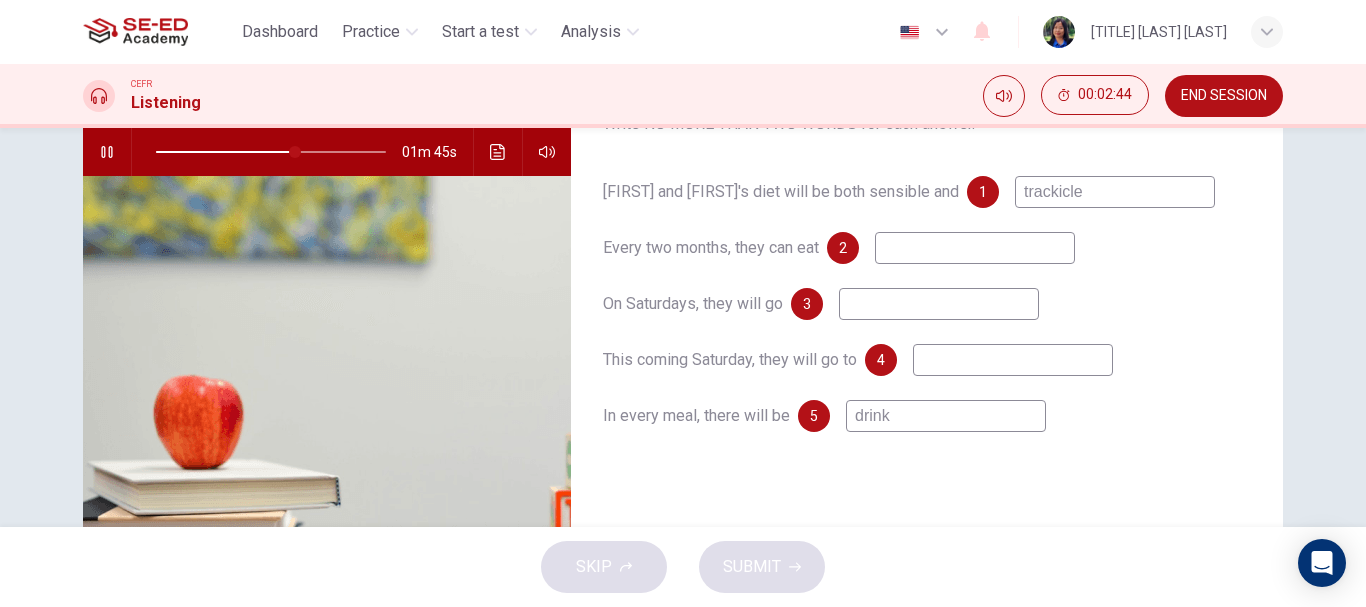 type on "61" 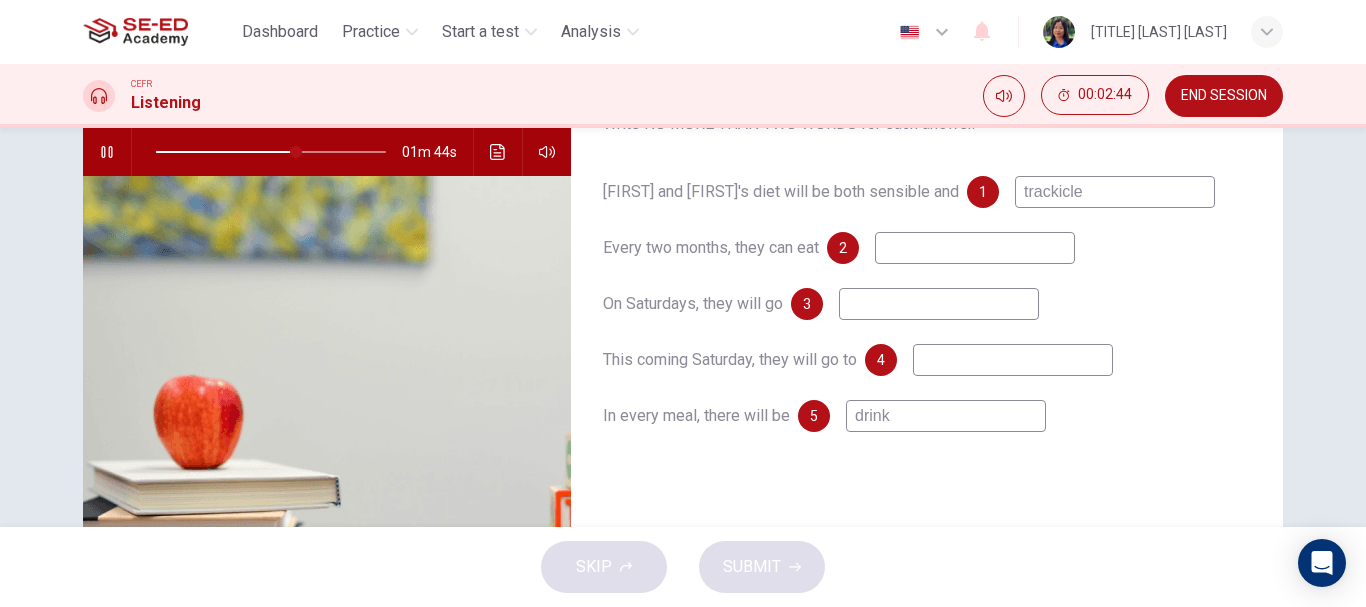 type on "drink" 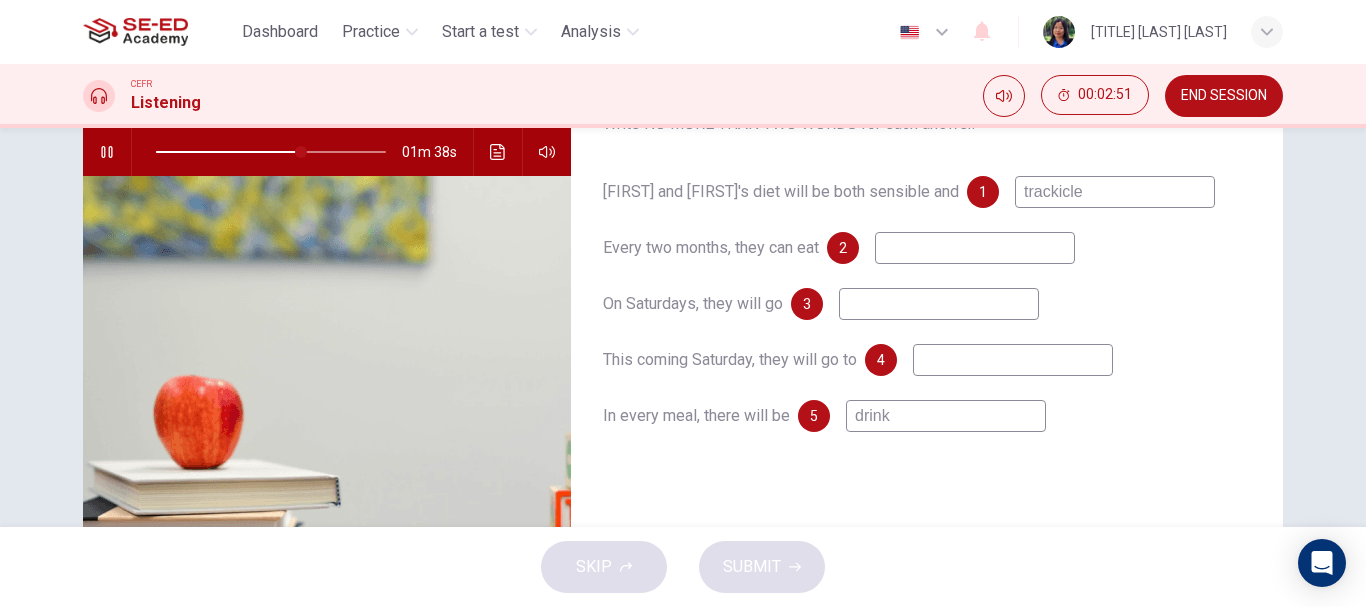 click at bounding box center (975, 248) 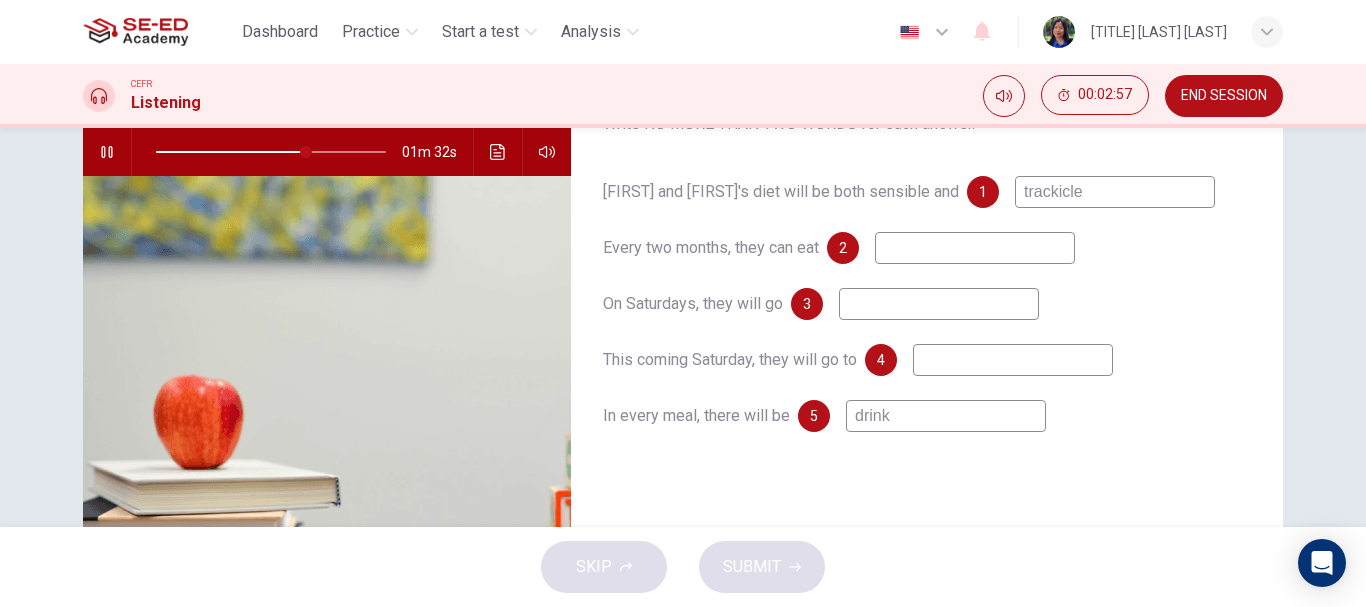 click on "trackicle" at bounding box center [1115, 192] 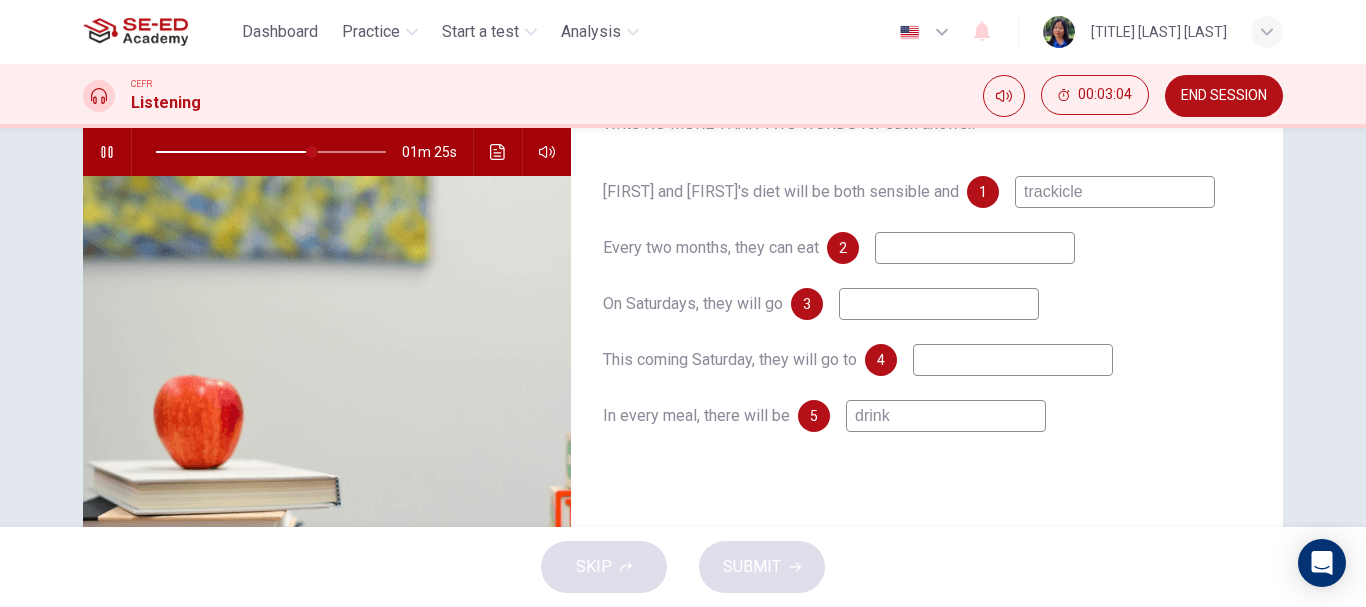 click at bounding box center (975, 248) 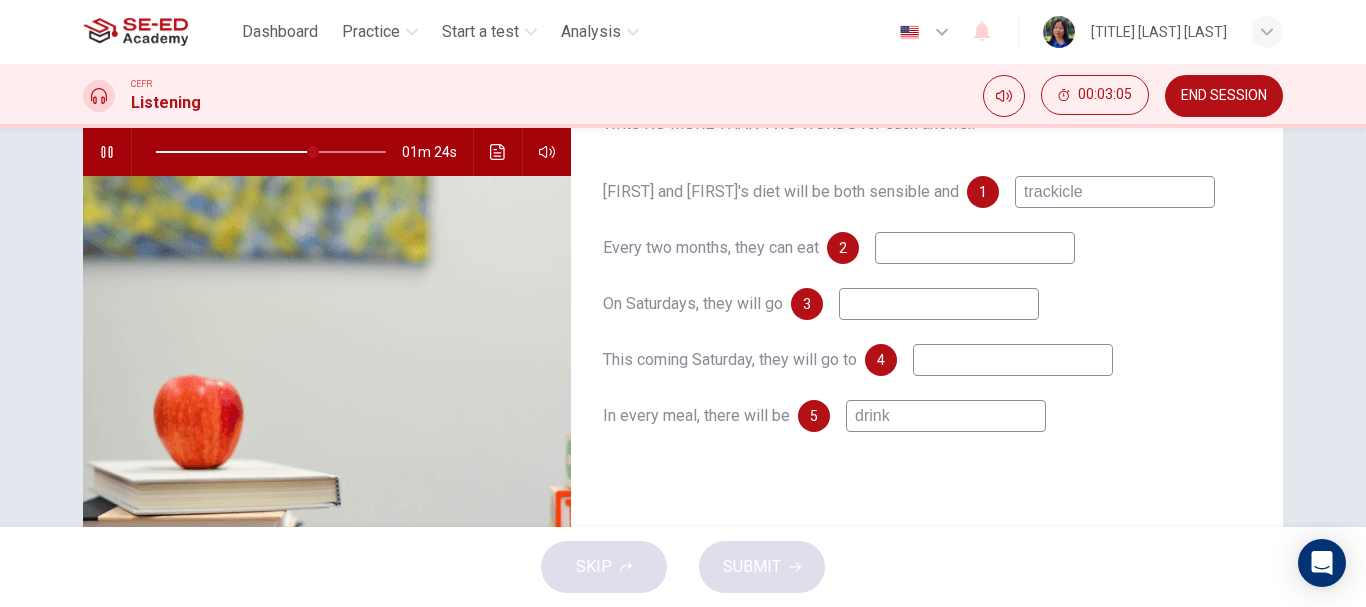 type on "69" 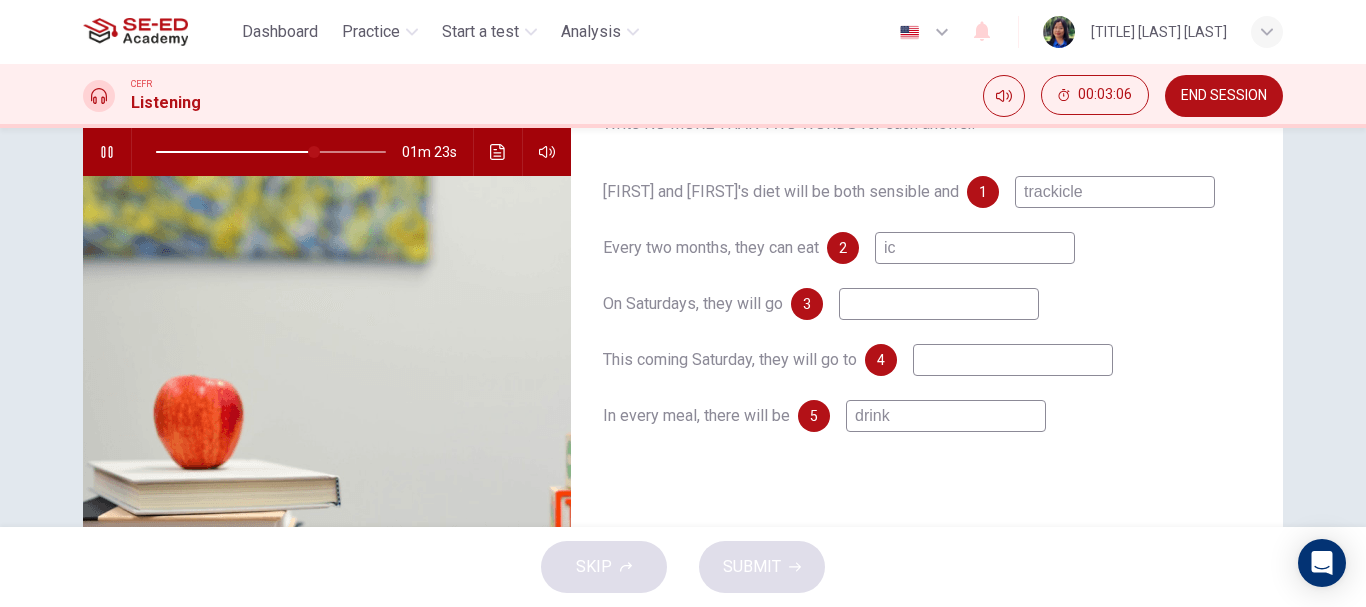 type on "ice" 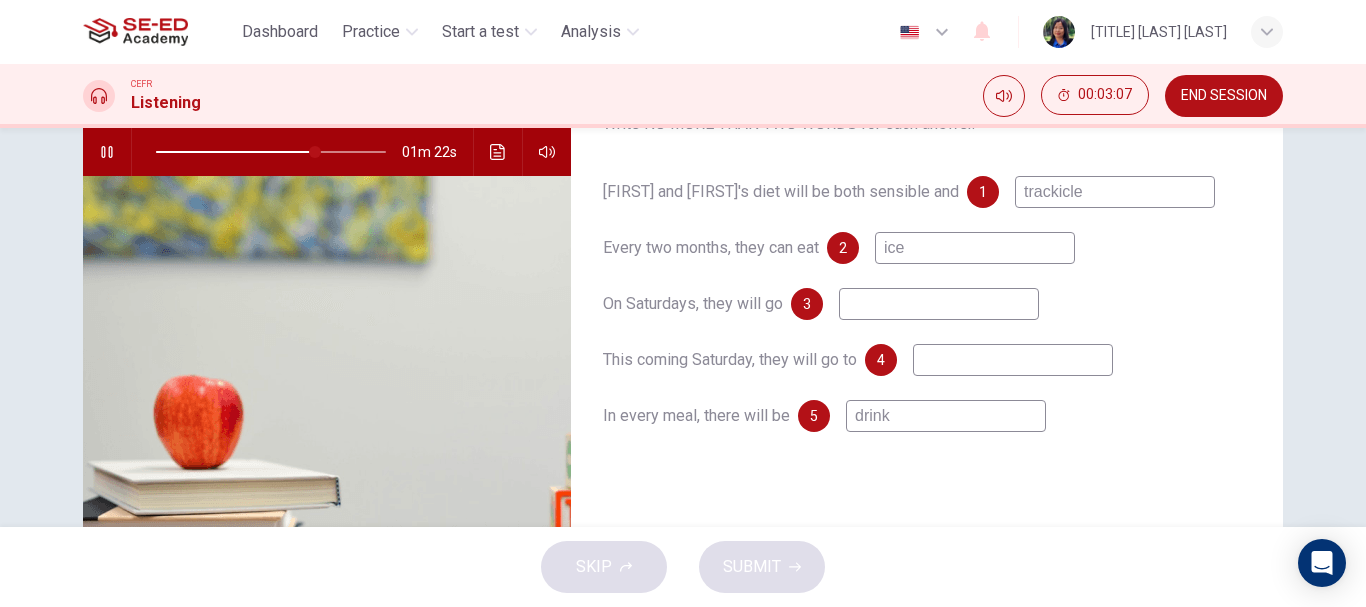 type on "69" 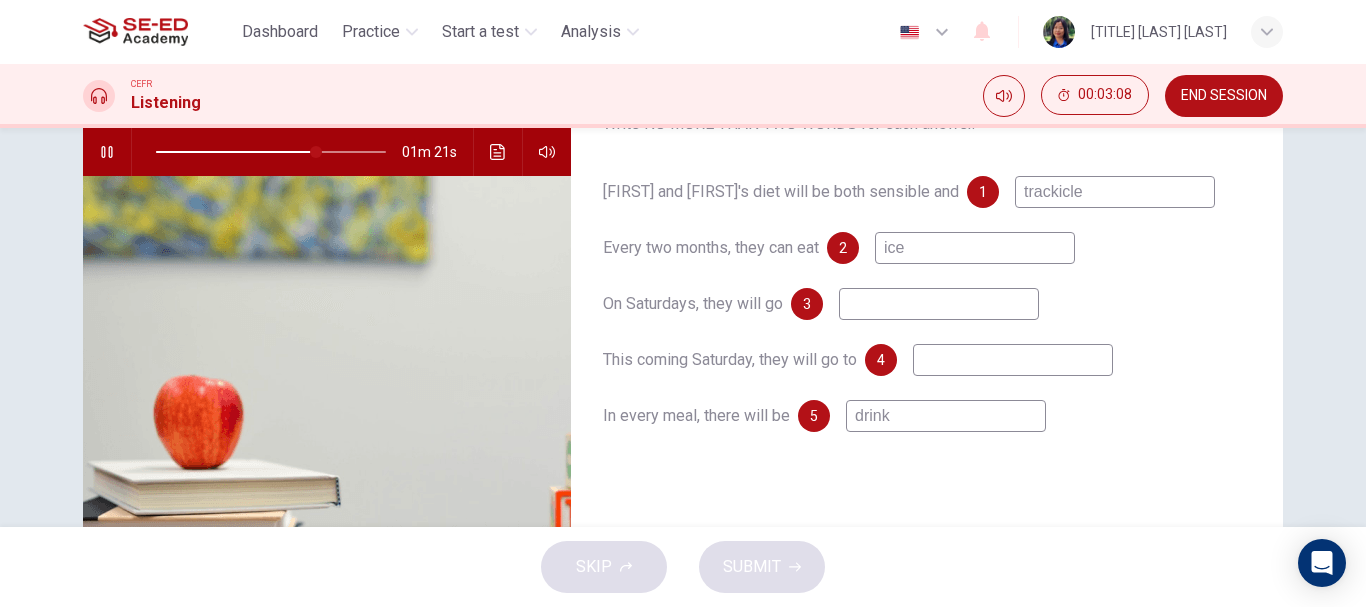 type on "icec" 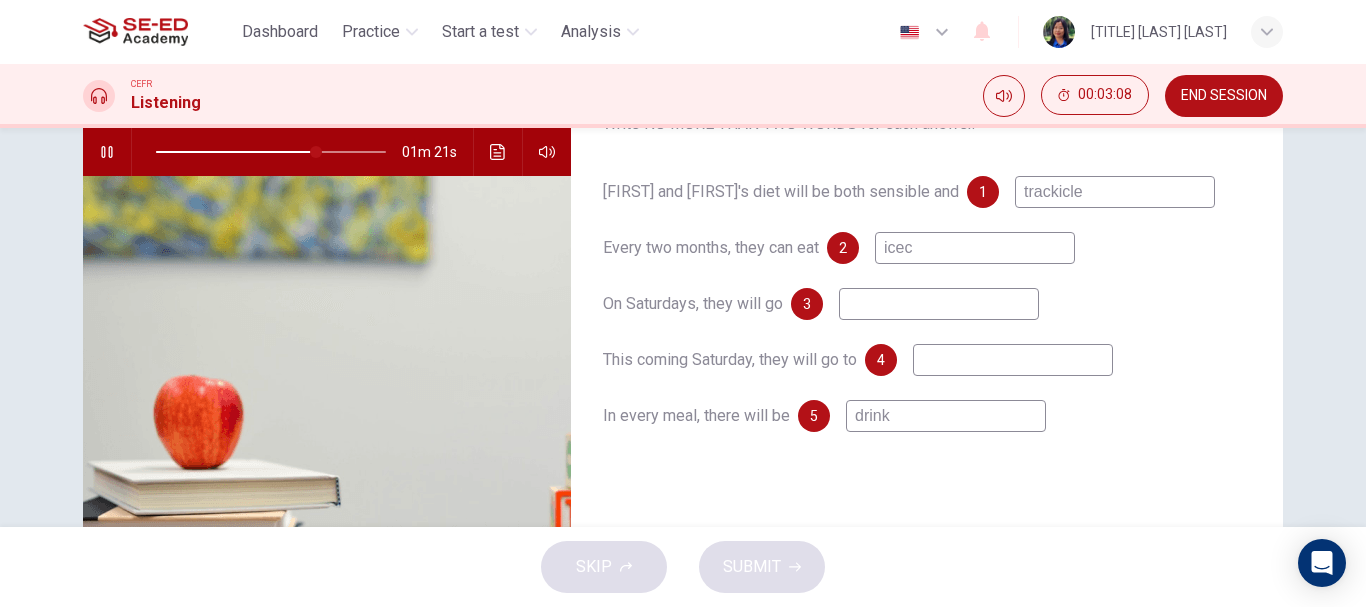 type on "70" 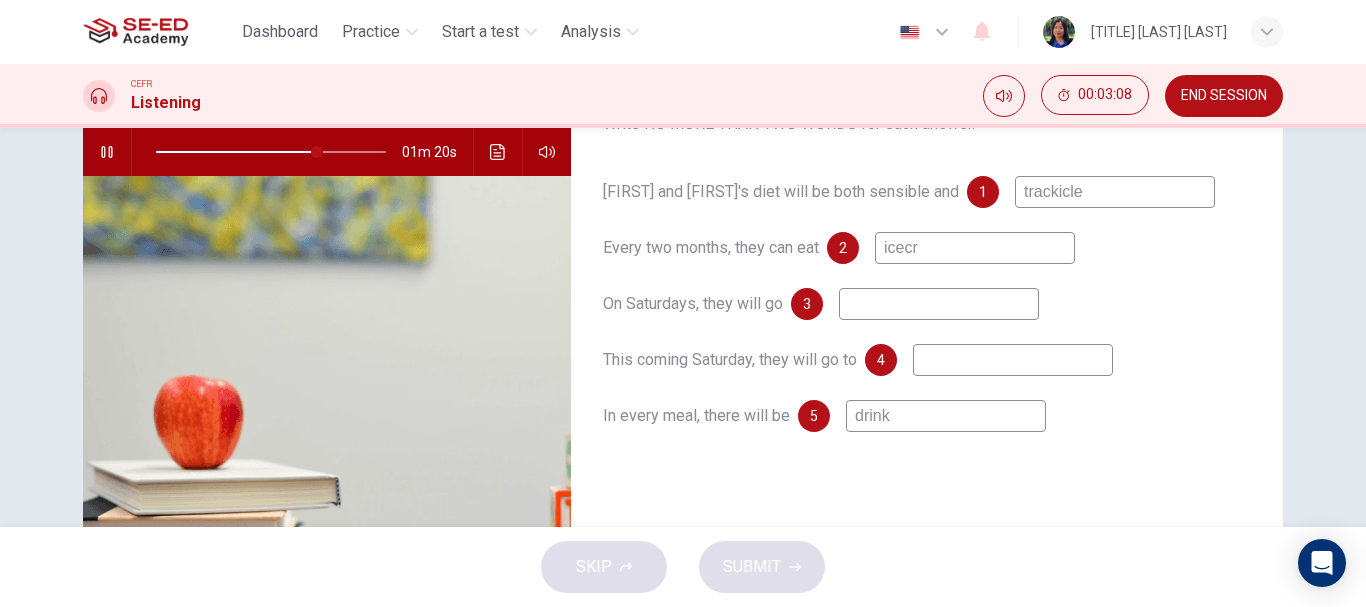 type on "icecre" 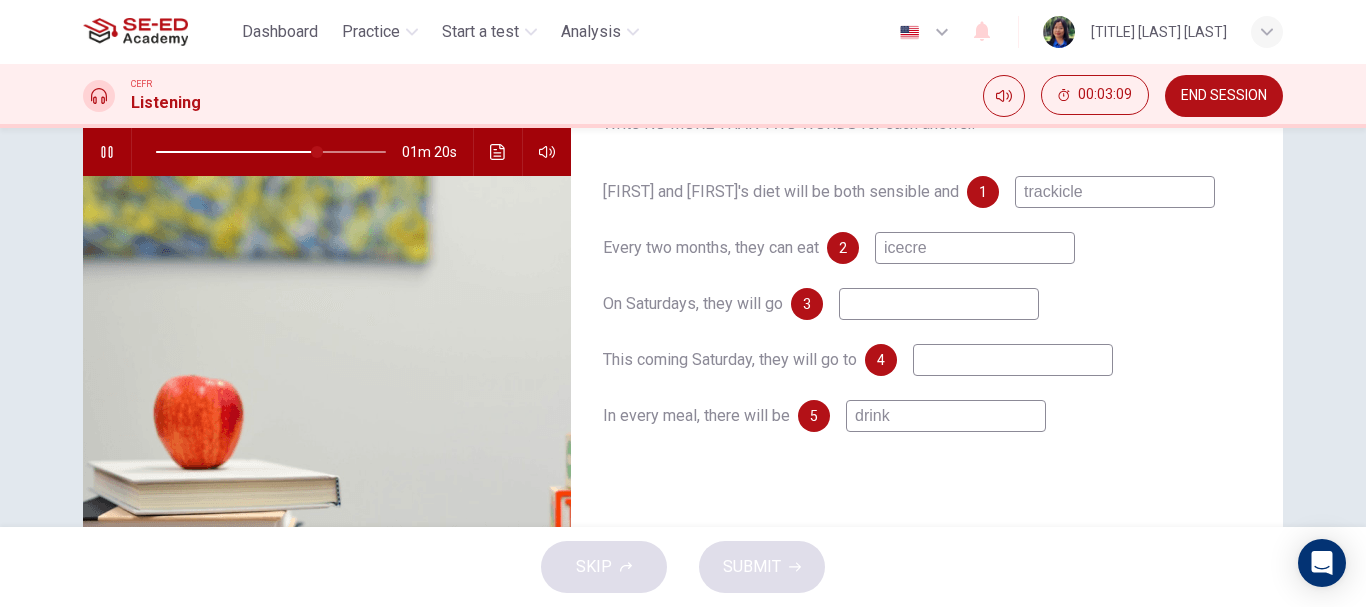 type on "70" 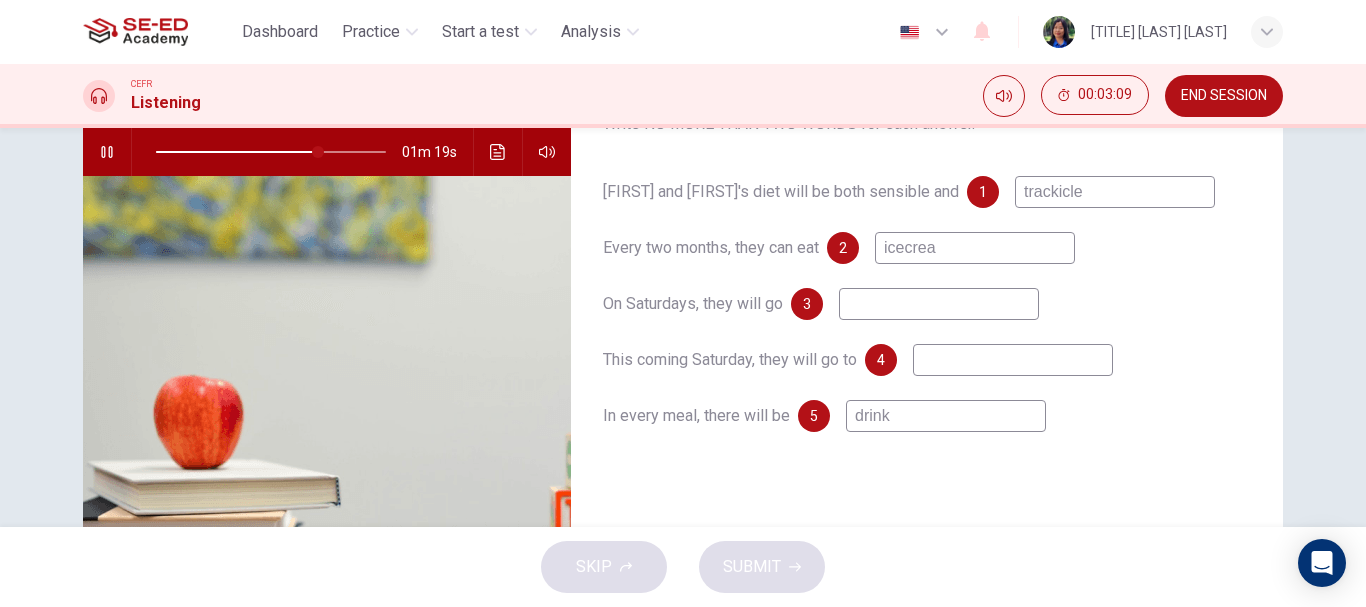 type on "icecream" 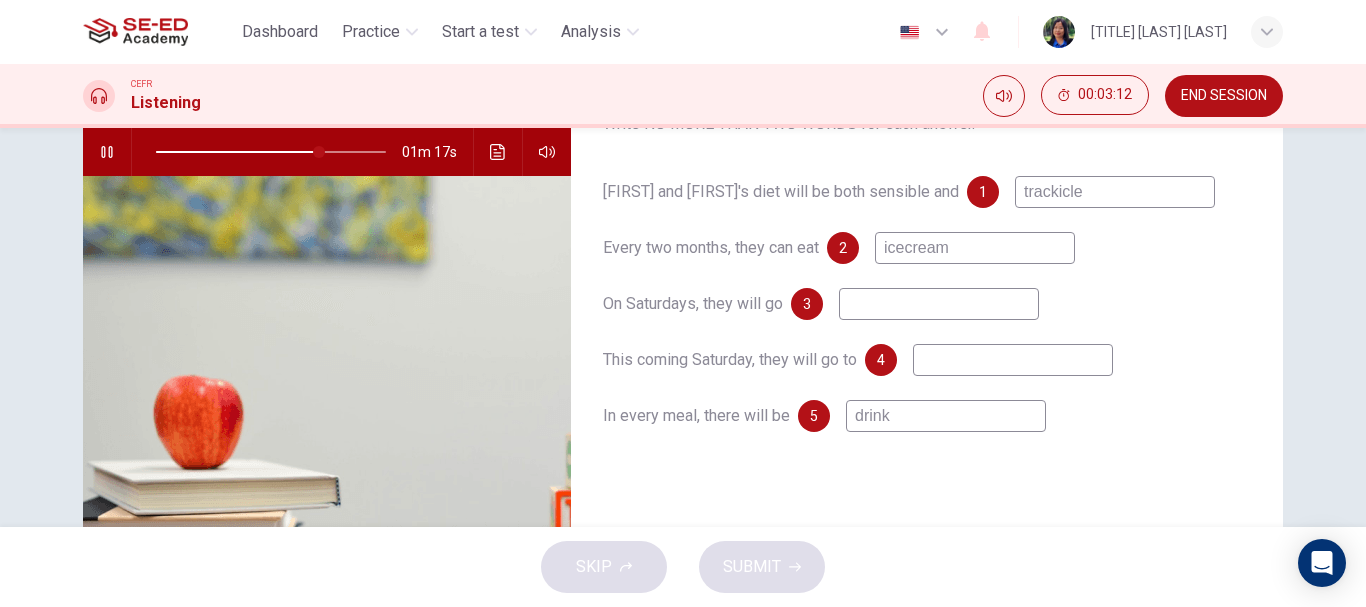 click on "icecream" at bounding box center [975, 248] 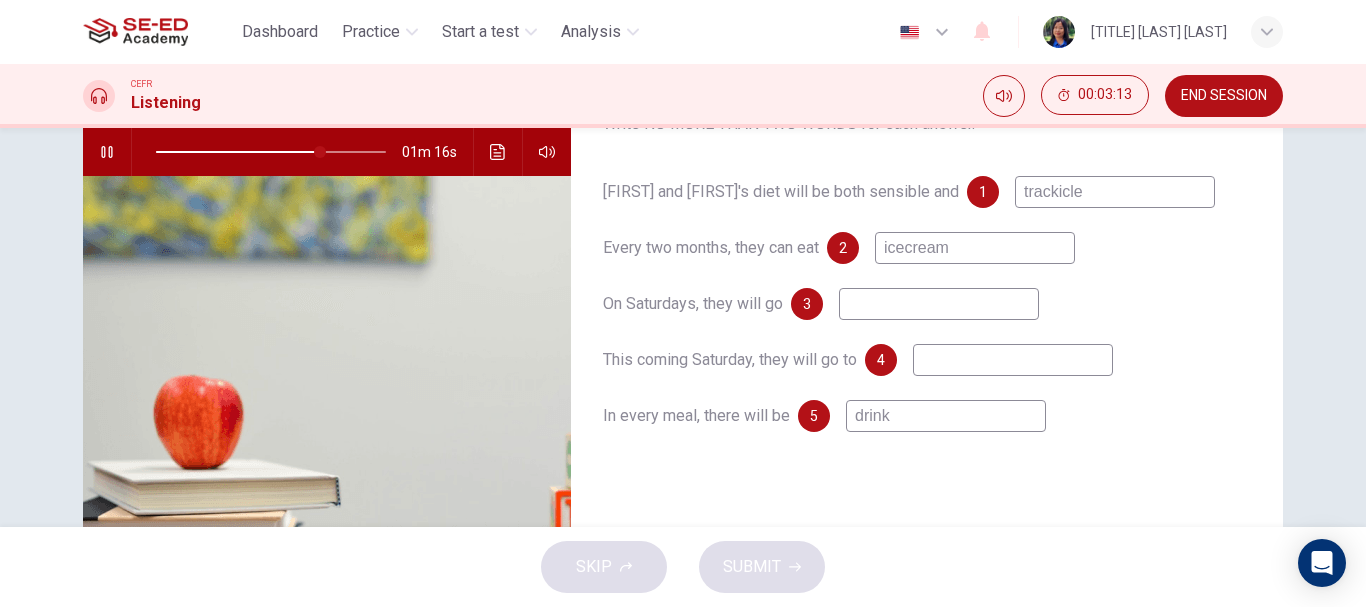 type on "72" 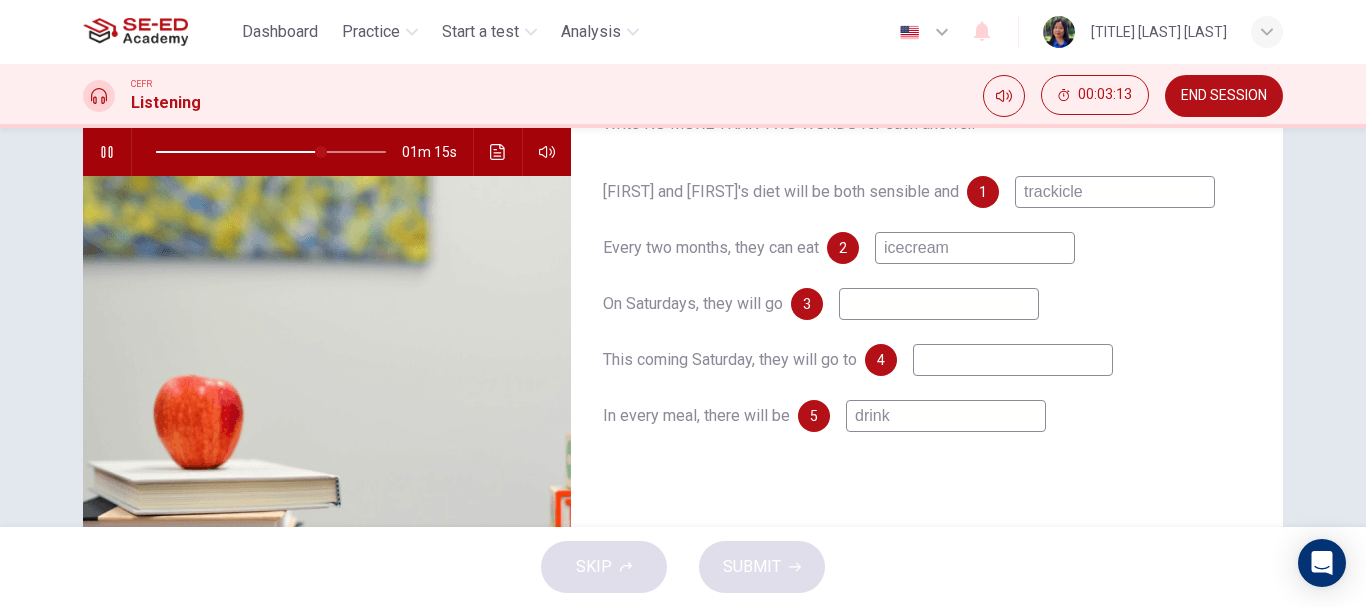 type on "icecream" 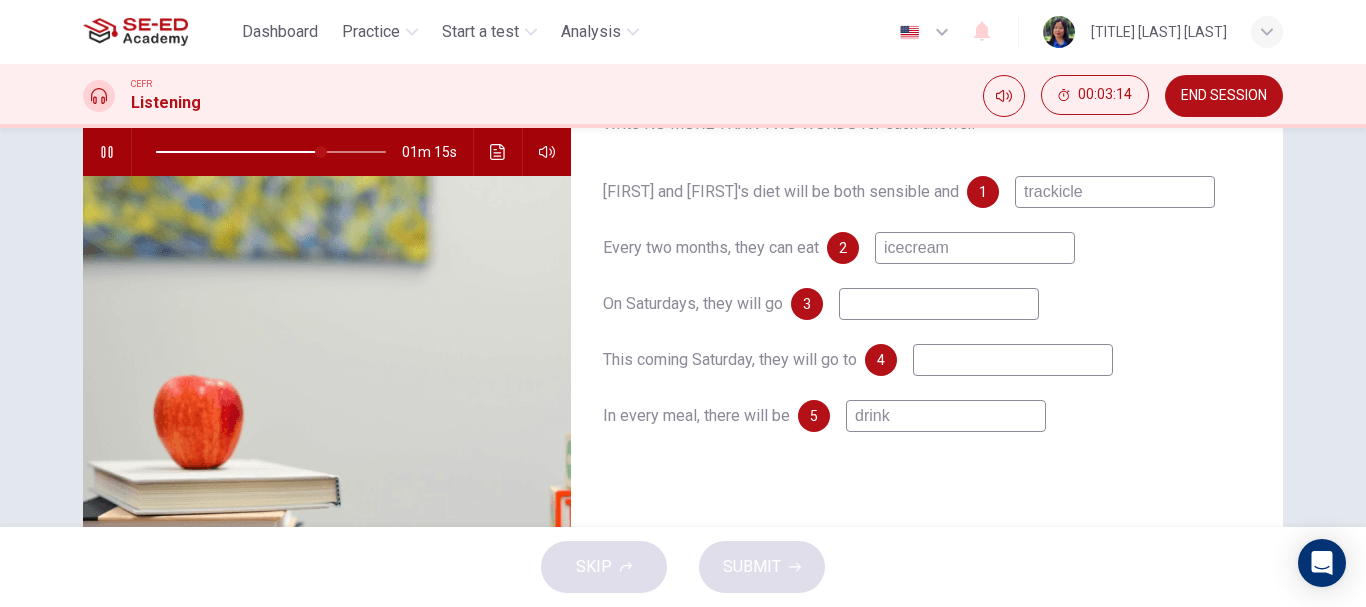 click on "icecream" at bounding box center (975, 248) 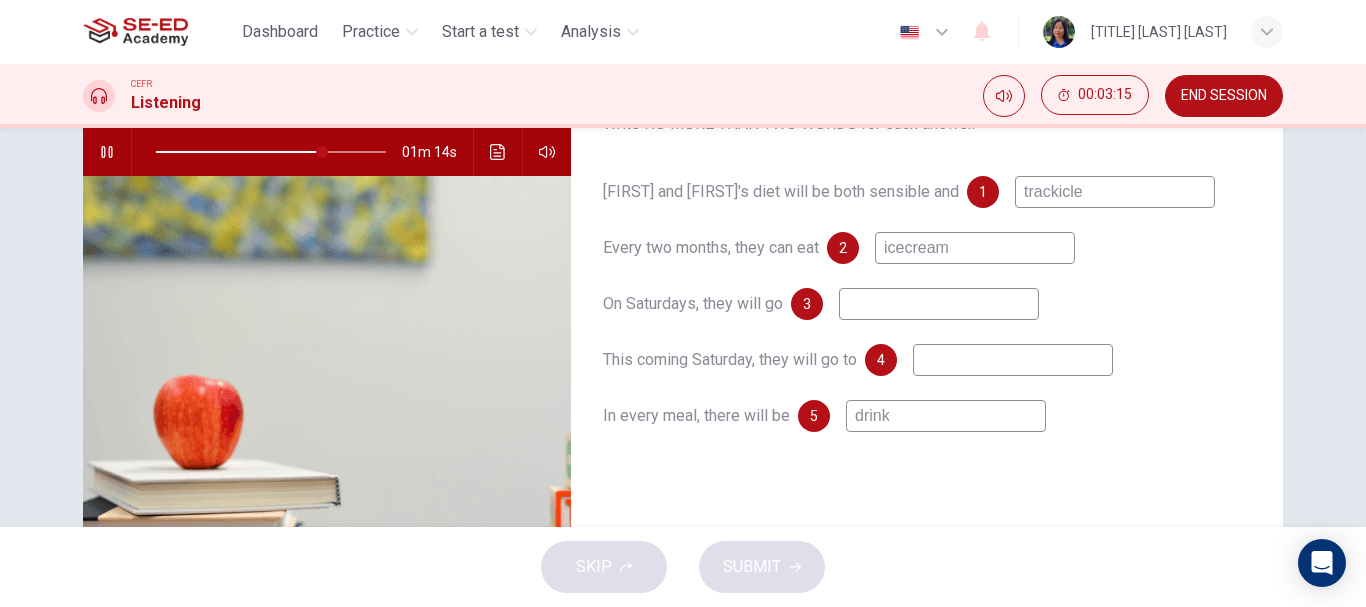 type on "72" 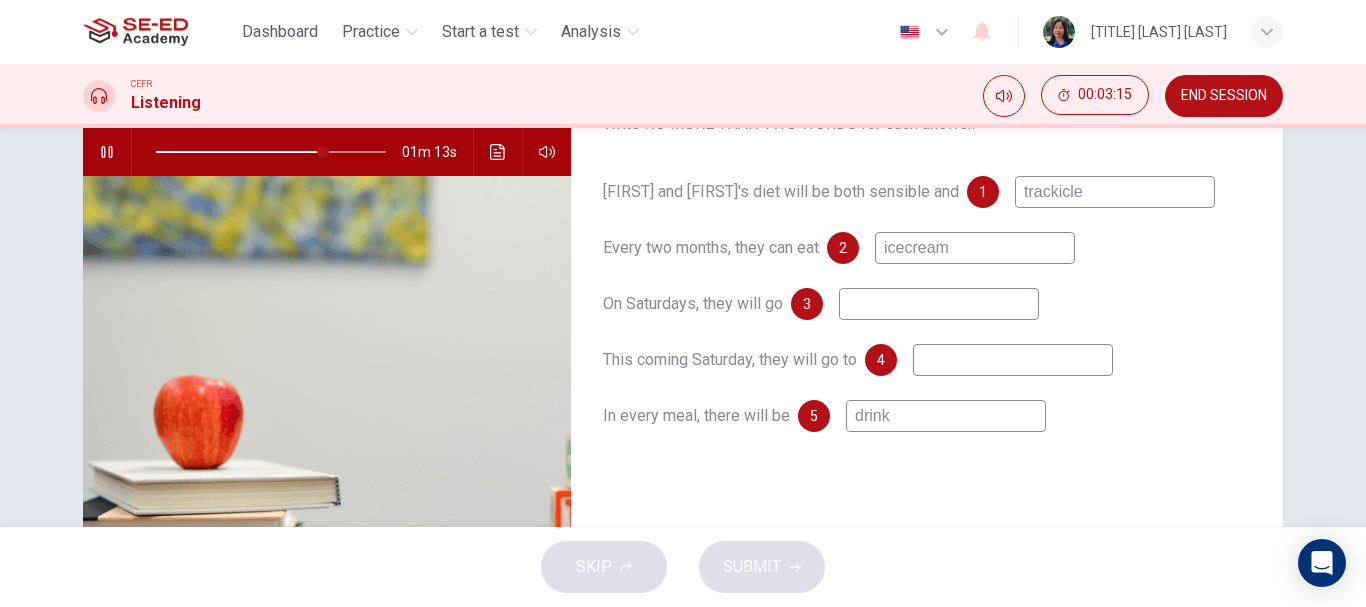 click on "icecream" at bounding box center [975, 248] 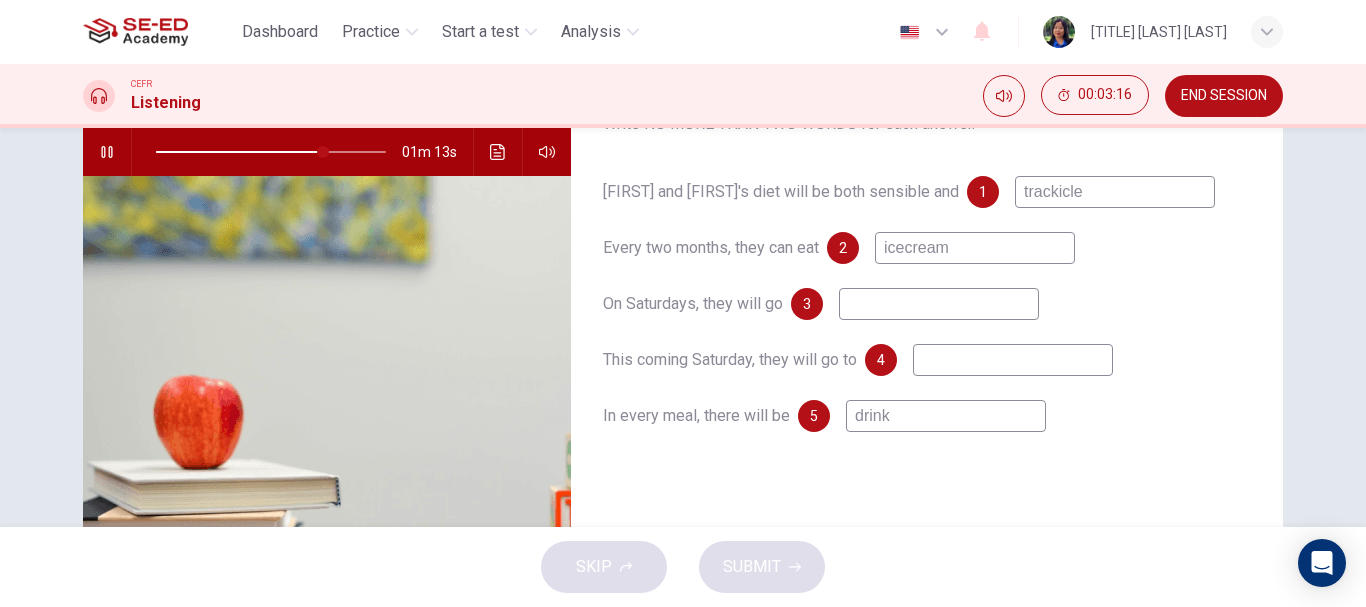 type on "ice scream" 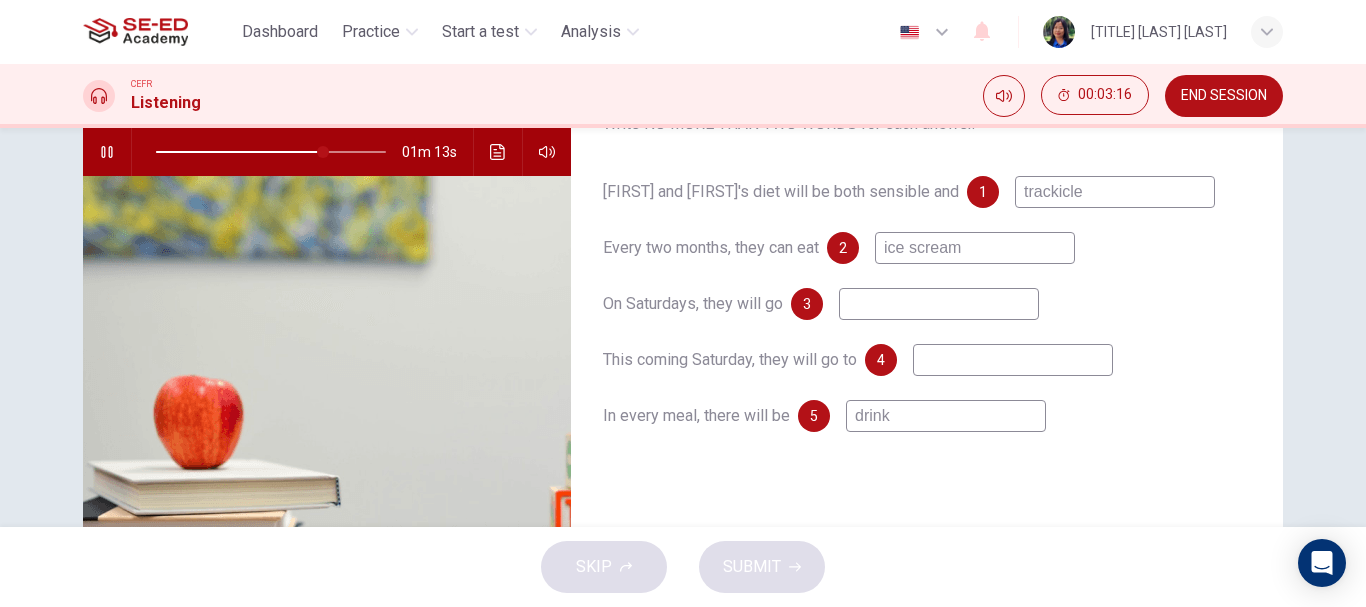 type on "73" 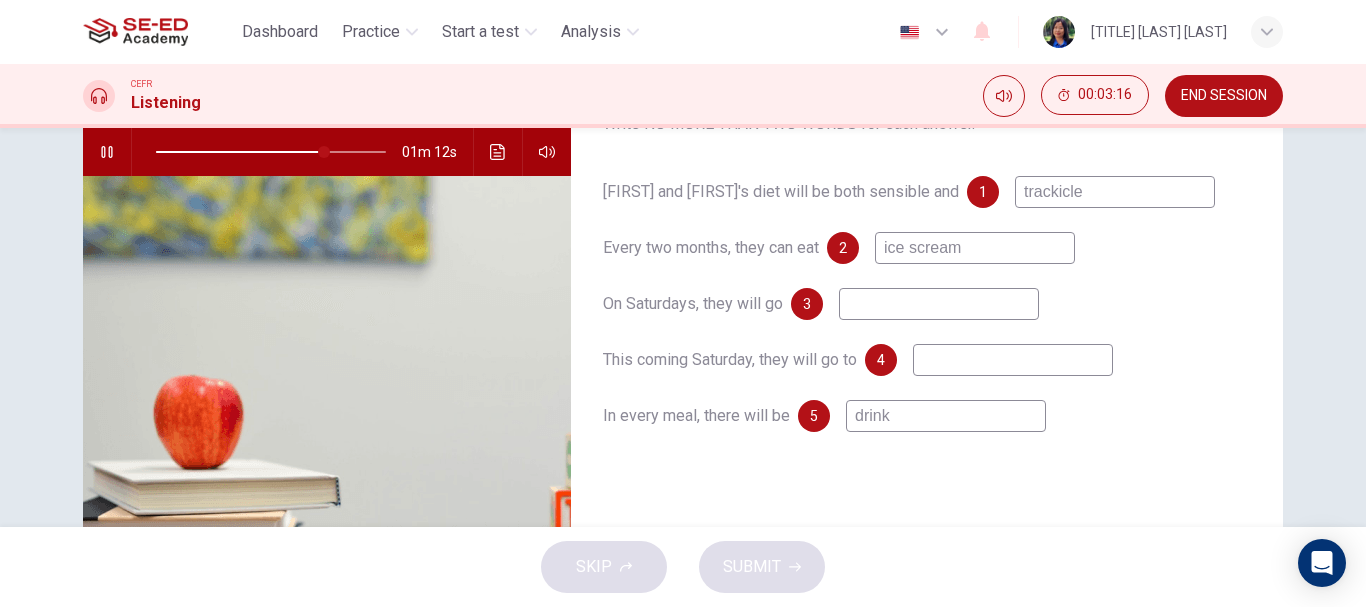 type on "ice scream" 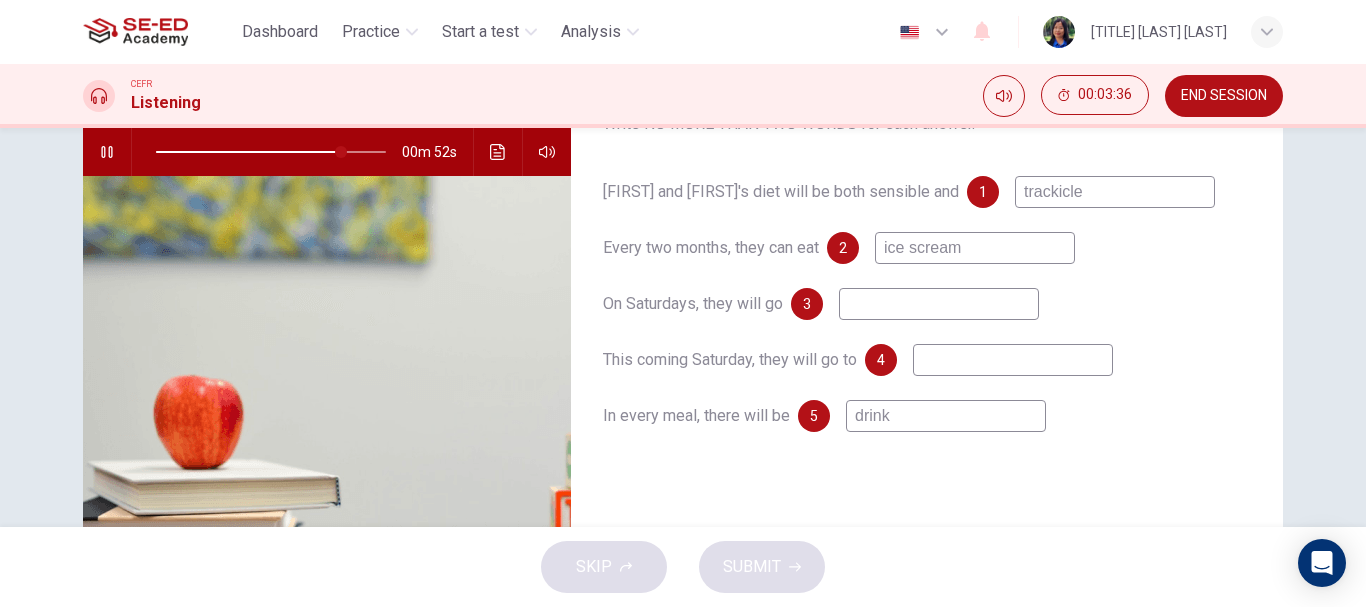 click at bounding box center (939, 304) 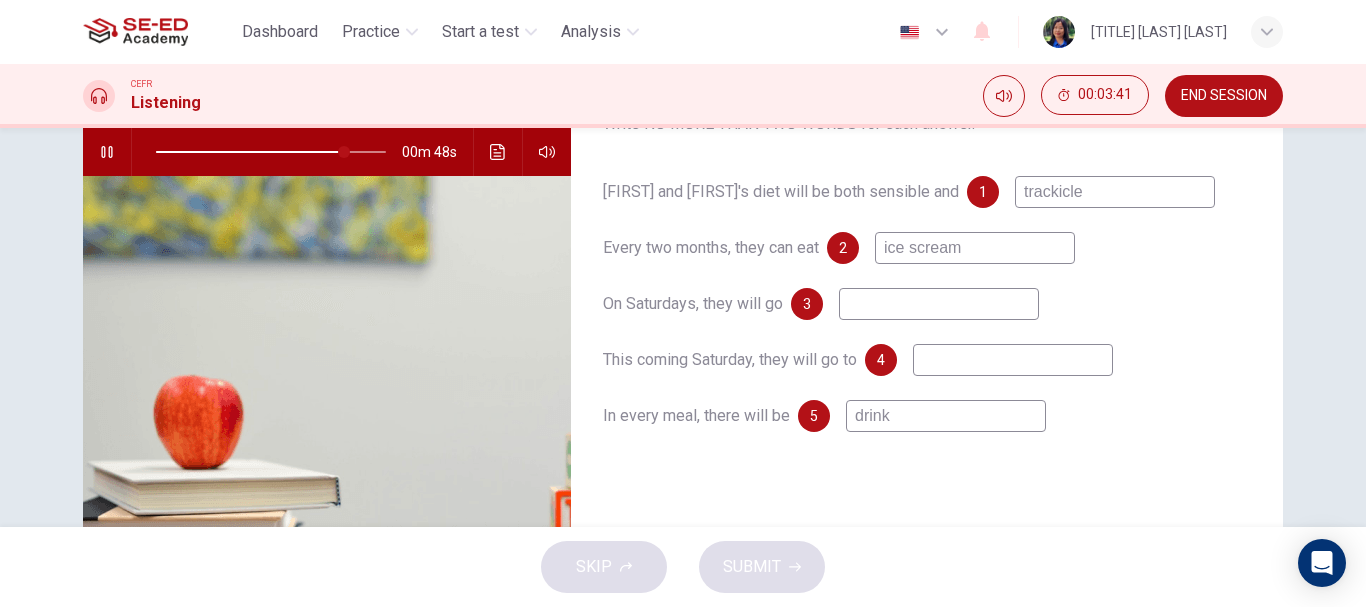 type on "82" 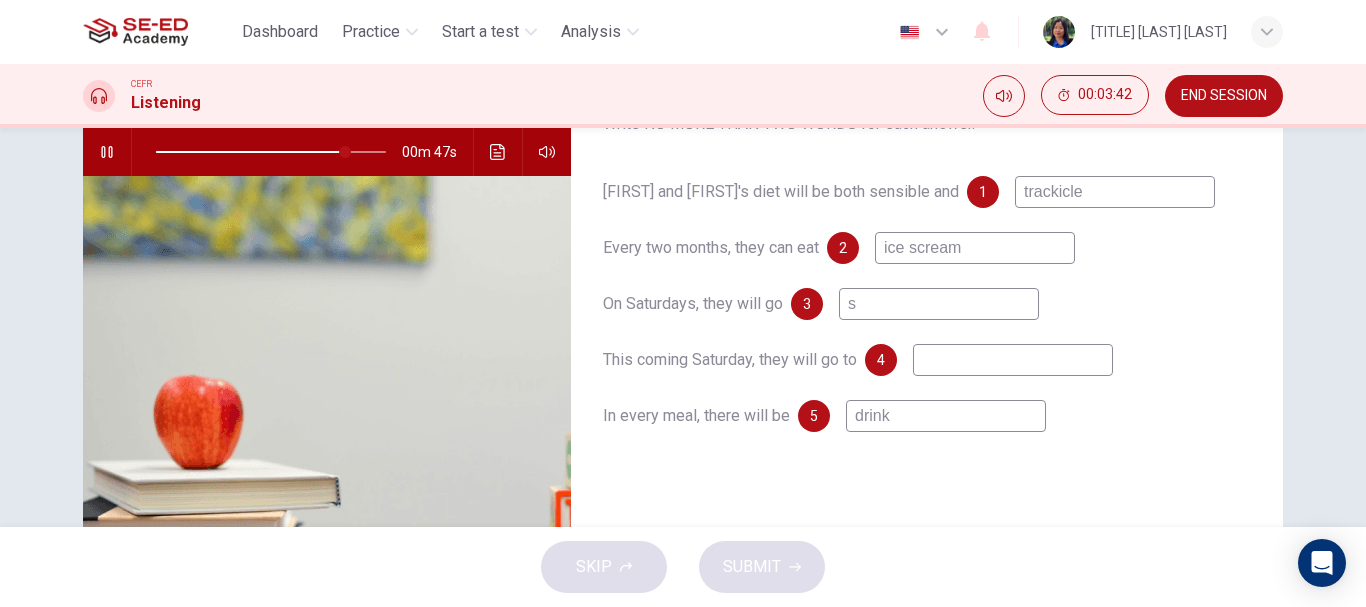 type on "sh" 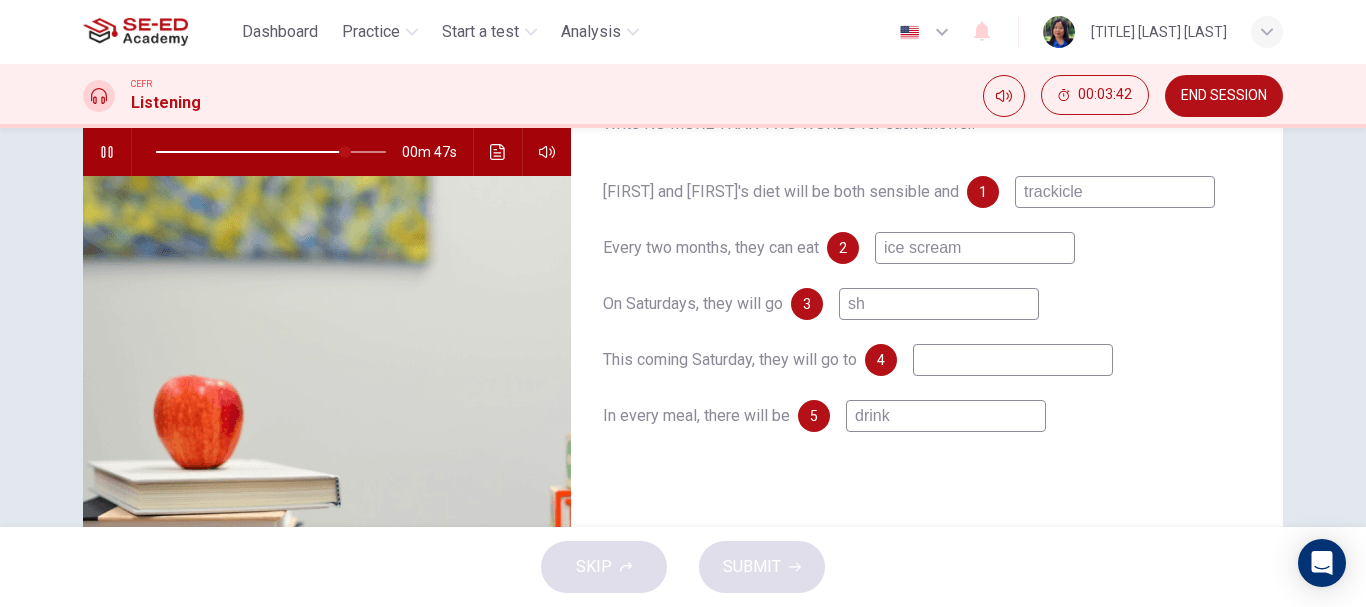 type on "83" 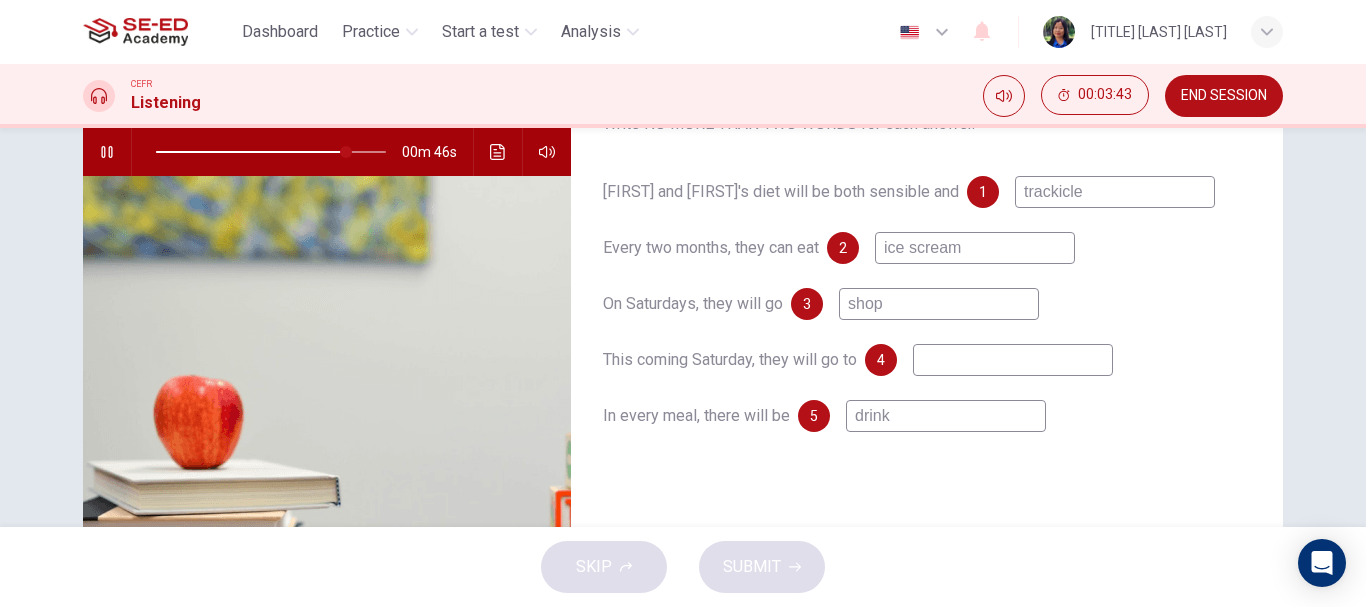type on "shopp" 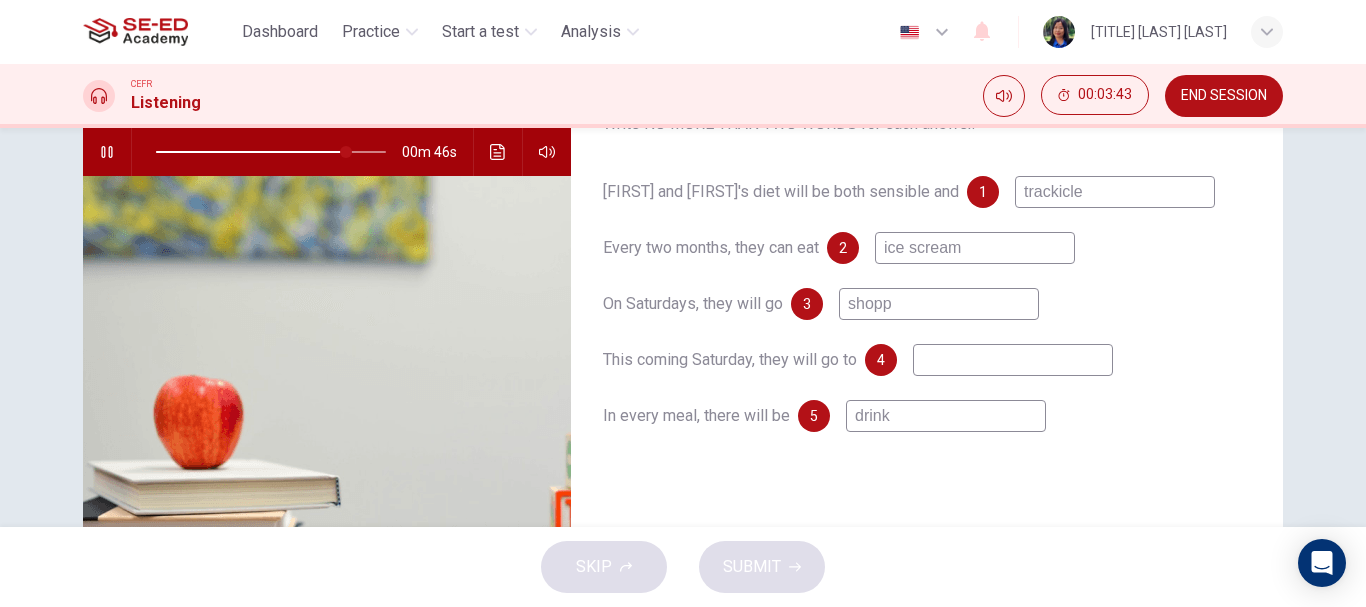 type on "83" 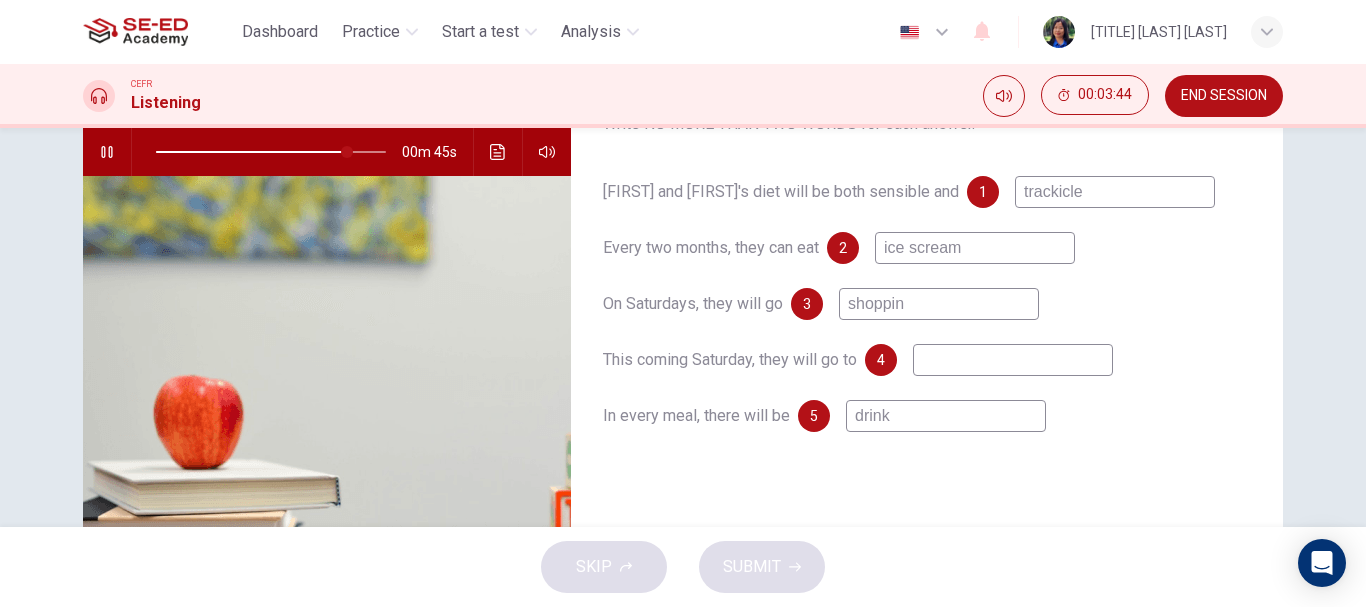 type on "shopping" 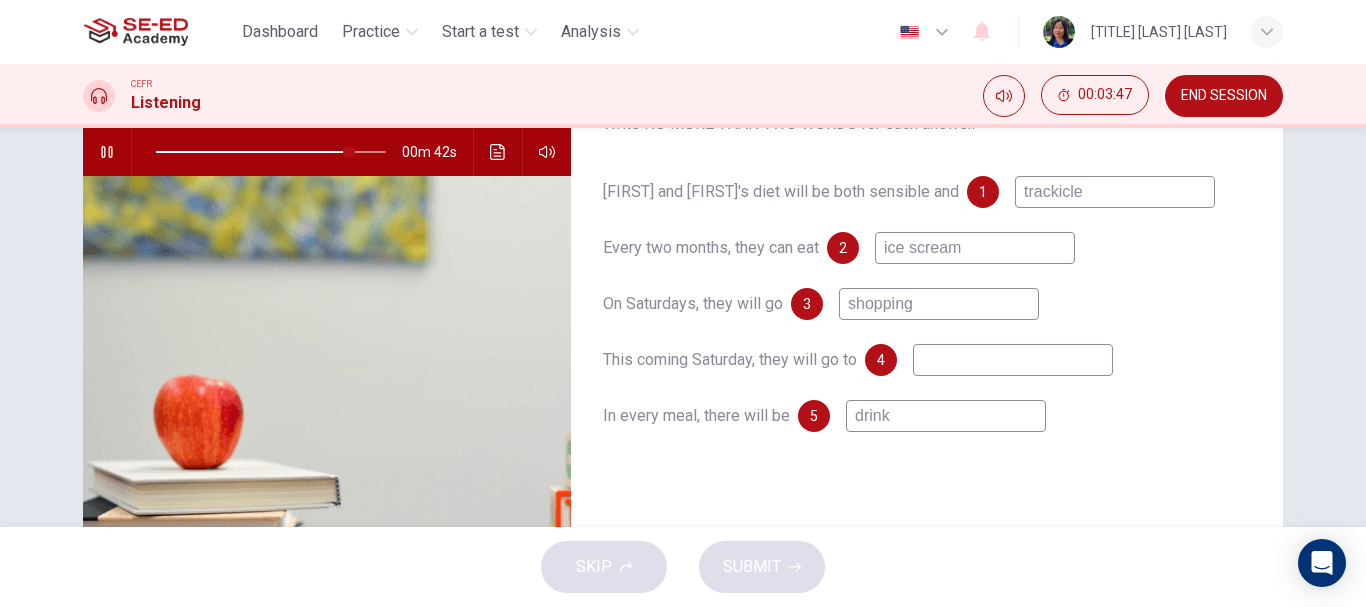 drag, startPoint x: 976, startPoint y: 301, endPoint x: 815, endPoint y: 318, distance: 161.89503 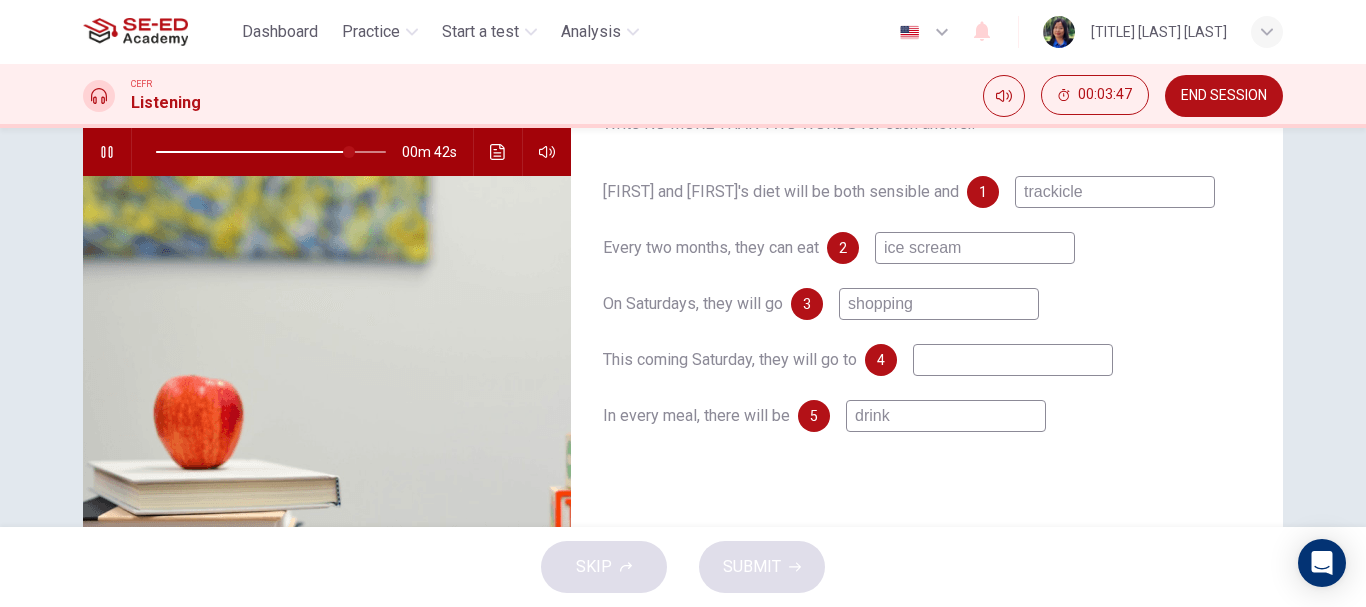 click on "3 shopping" at bounding box center (915, 304) 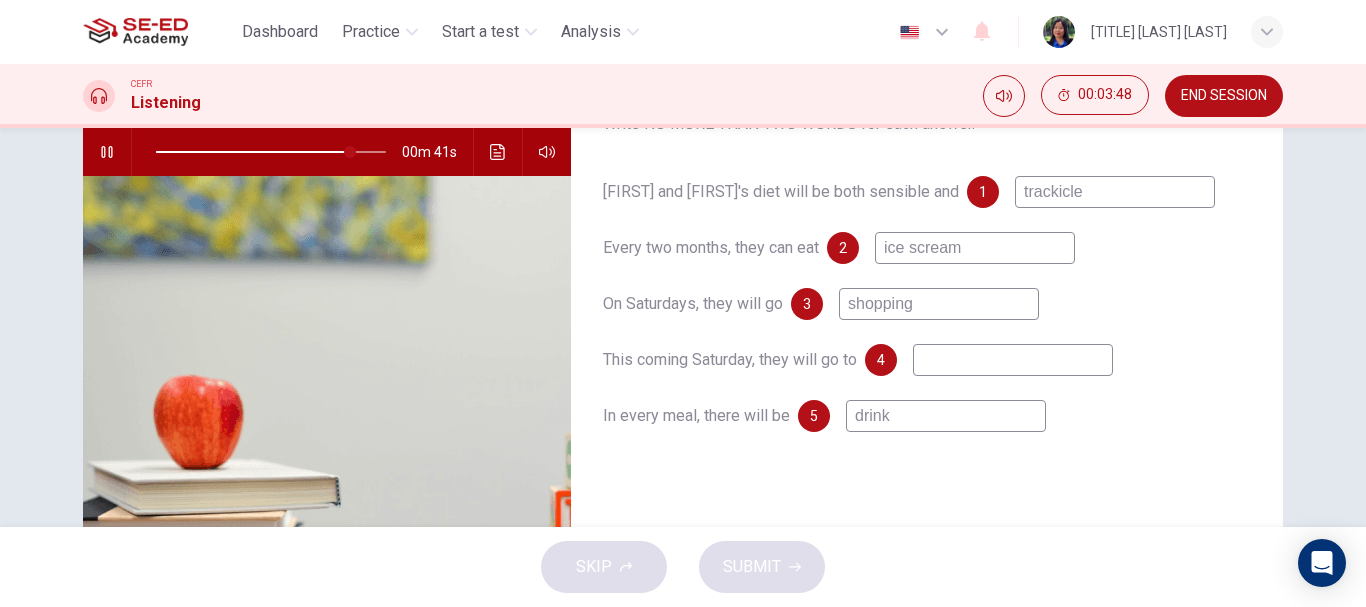 type on "85" 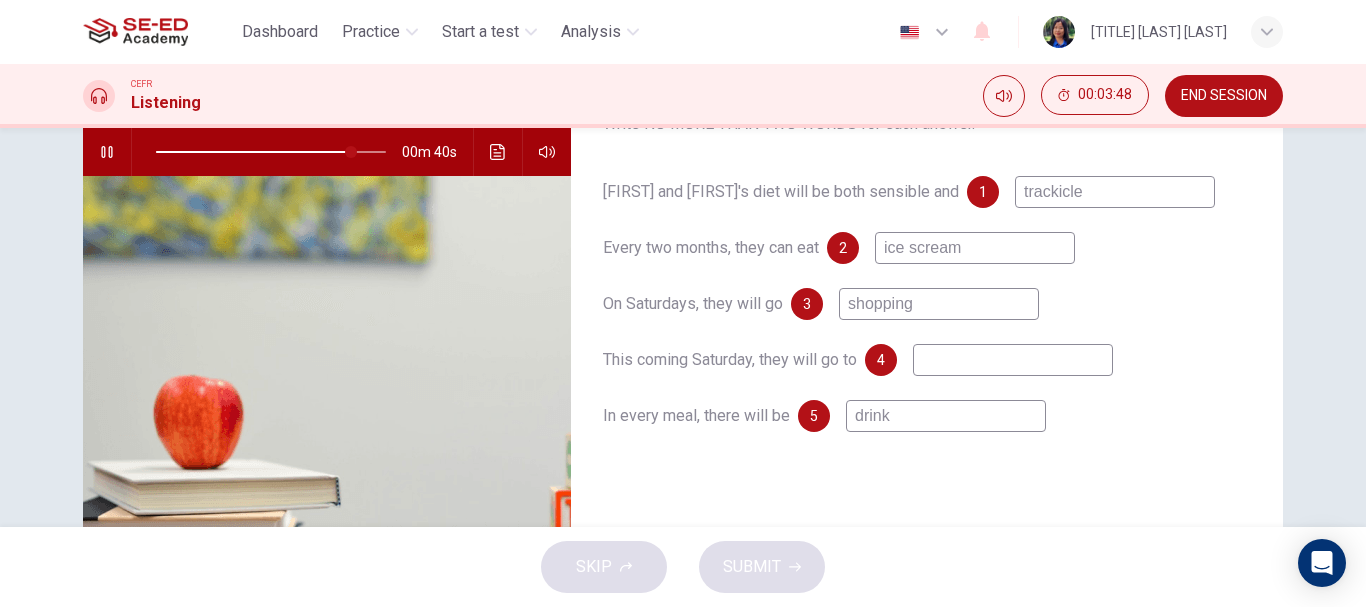type on "shopping" 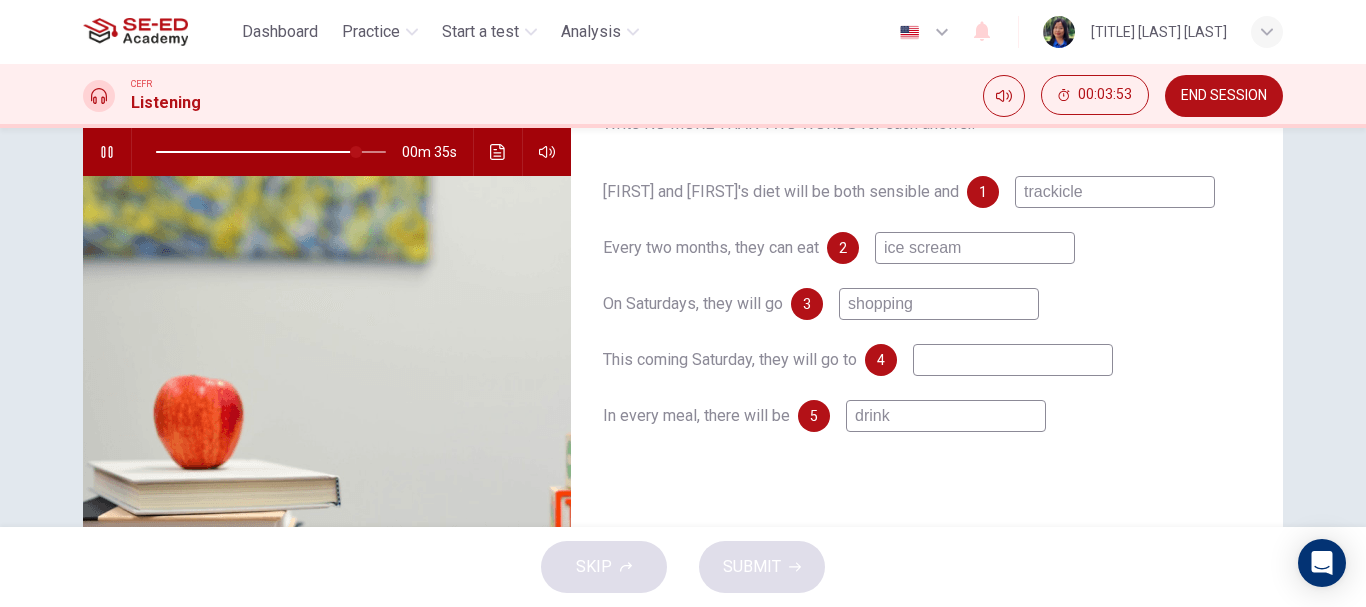drag, startPoint x: 921, startPoint y: 306, endPoint x: 843, endPoint y: 300, distance: 78.23043 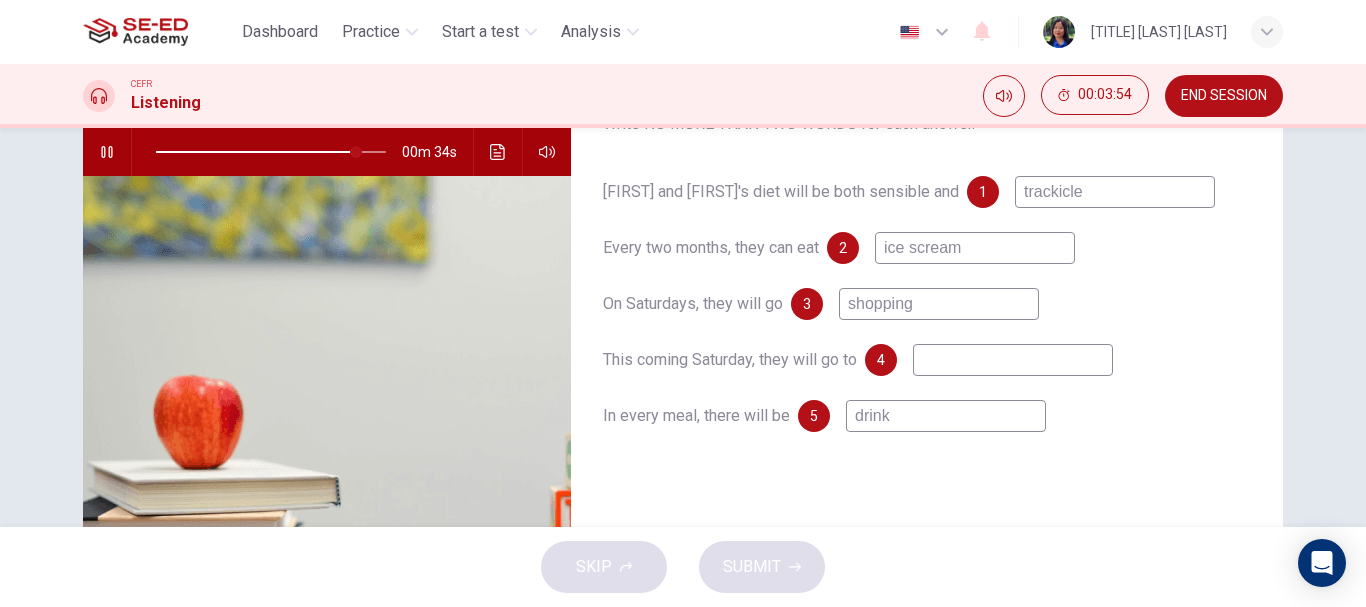 click at bounding box center (1013, 360) 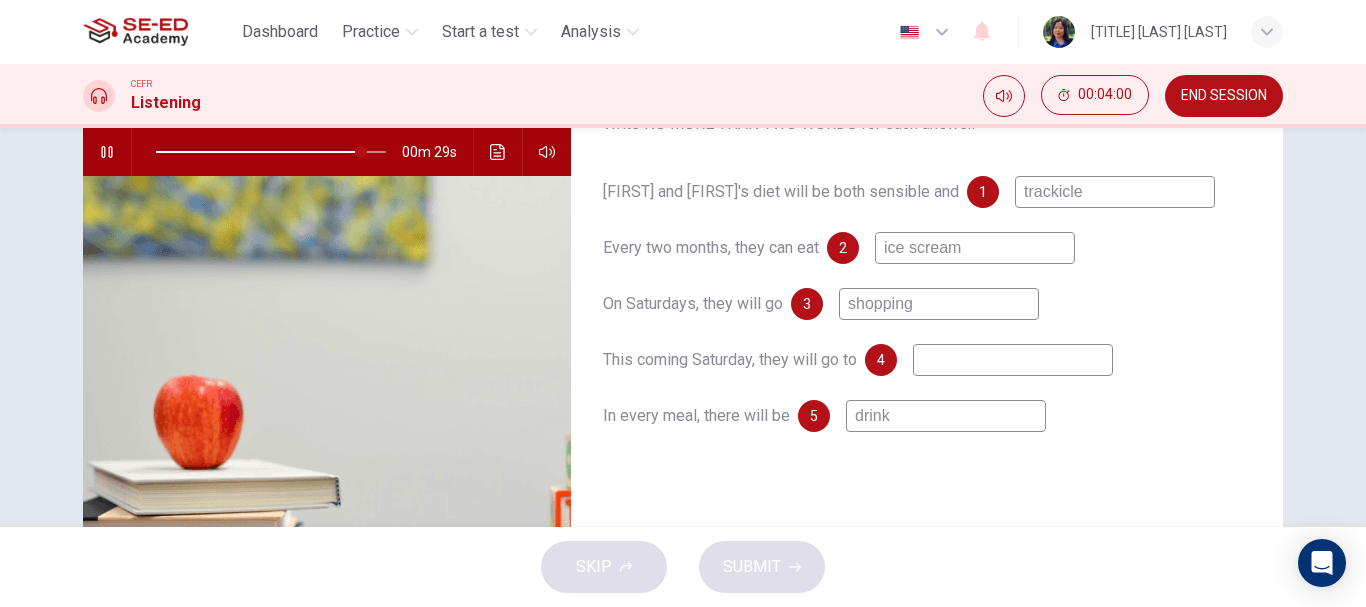 type on "89" 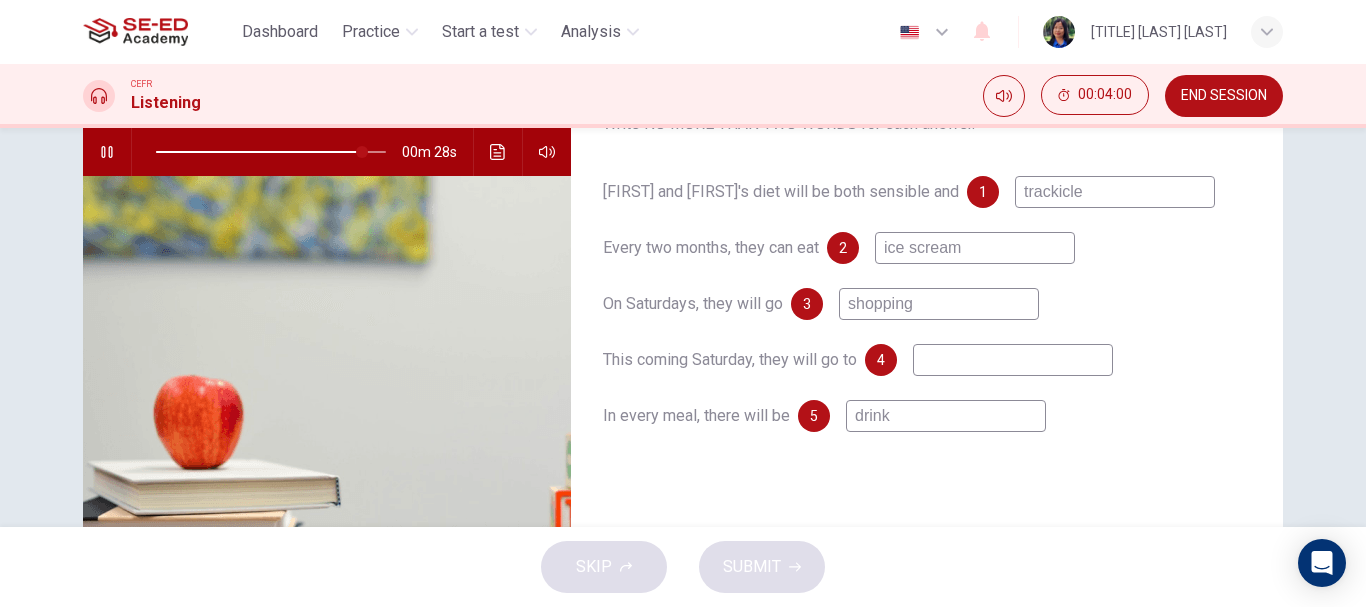 type on "s" 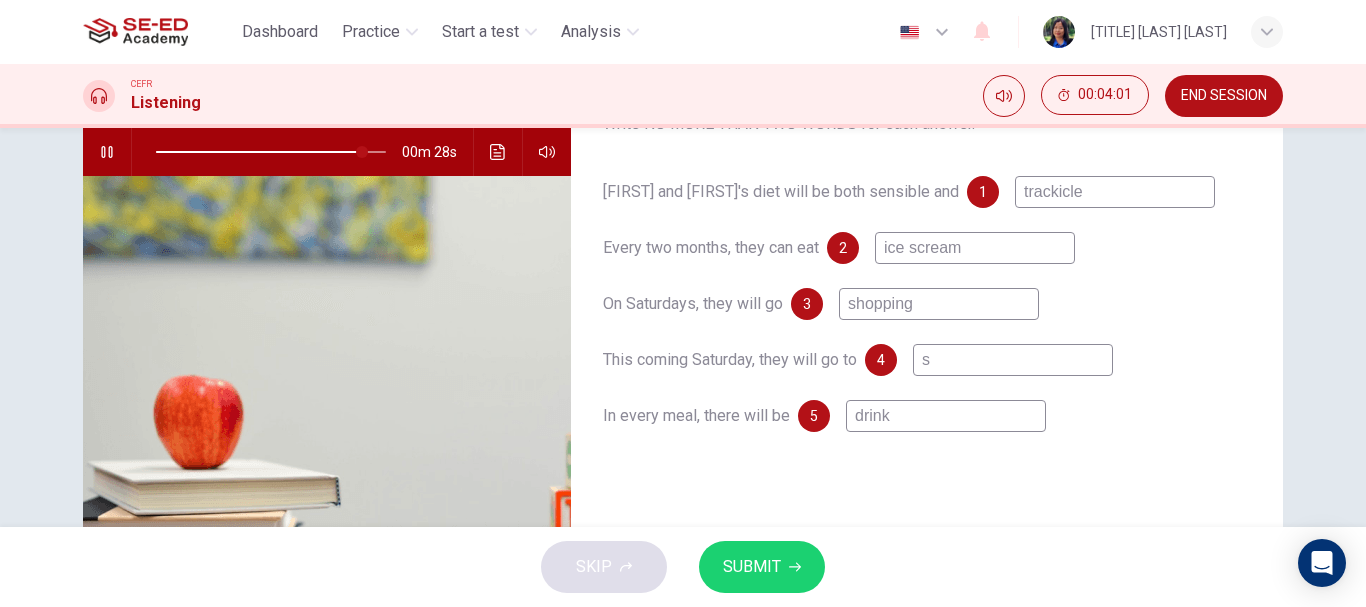 type on "90" 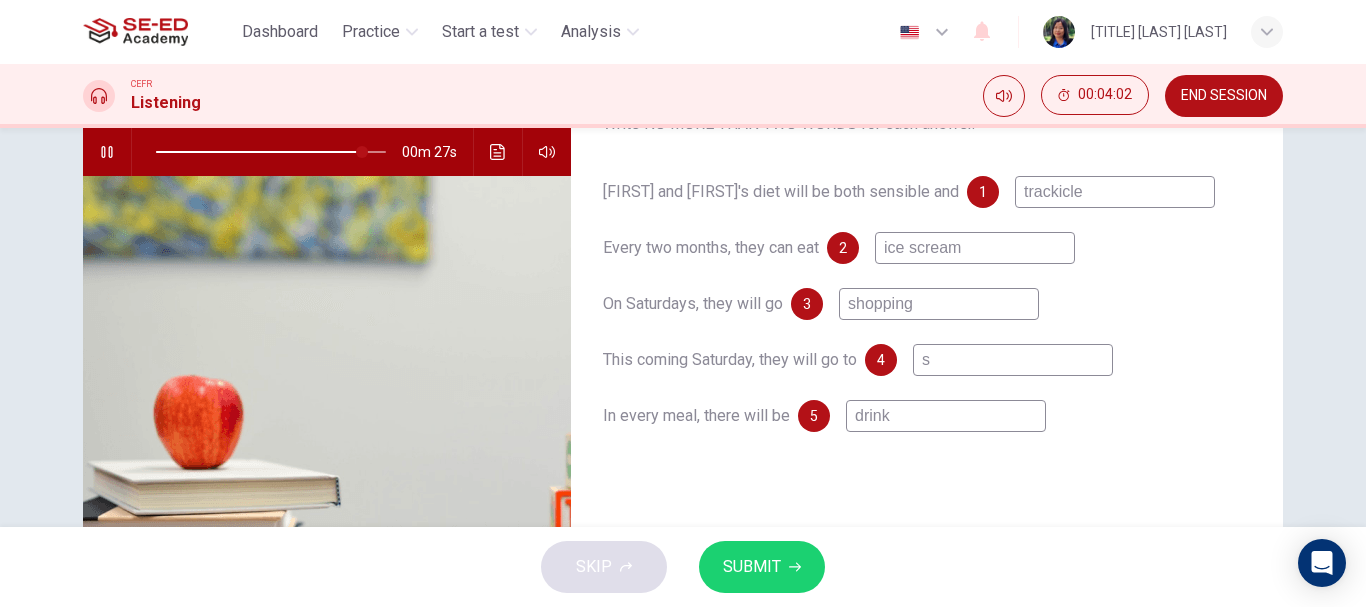 type on "sh" 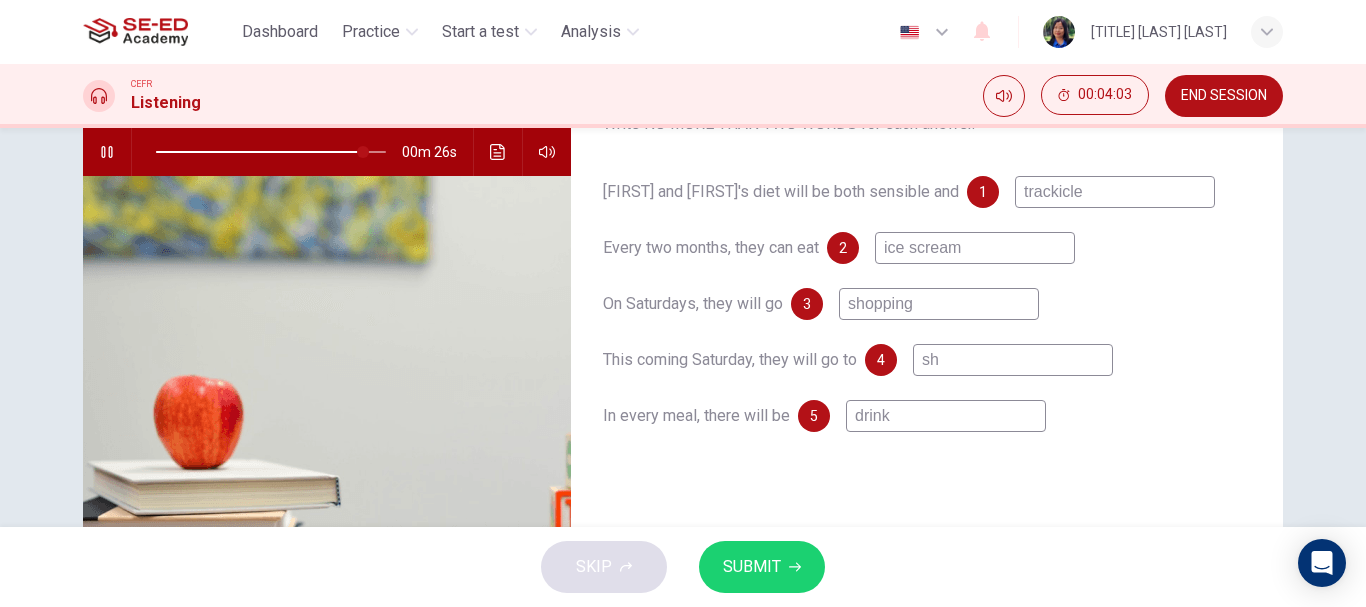 type on "91" 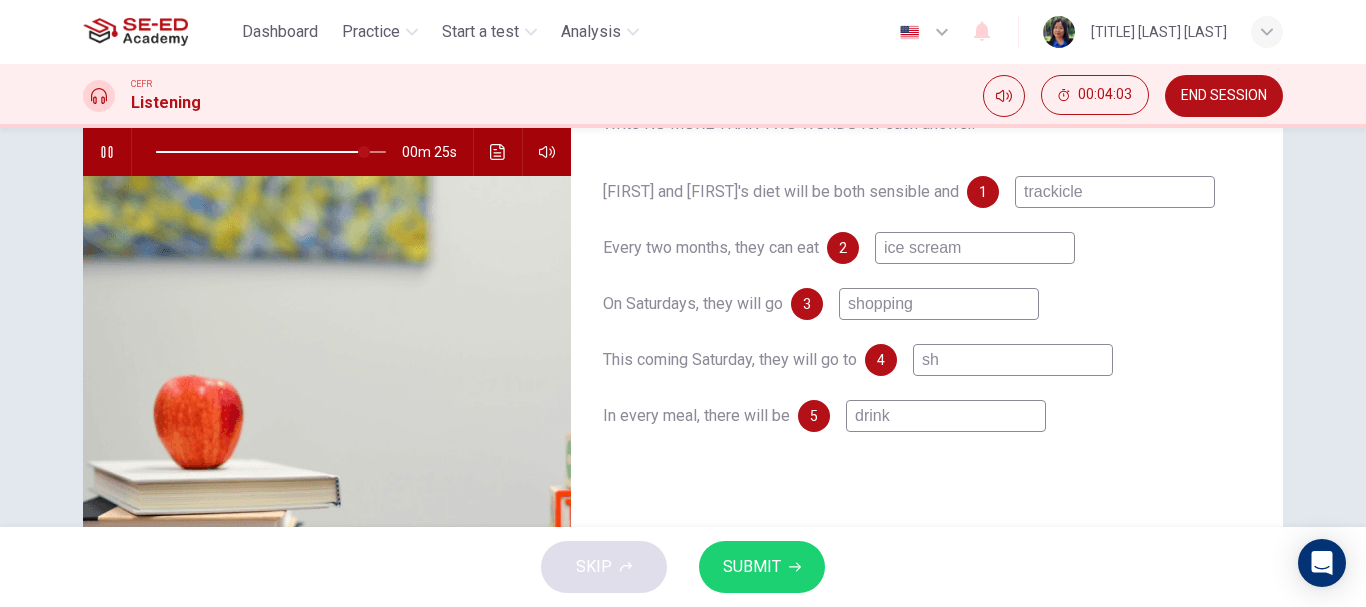 type on "sho" 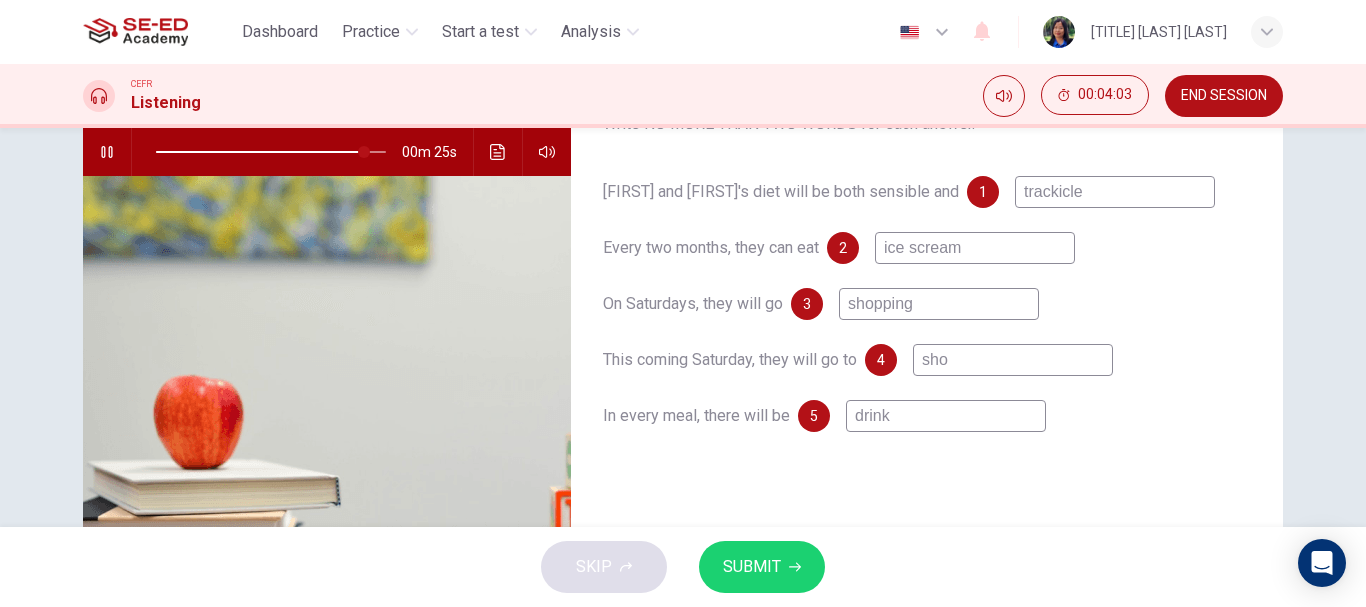 type on "shop" 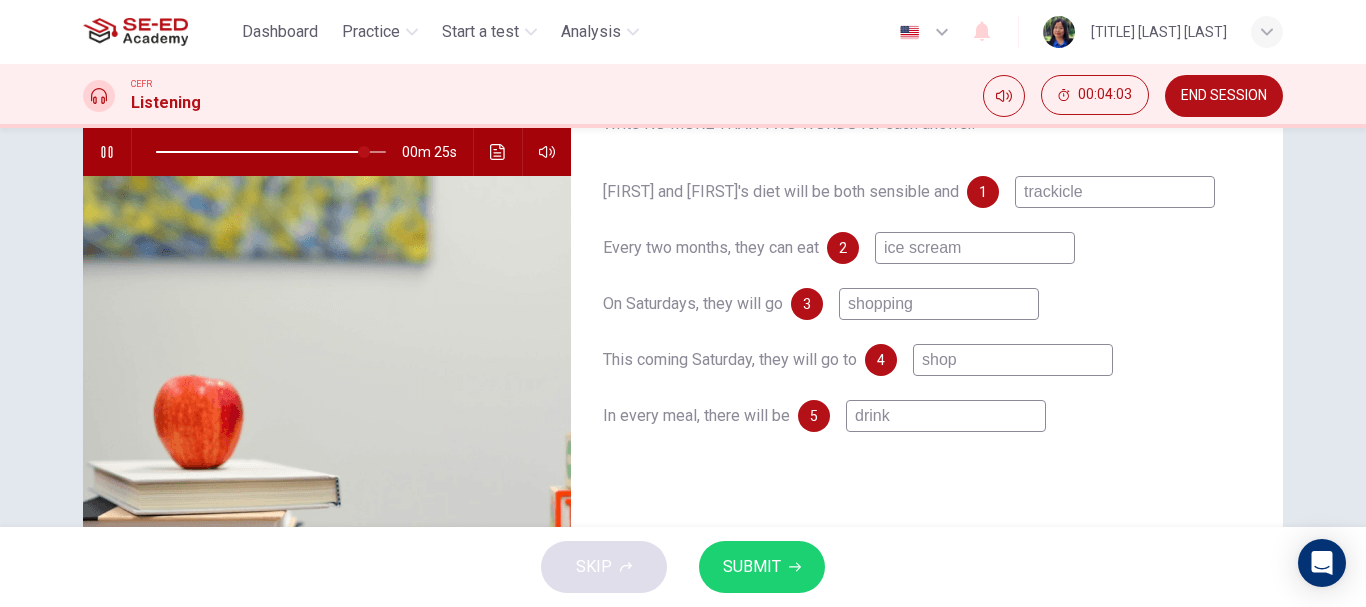 type on "91" 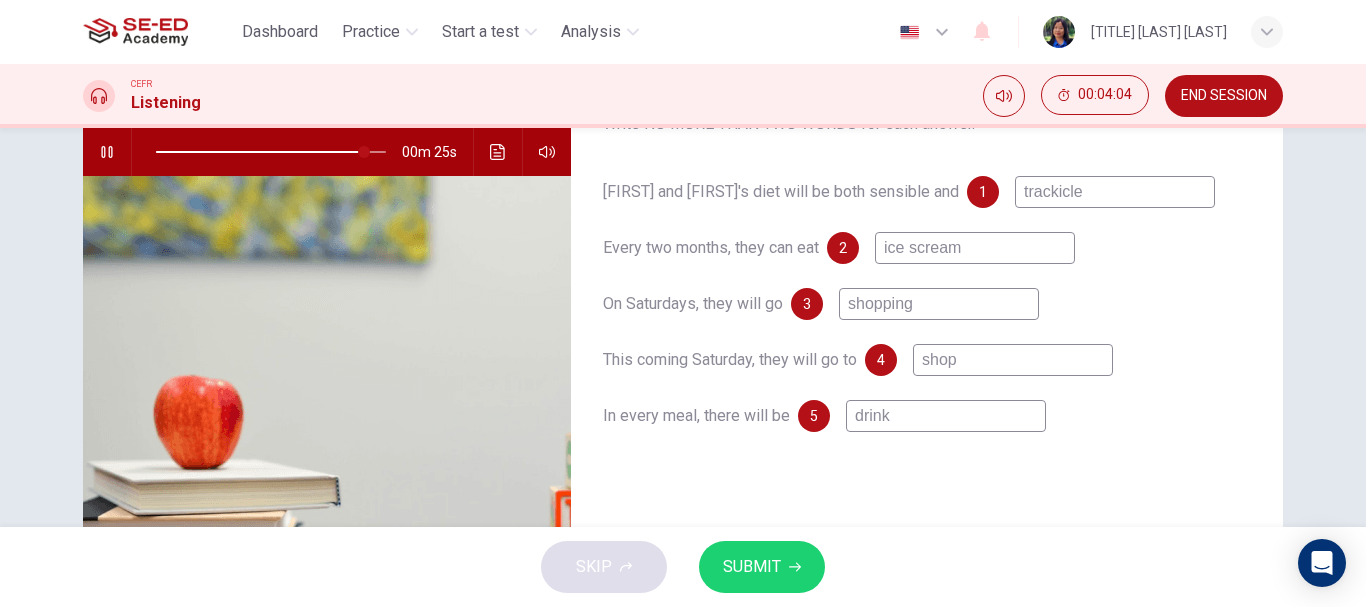 type on "shopp" 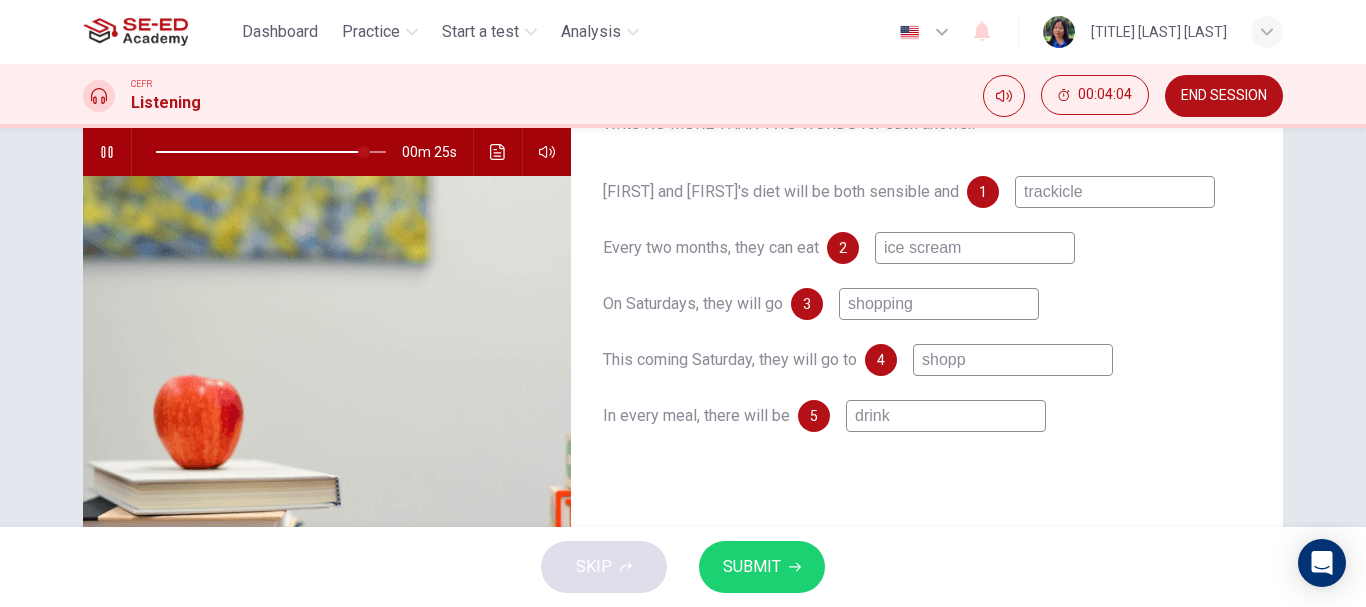 type on "91" 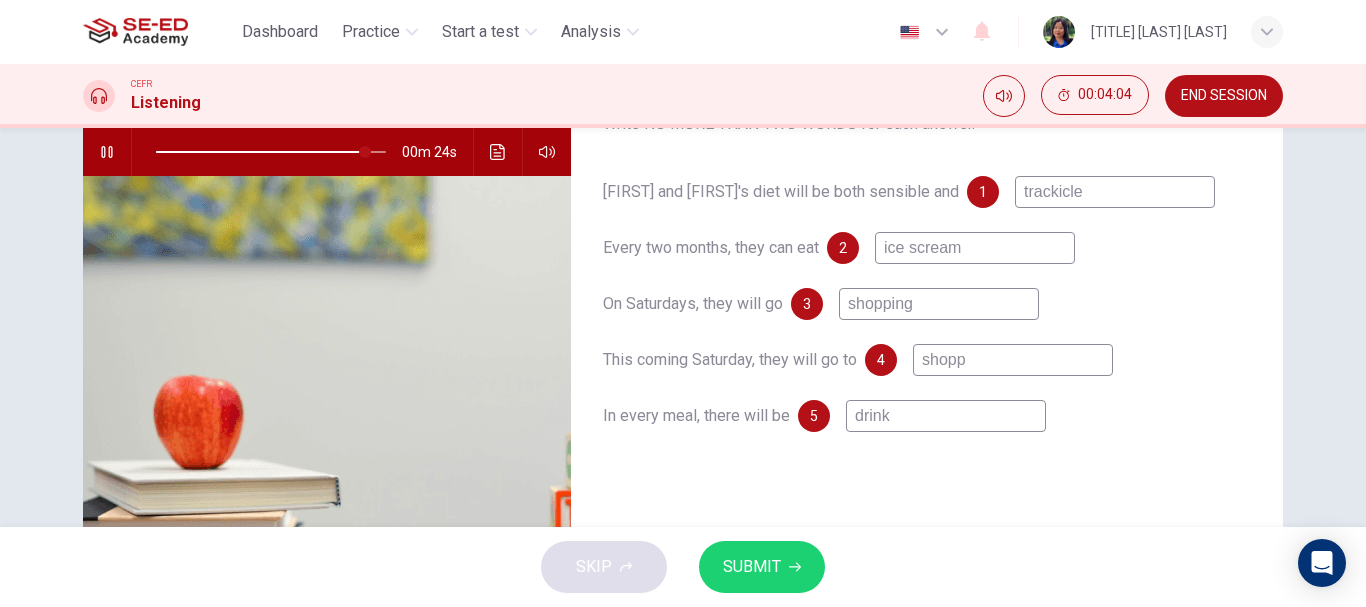 type on "shoppi" 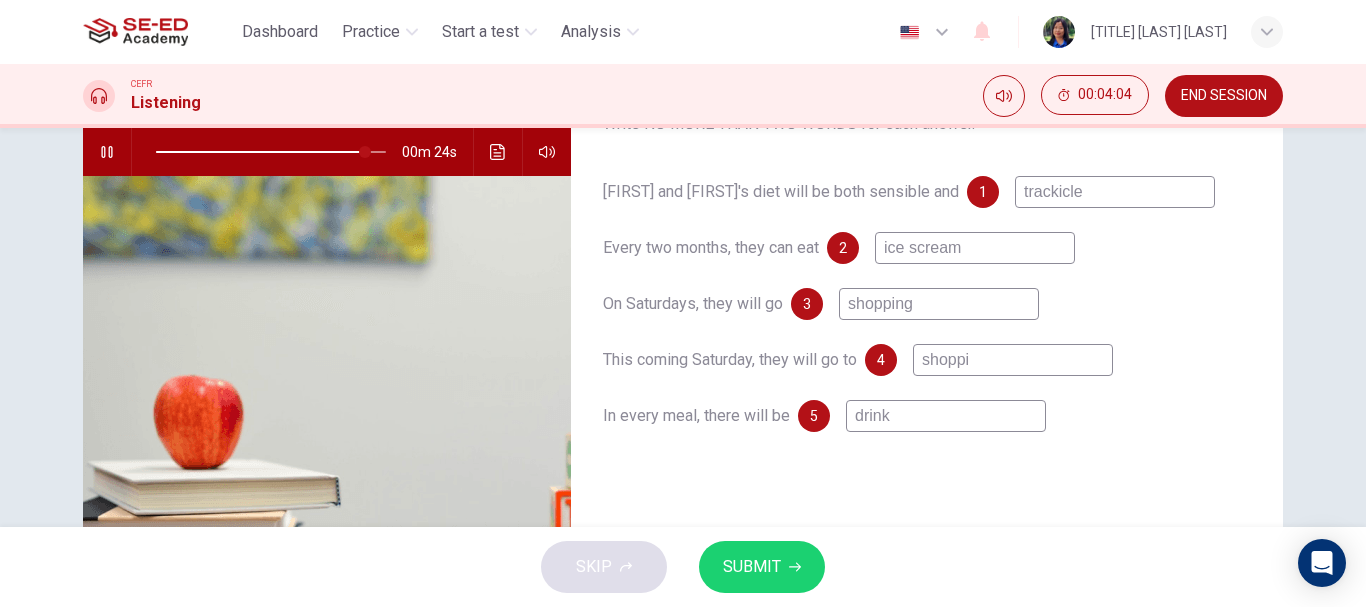 type on "91" 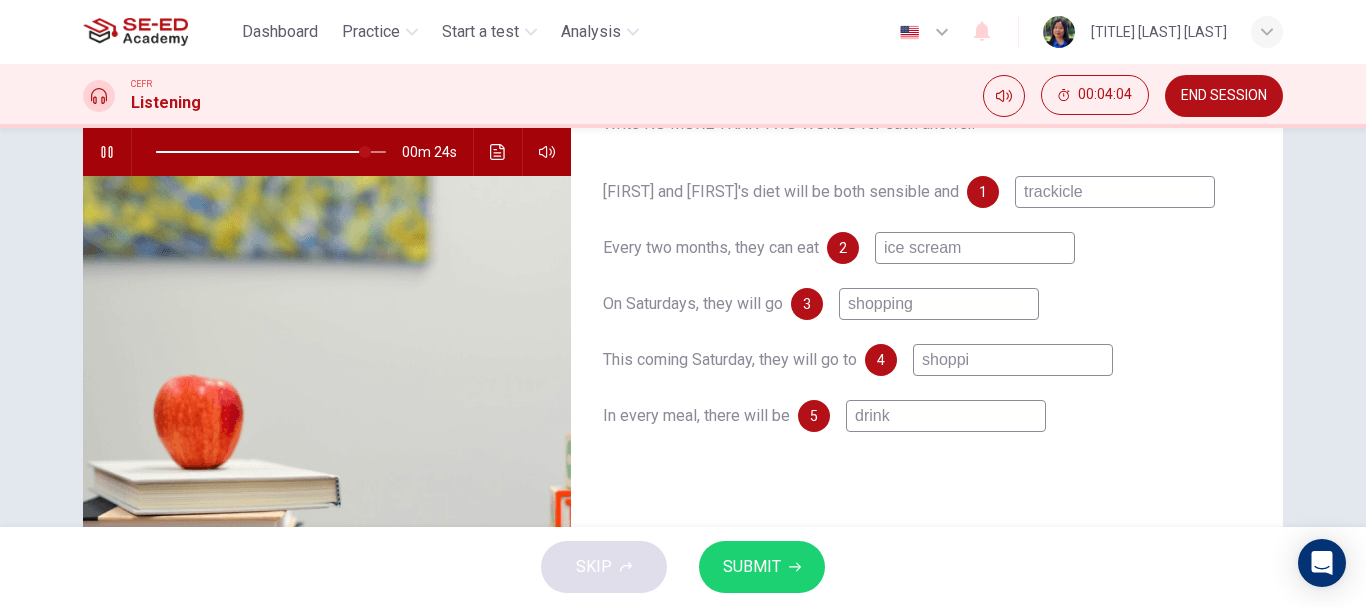 type on "shoppin" 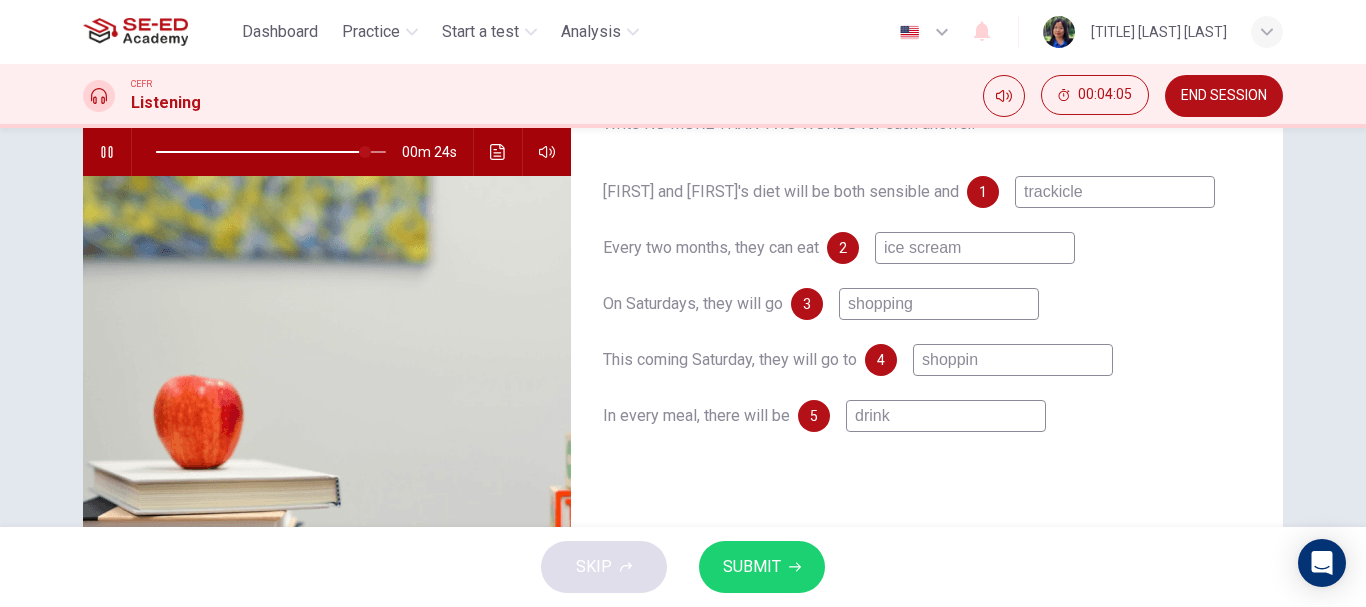 type on "91" 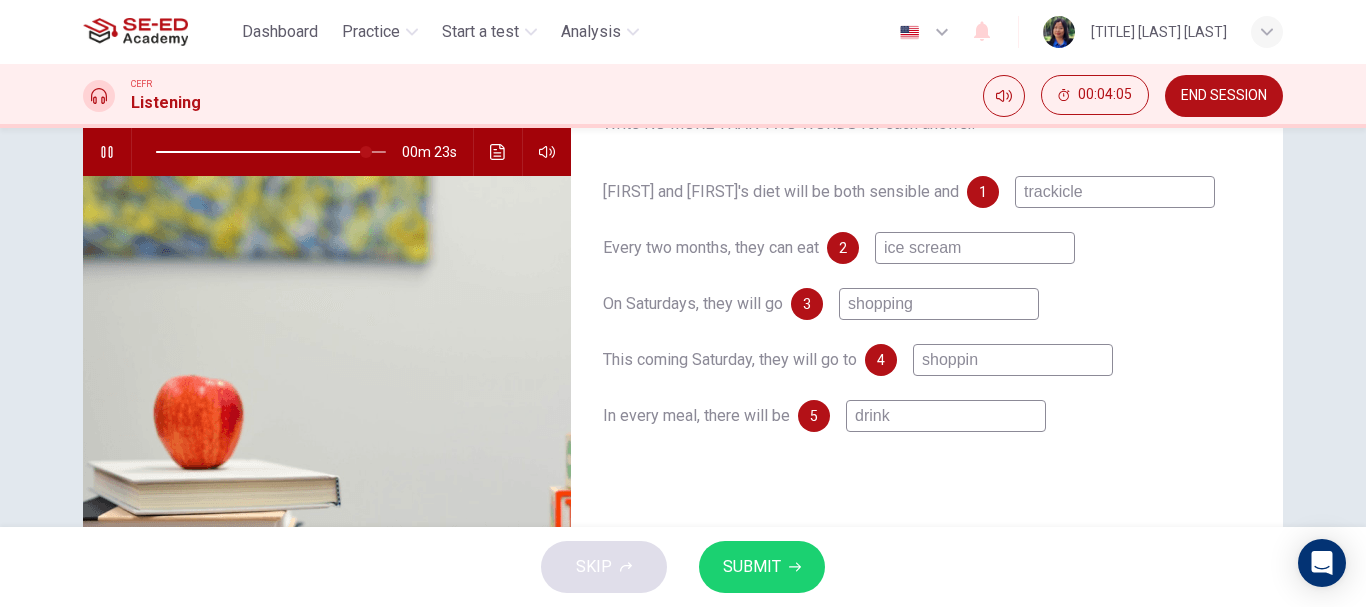 type on "shopping" 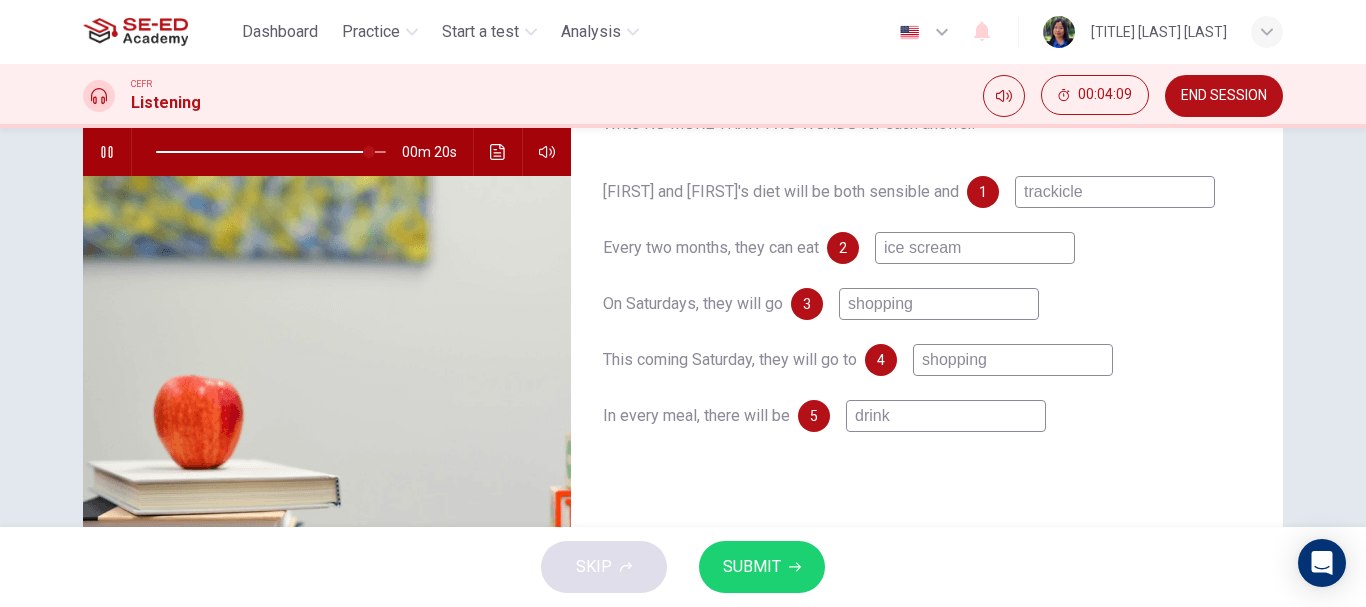 type on "93" 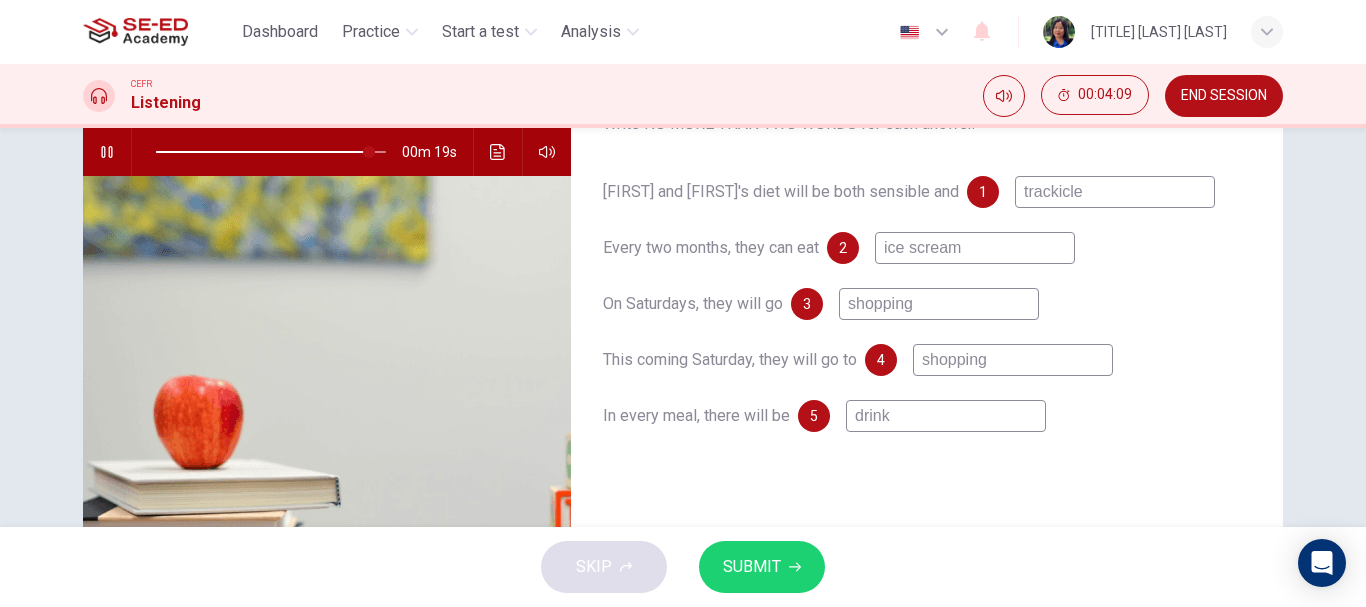 type on "shopping" 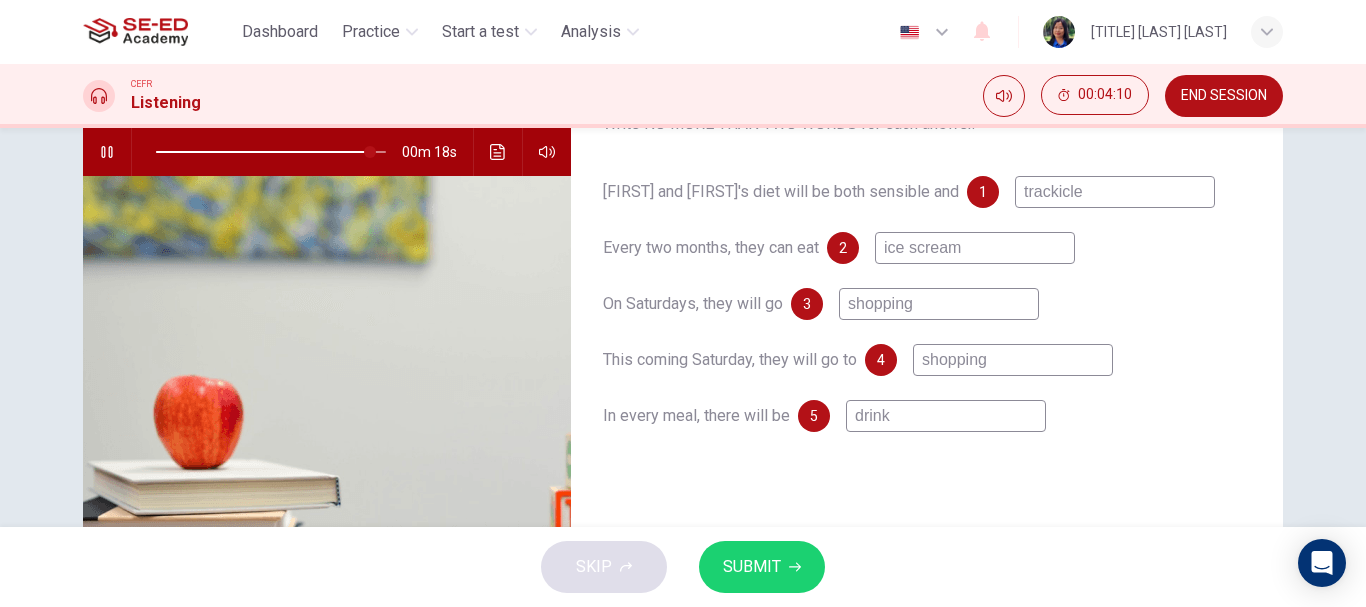 drag, startPoint x: 938, startPoint y: 409, endPoint x: 846, endPoint y: 419, distance: 92.541885 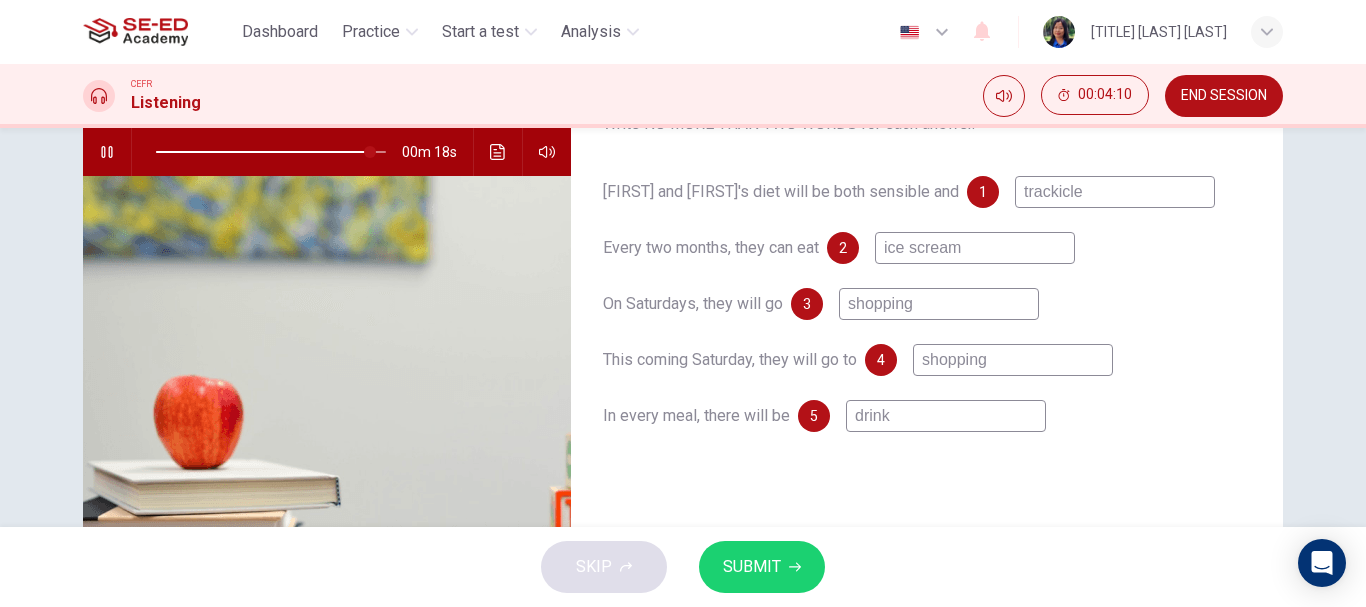 click on "drink" at bounding box center [946, 416] 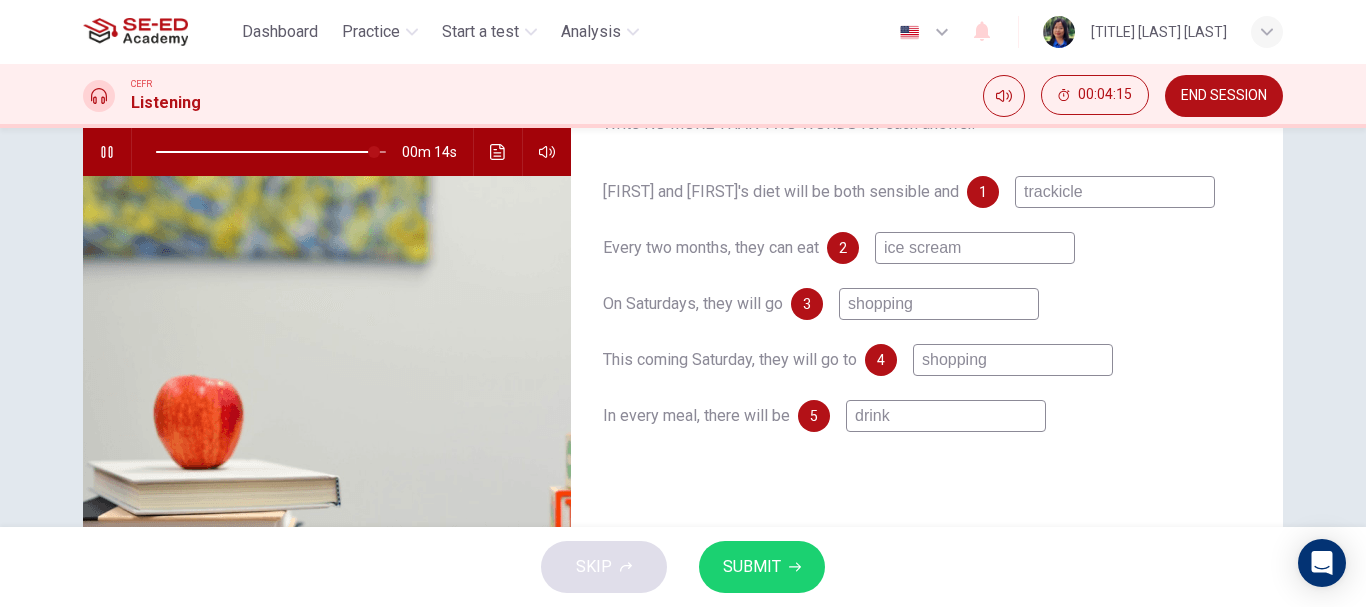 type on "95" 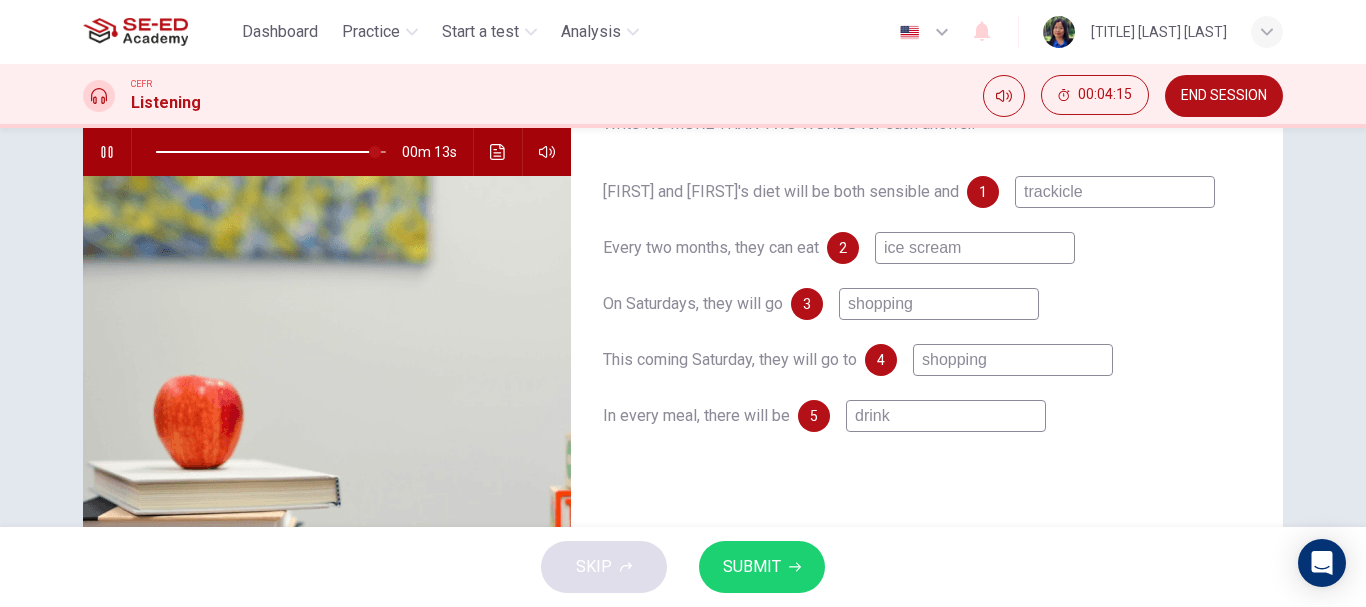 type on "b" 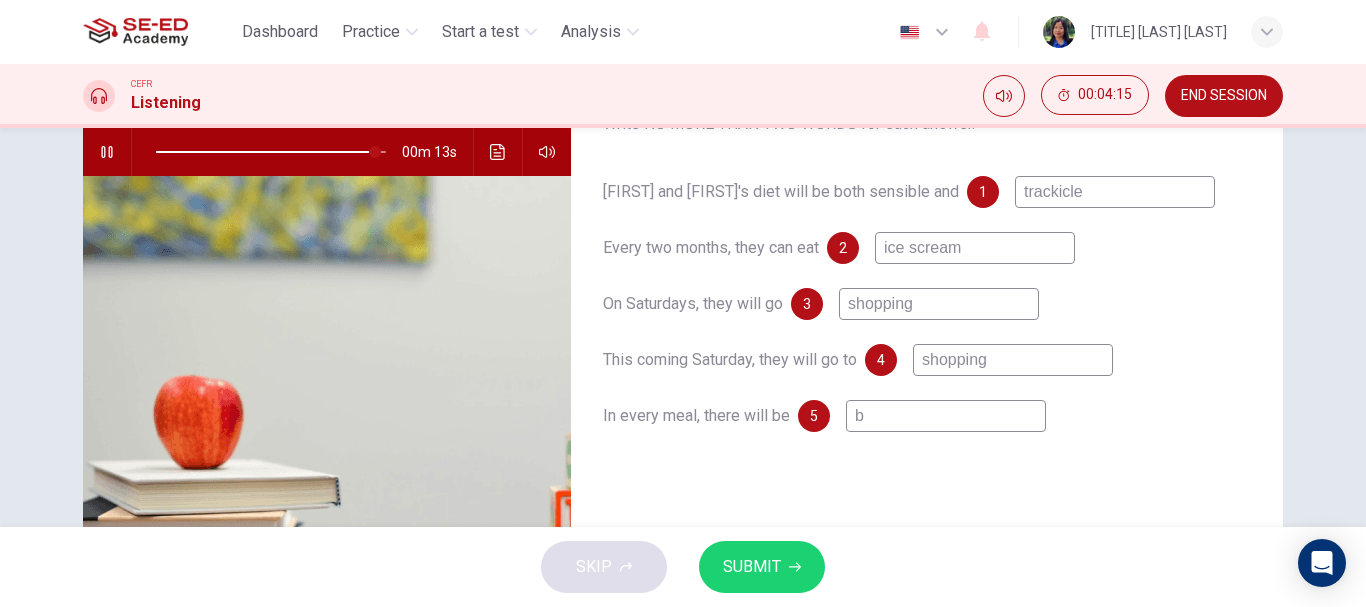 type on "bi" 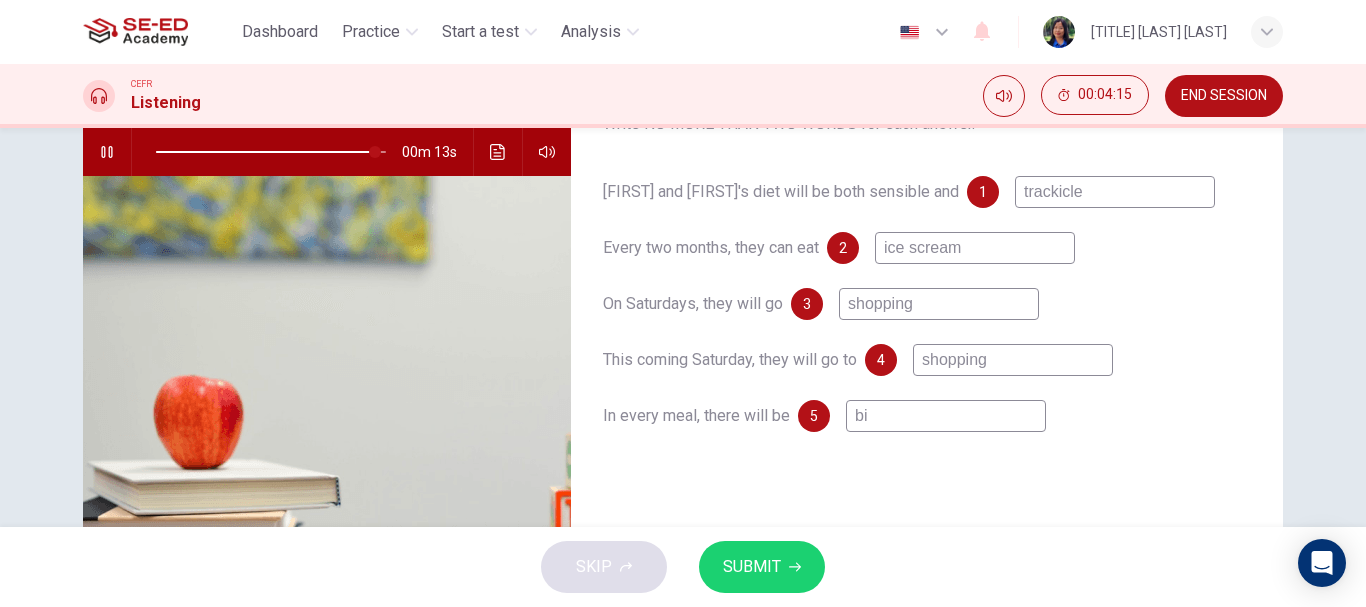 type on "95" 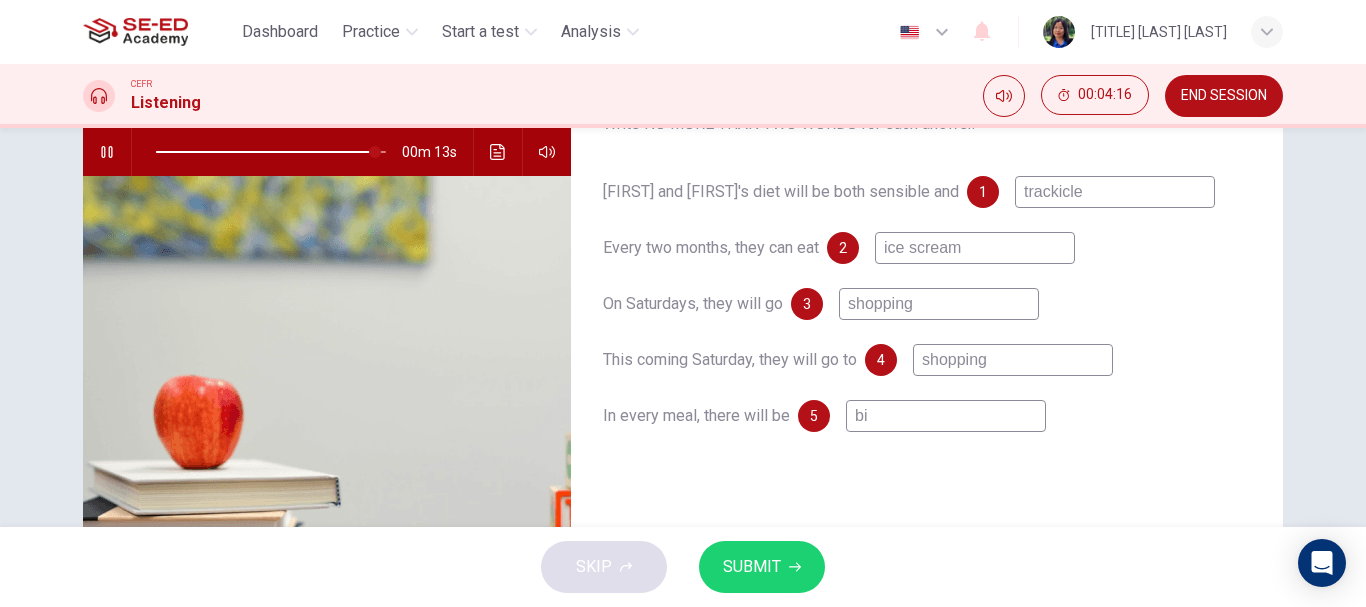 type on "bid" 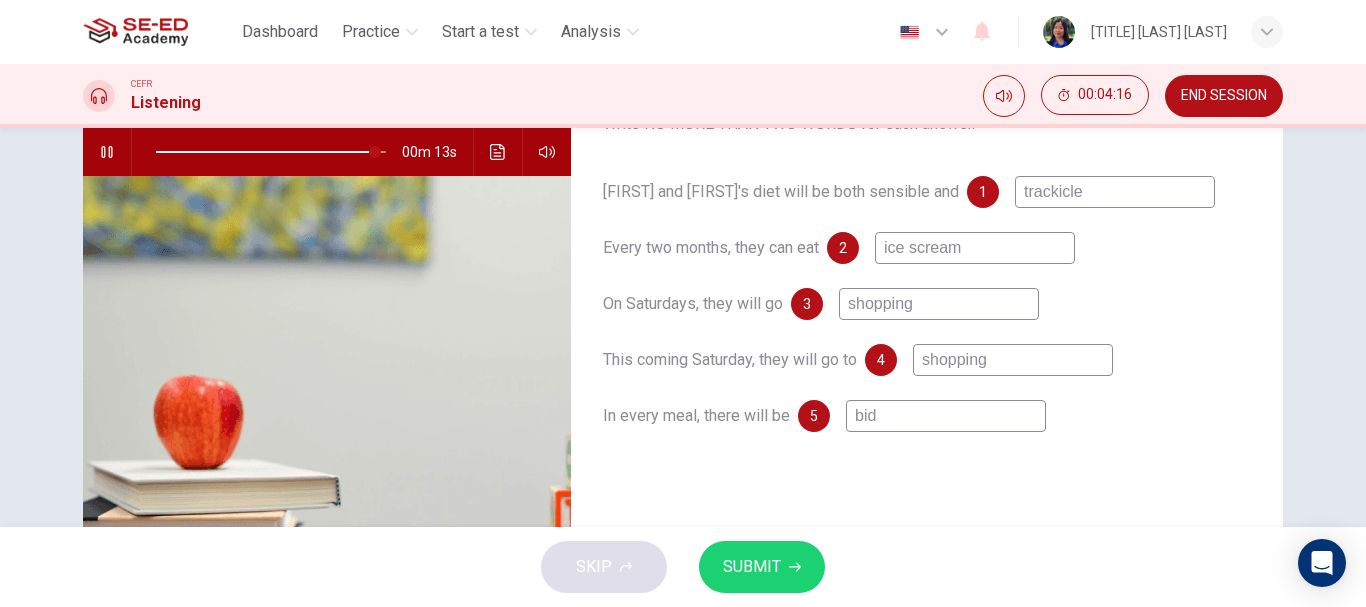 type on "95" 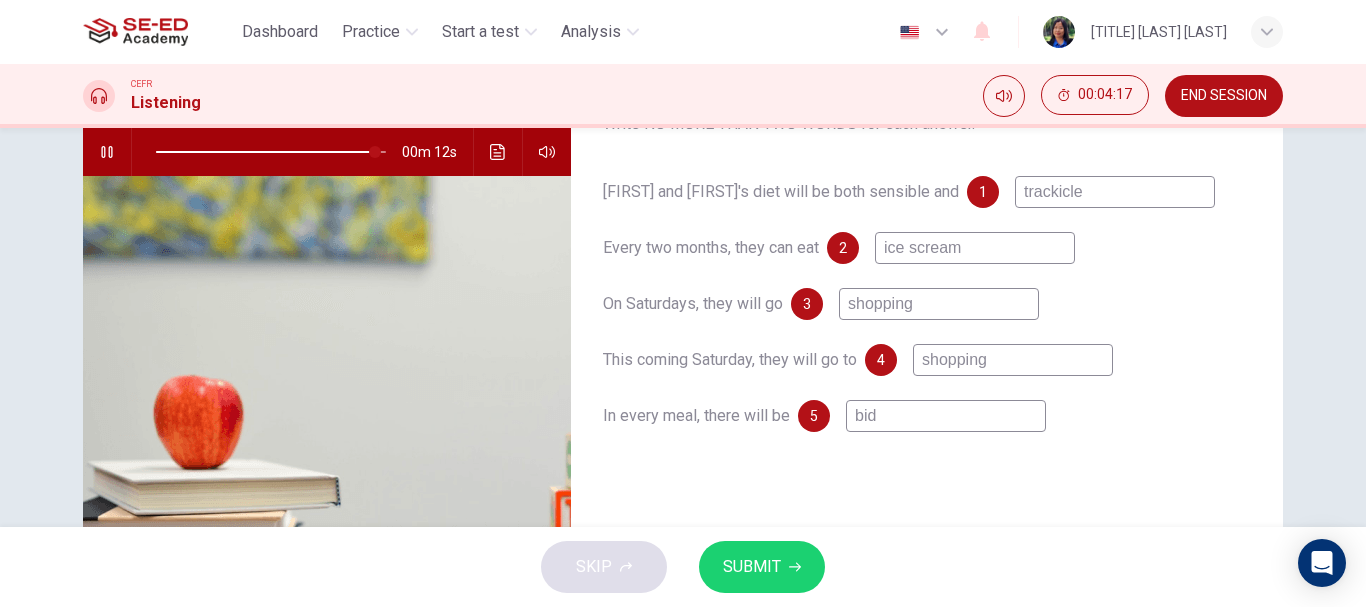 type on "bidc" 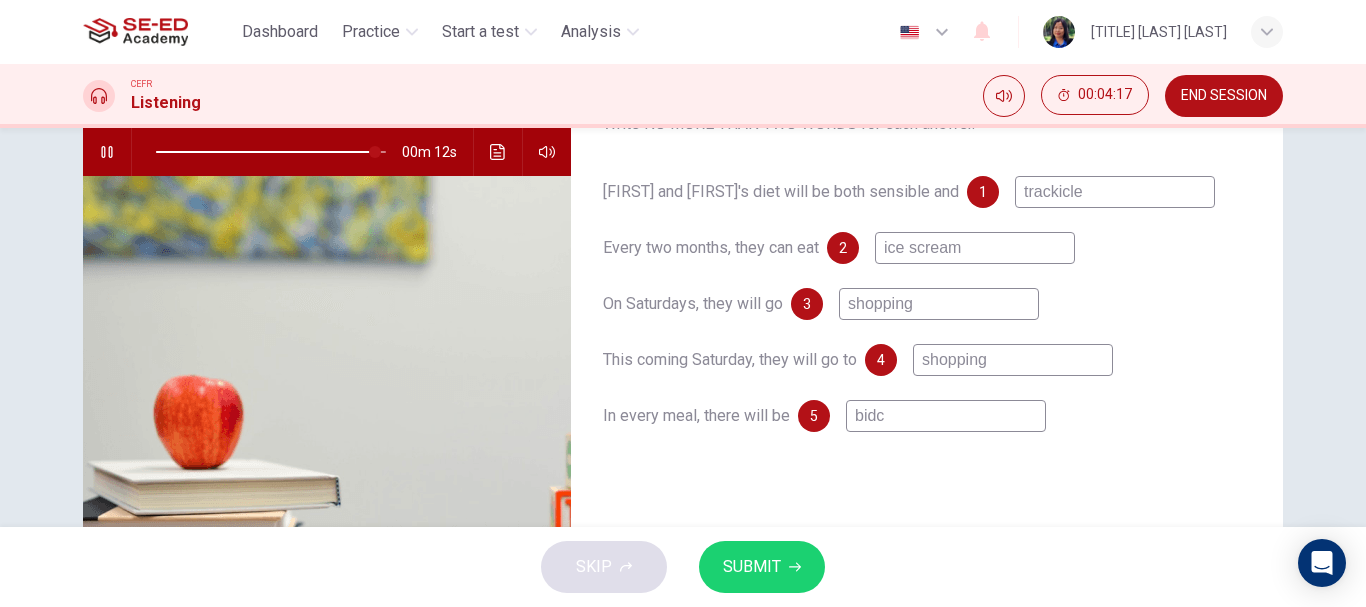 type on "96" 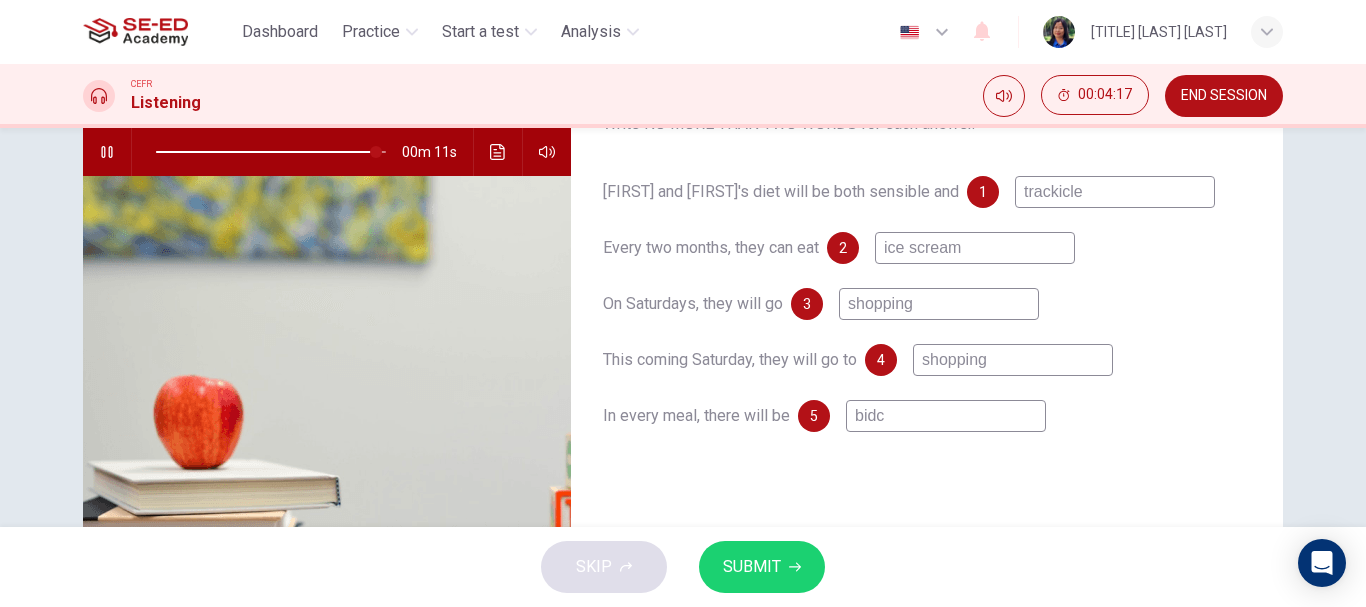 type on "bidcu" 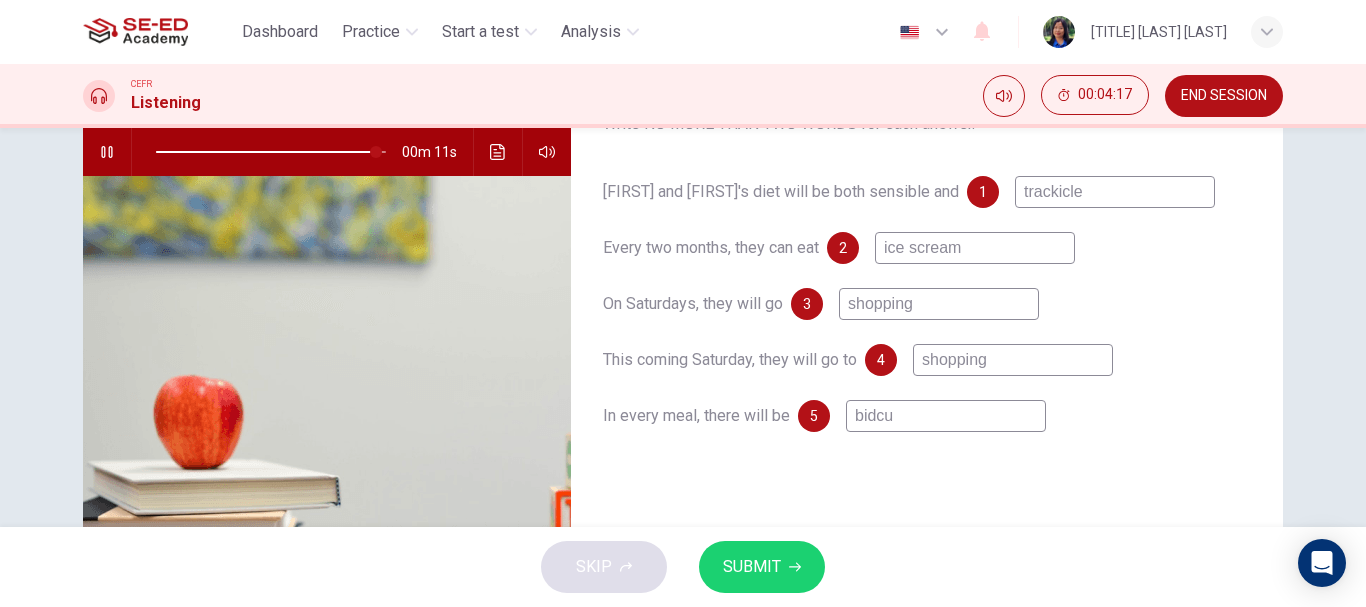 type on "96" 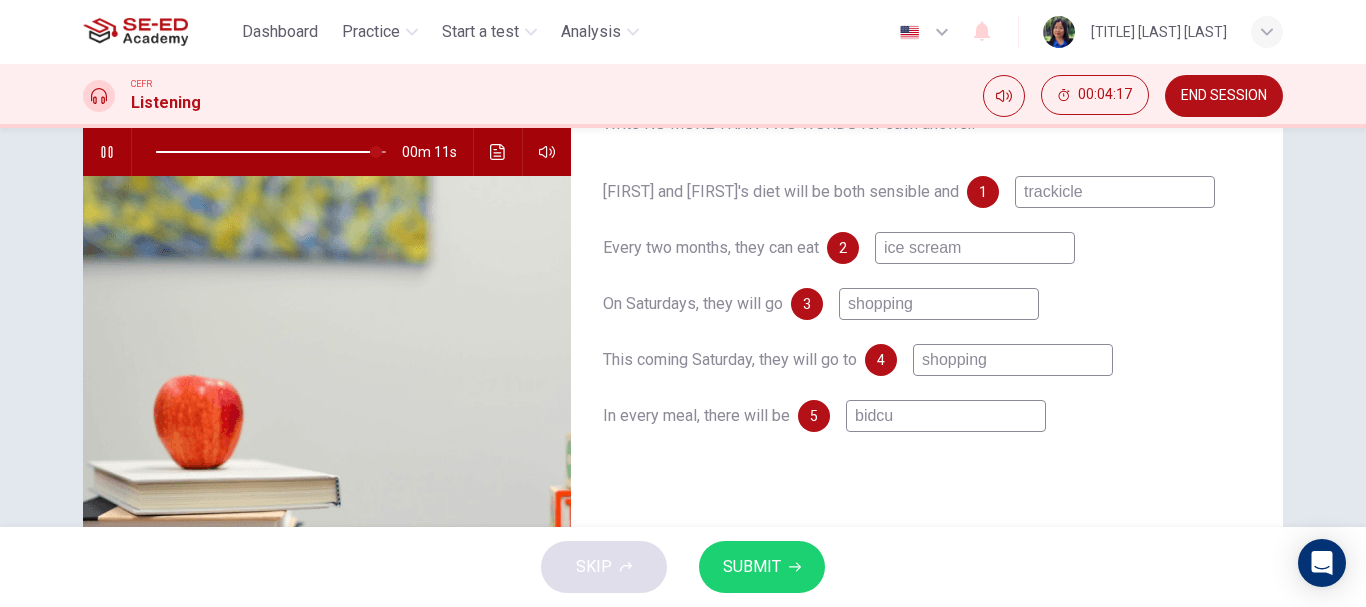 type on "bidcui" 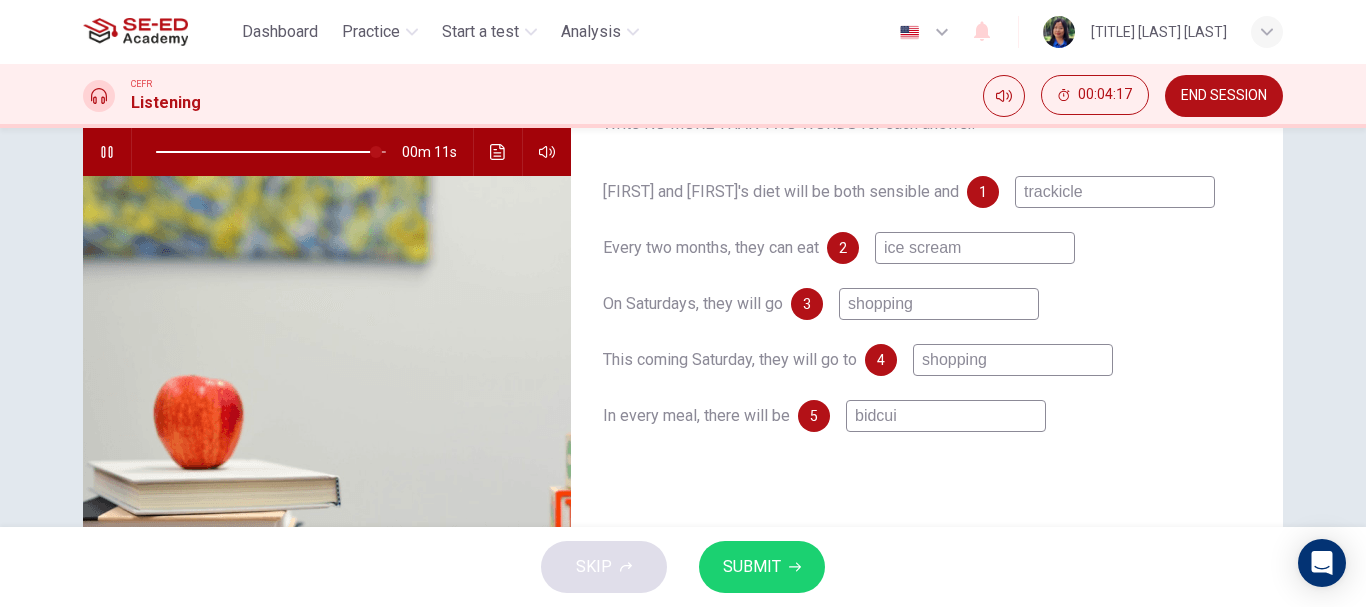 type on "96" 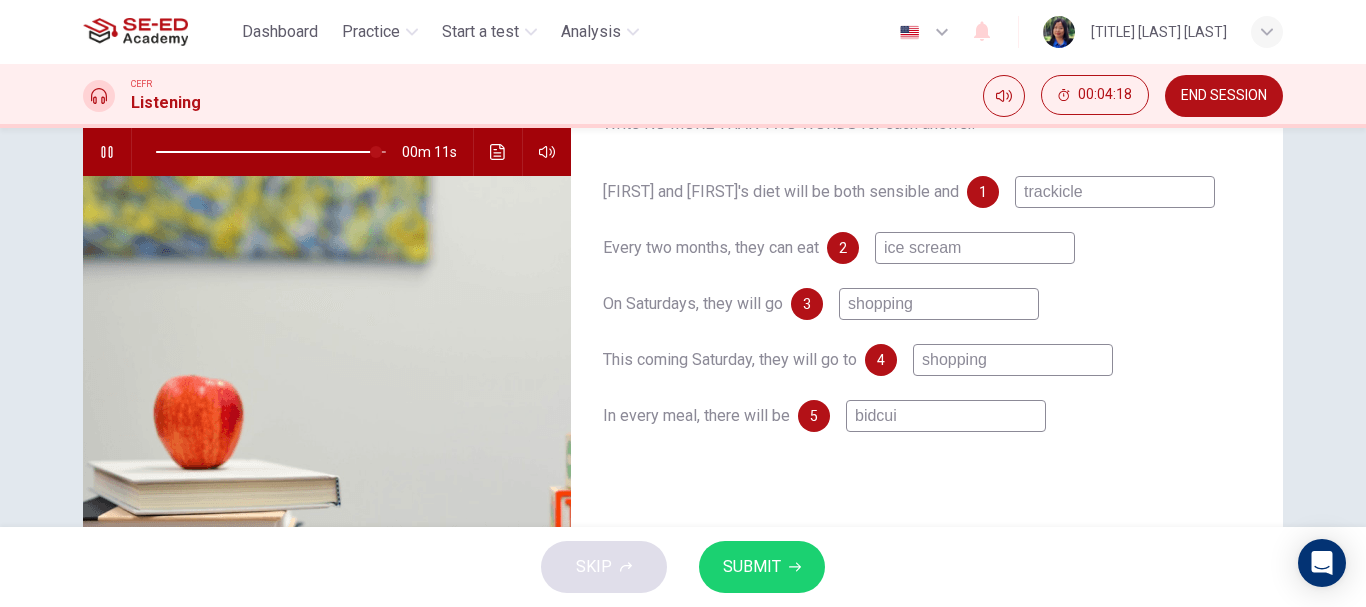type on "bidcuit" 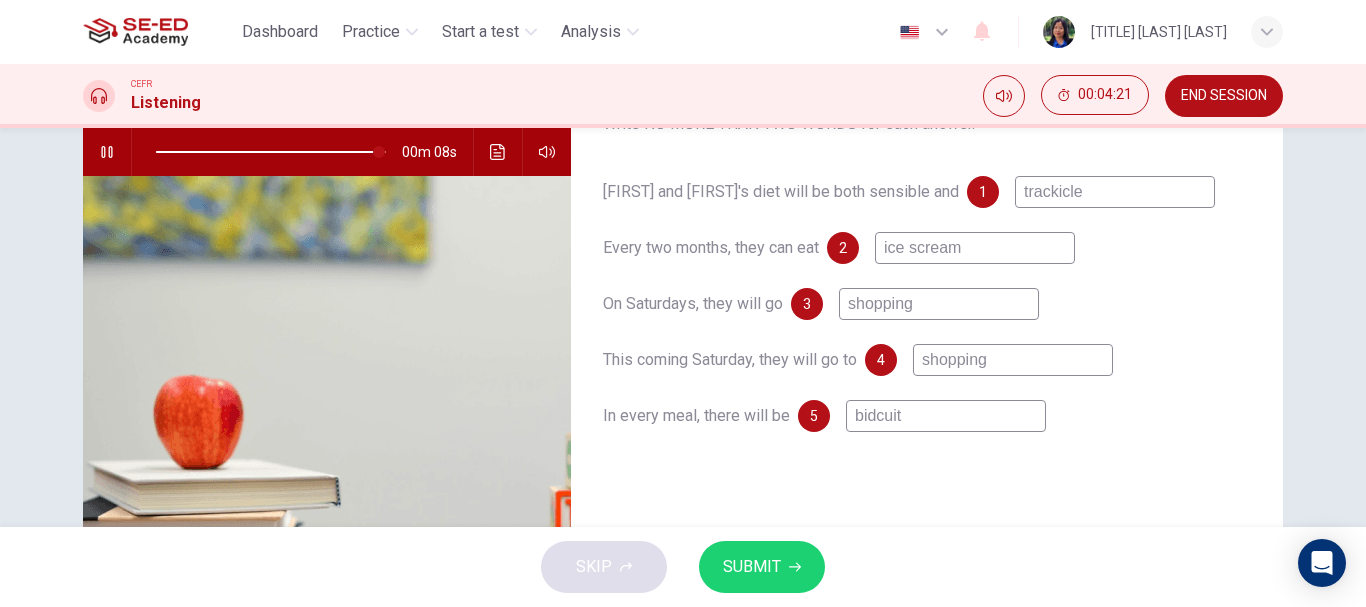 type on "97" 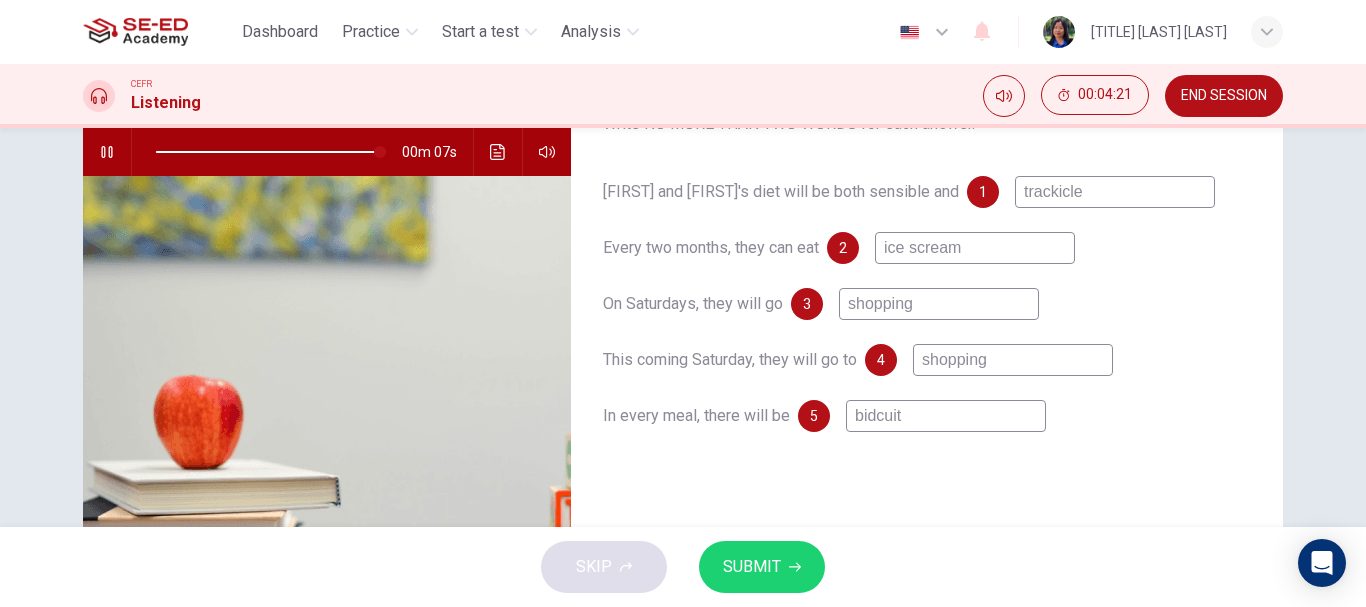 click on "bidcuit" at bounding box center [946, 416] 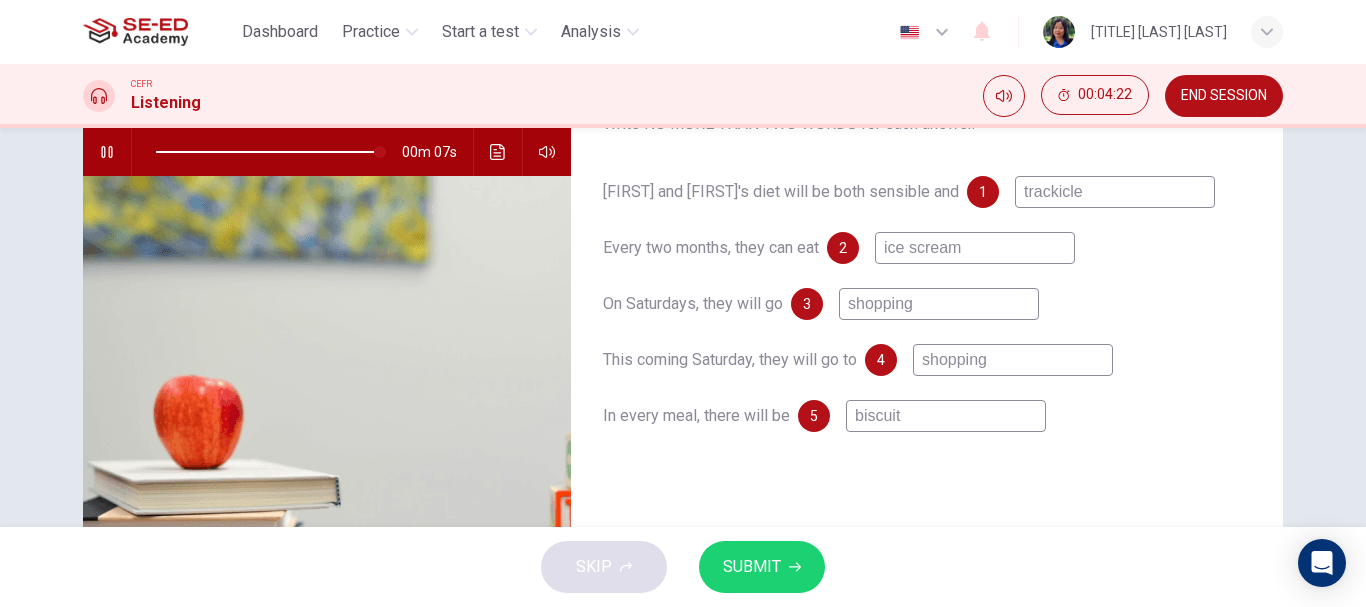 type on "98" 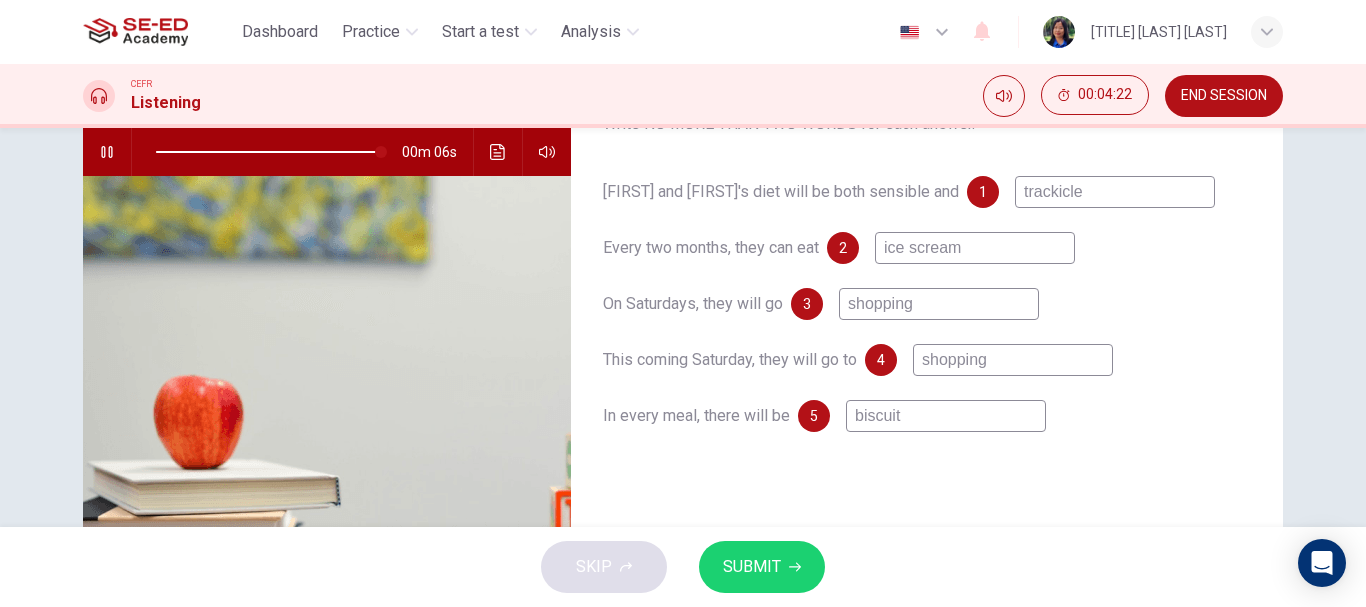 type on "biscuit" 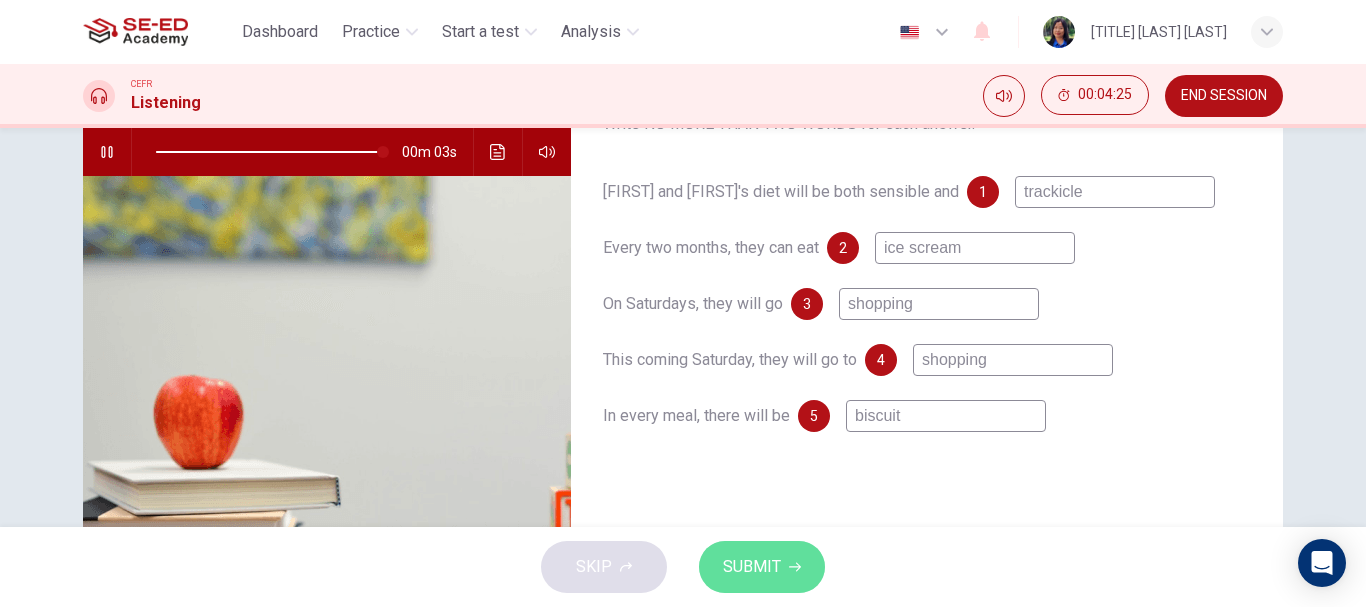 click on "SUBMIT" at bounding box center [752, 567] 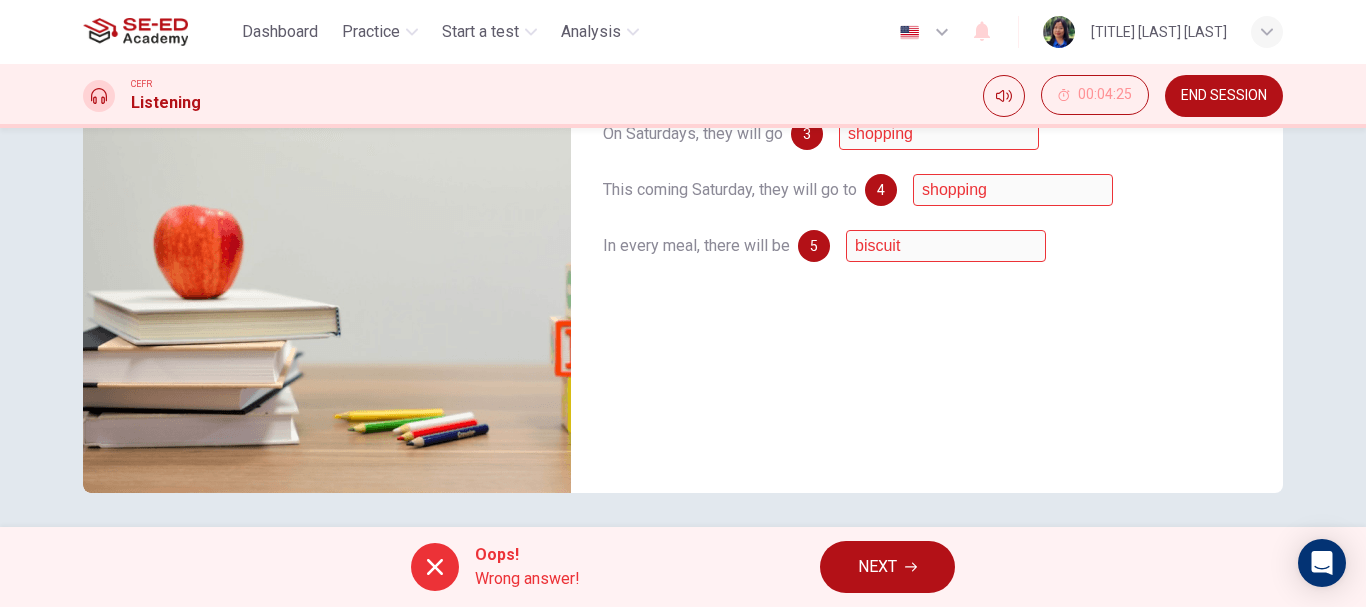 scroll, scrollTop: 376, scrollLeft: 0, axis: vertical 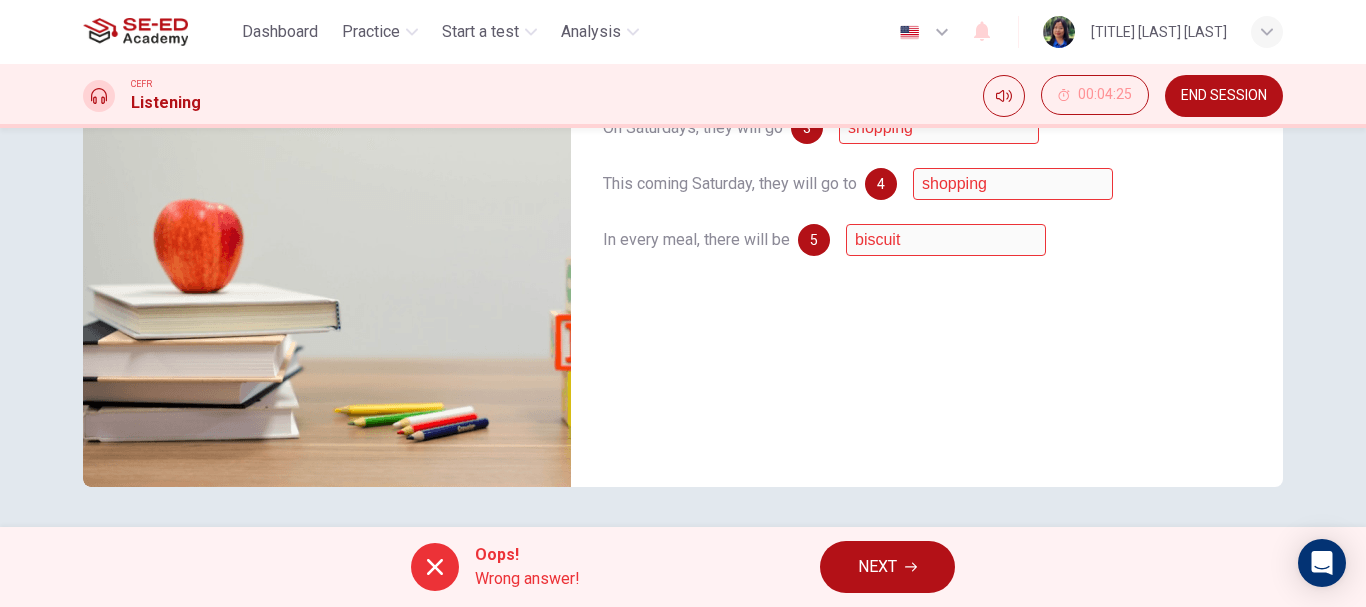 type on "0" 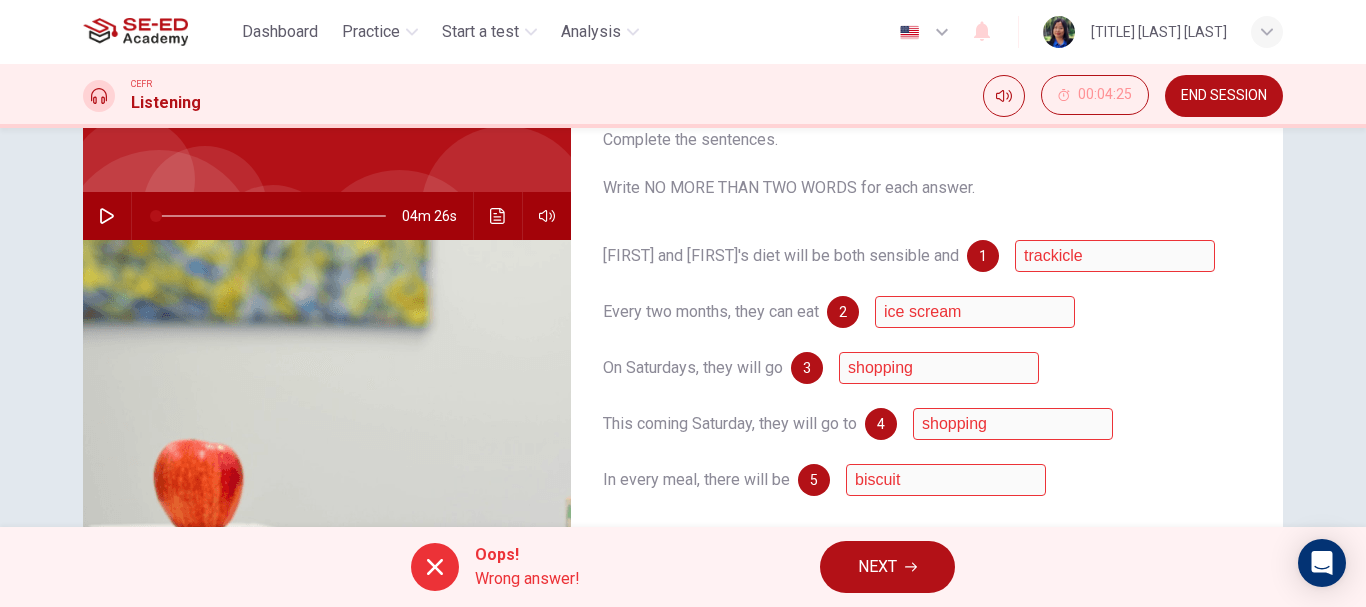 scroll, scrollTop: 76, scrollLeft: 0, axis: vertical 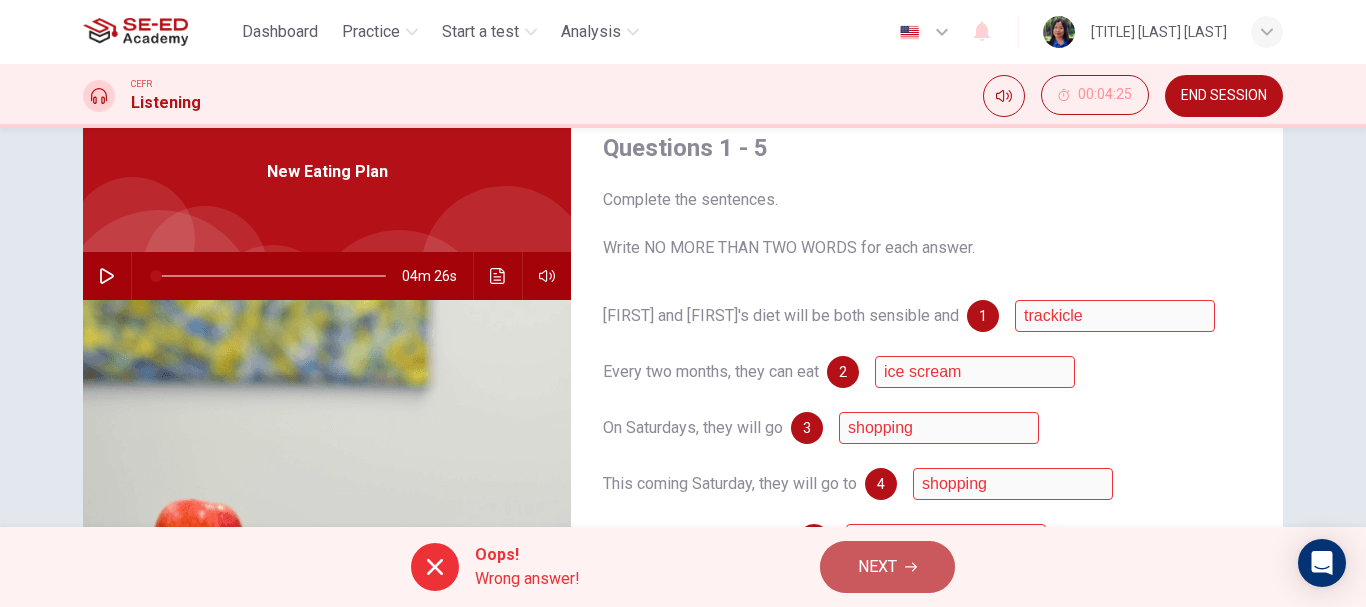 click on "NEXT" at bounding box center [887, 567] 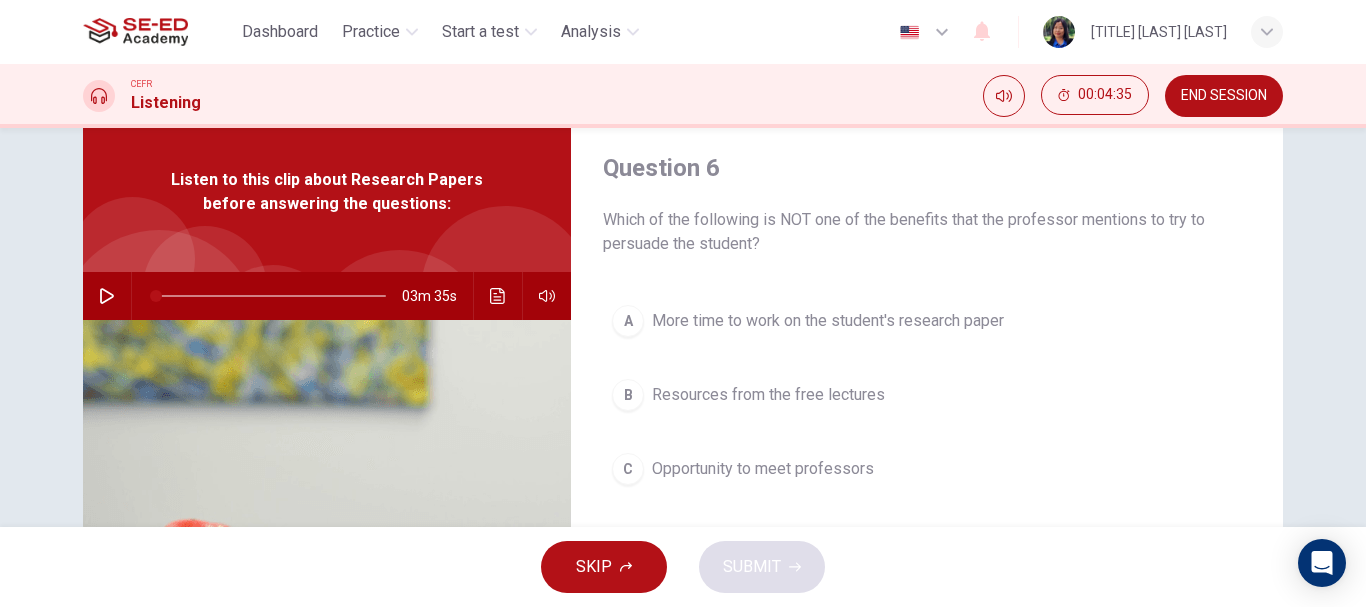 scroll, scrollTop: 100, scrollLeft: 0, axis: vertical 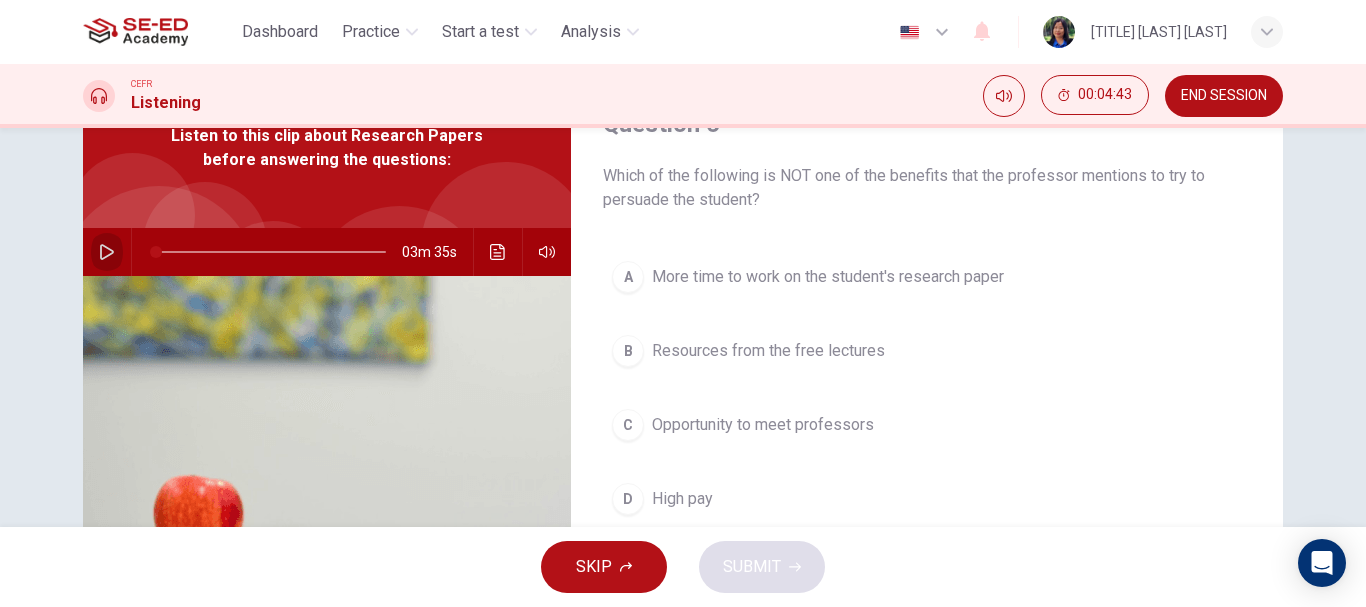 click 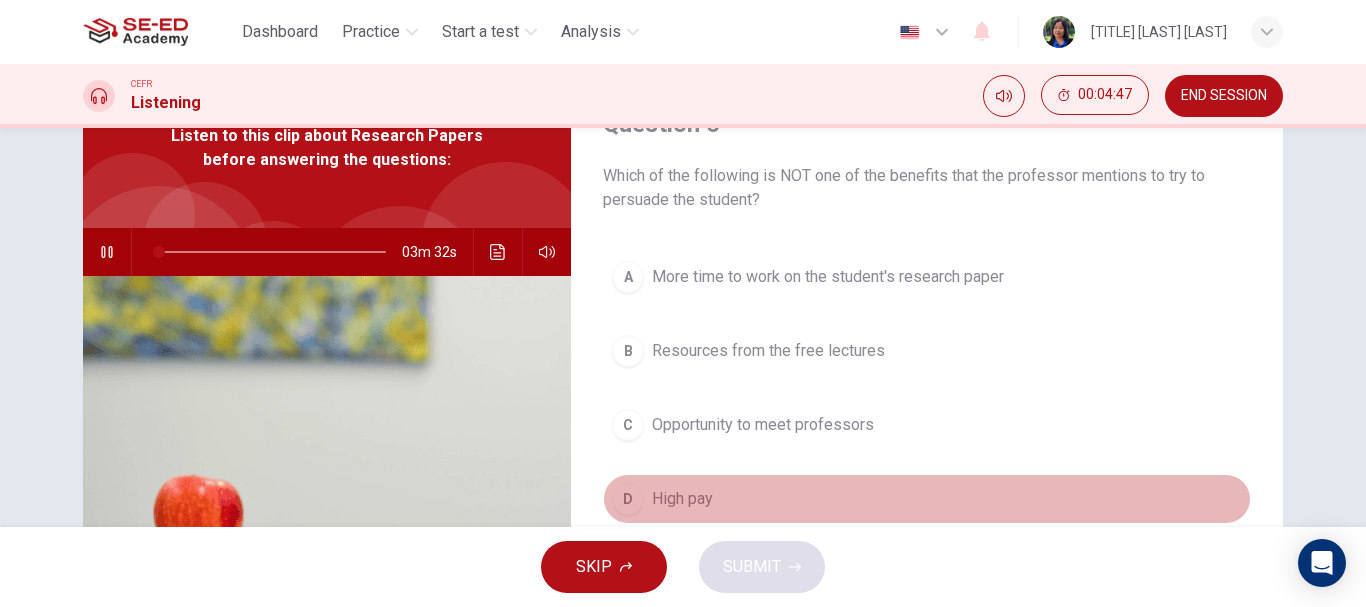 click on "D" at bounding box center (628, 499) 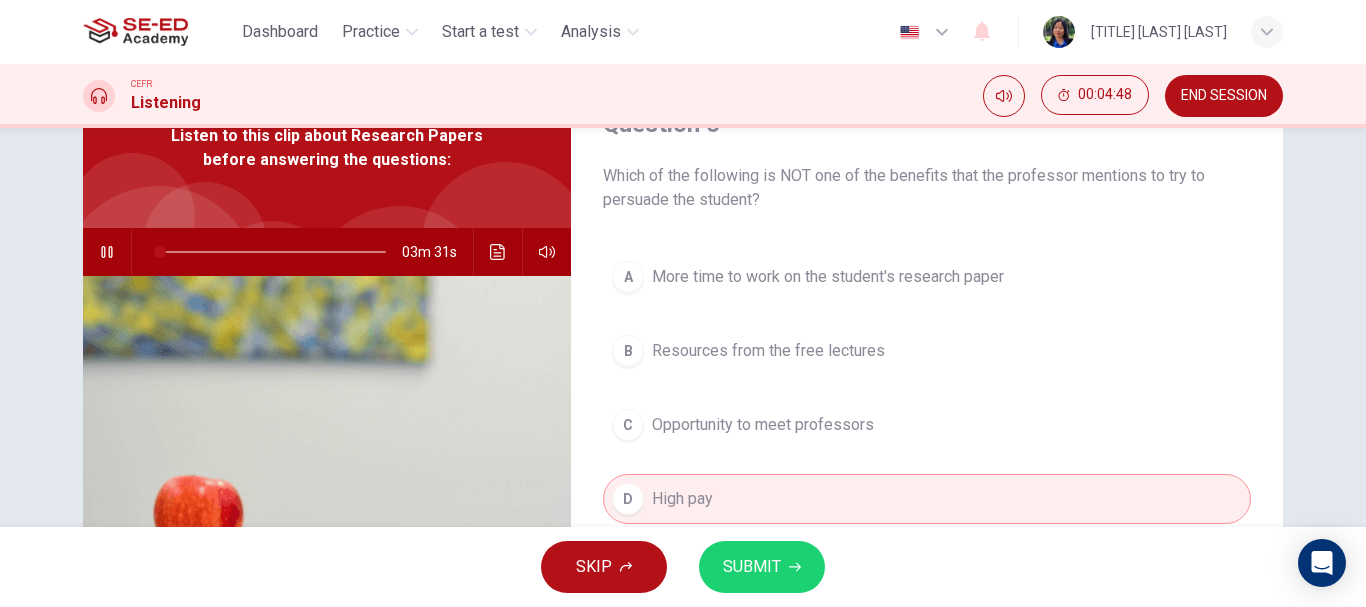 click on "SUBMIT" at bounding box center (762, 567) 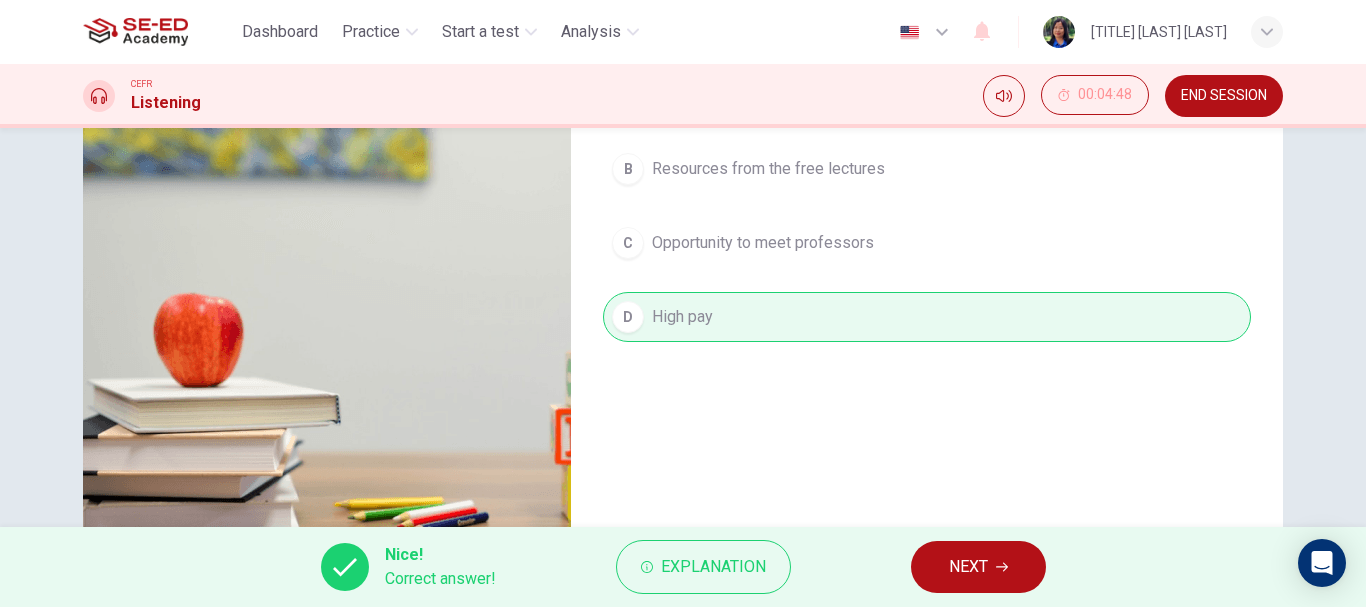 scroll, scrollTop: 300, scrollLeft: 0, axis: vertical 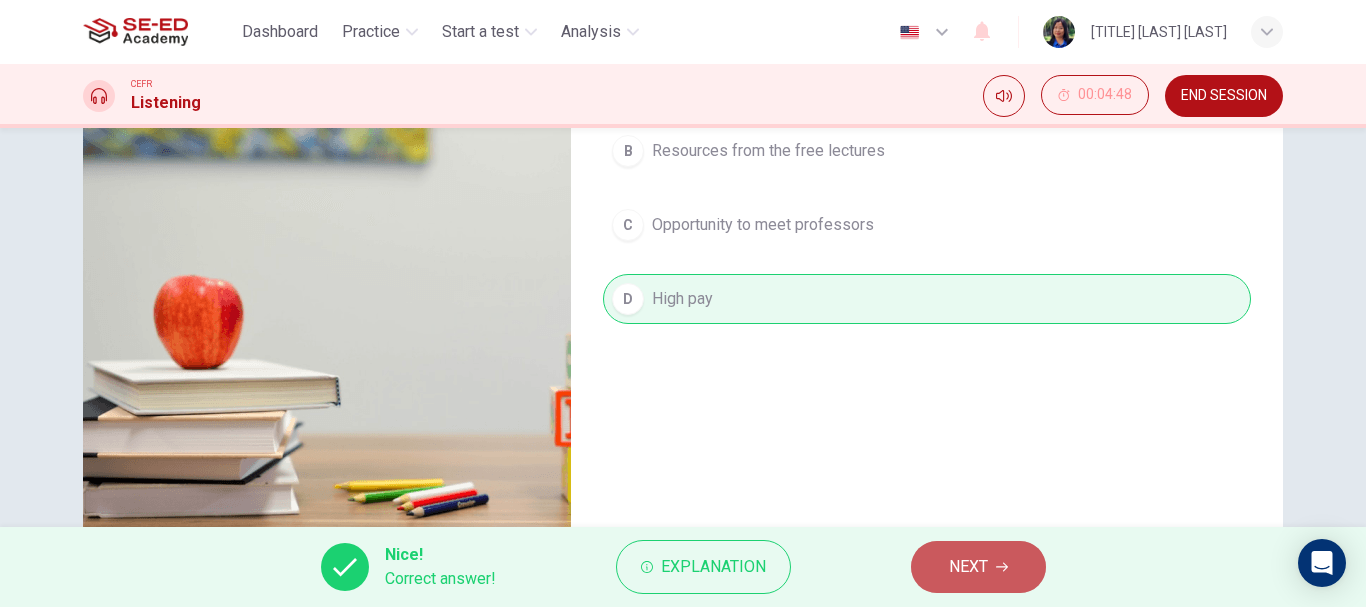 click on "NEXT" at bounding box center [978, 567] 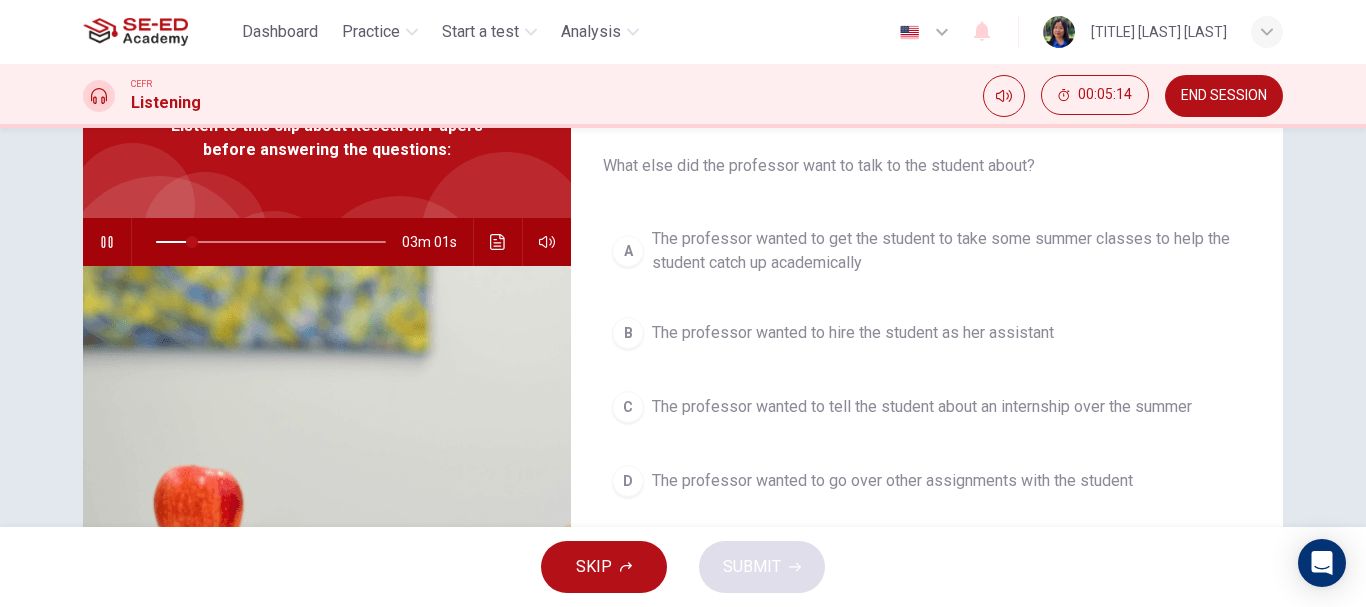 scroll, scrollTop: 0, scrollLeft: 0, axis: both 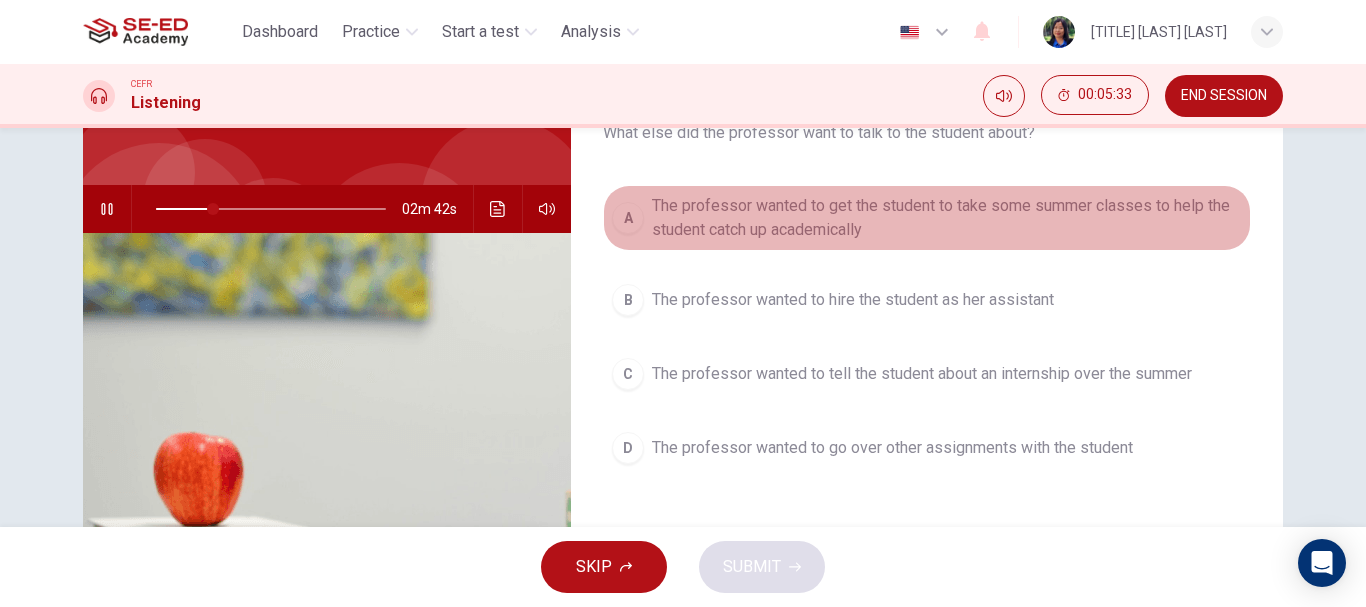 click on "A The professor wanted to get the student to take some summer classes to help the student catch up academically" at bounding box center [927, 218] 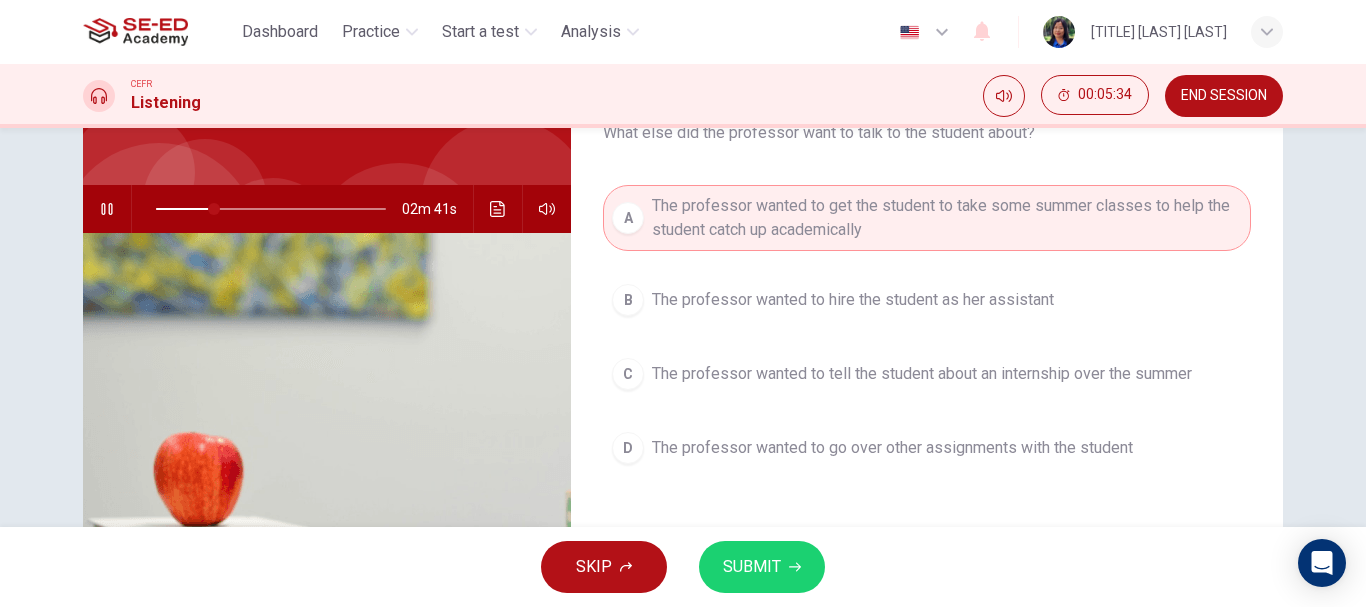 click 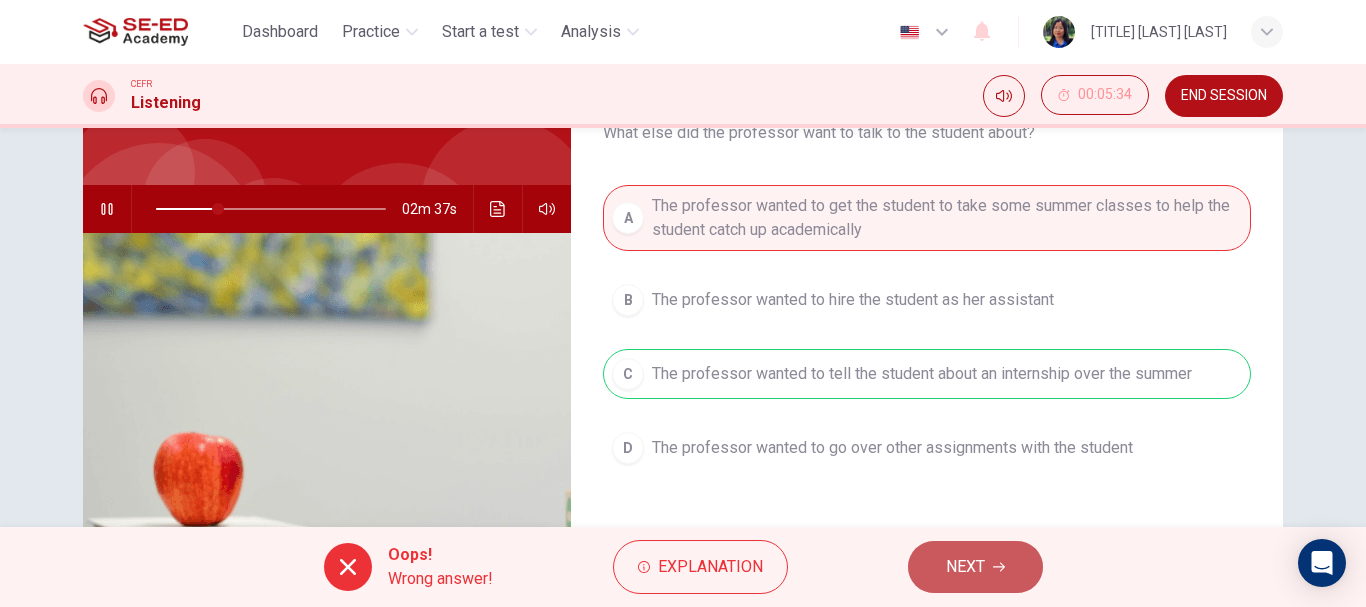 click on "NEXT" at bounding box center (965, 567) 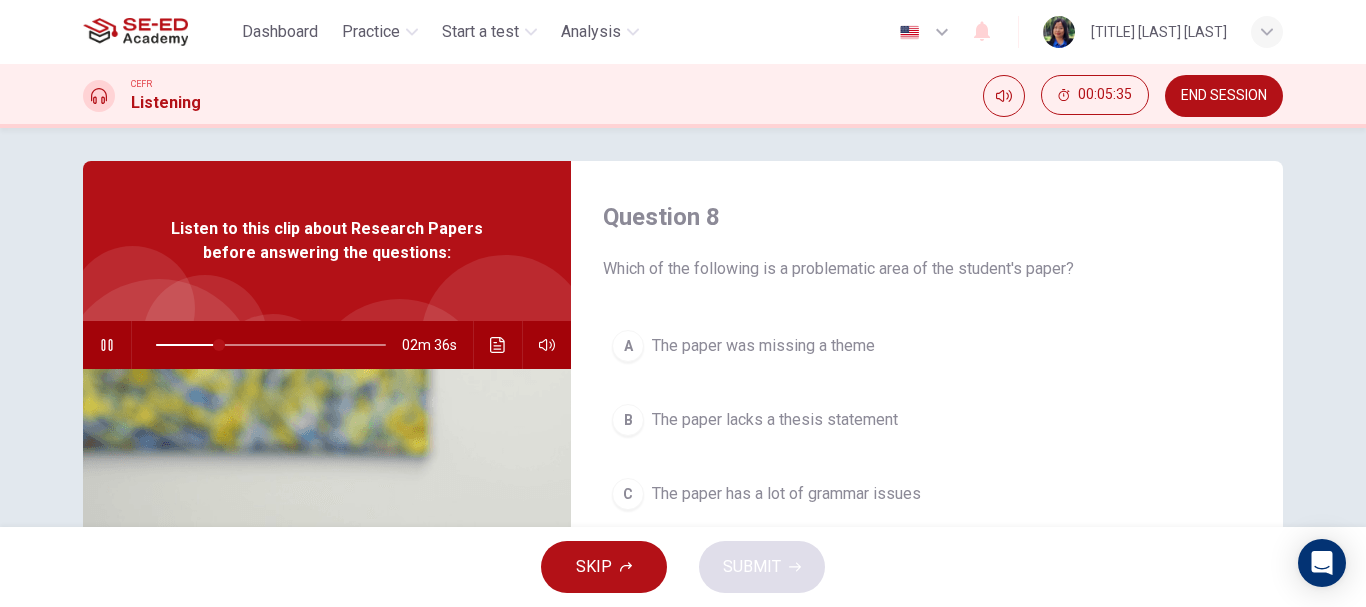 scroll, scrollTop: 0, scrollLeft: 0, axis: both 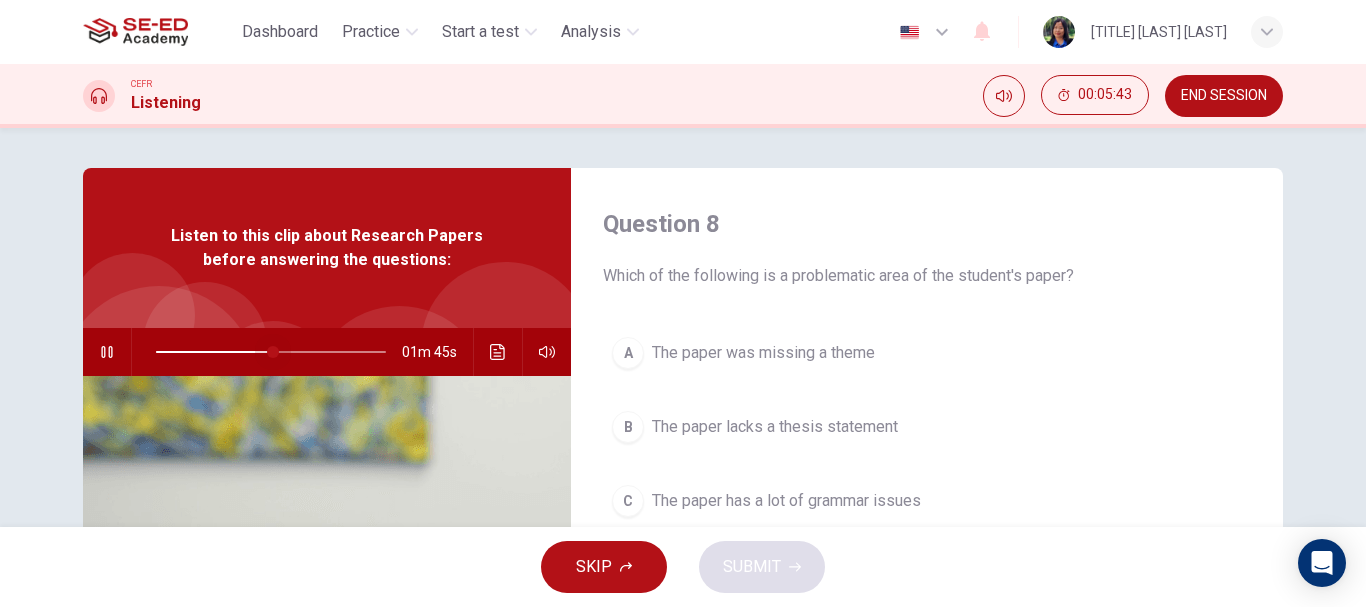 click at bounding box center [271, 352] 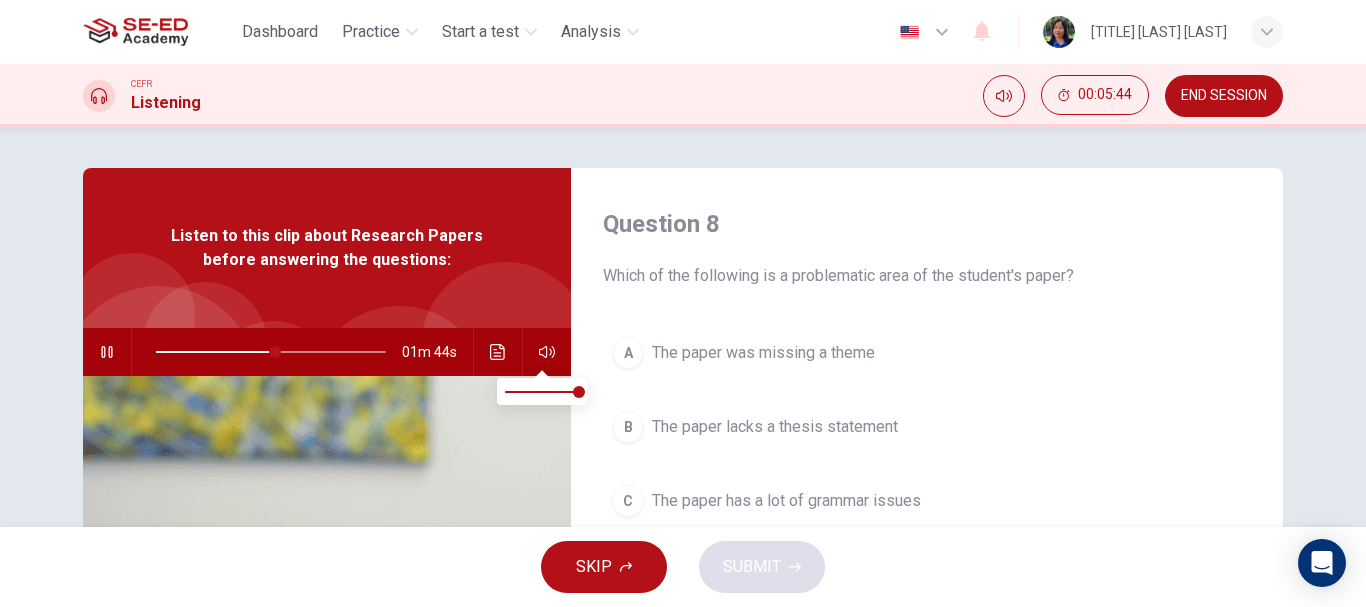 click at bounding box center (547, 352) 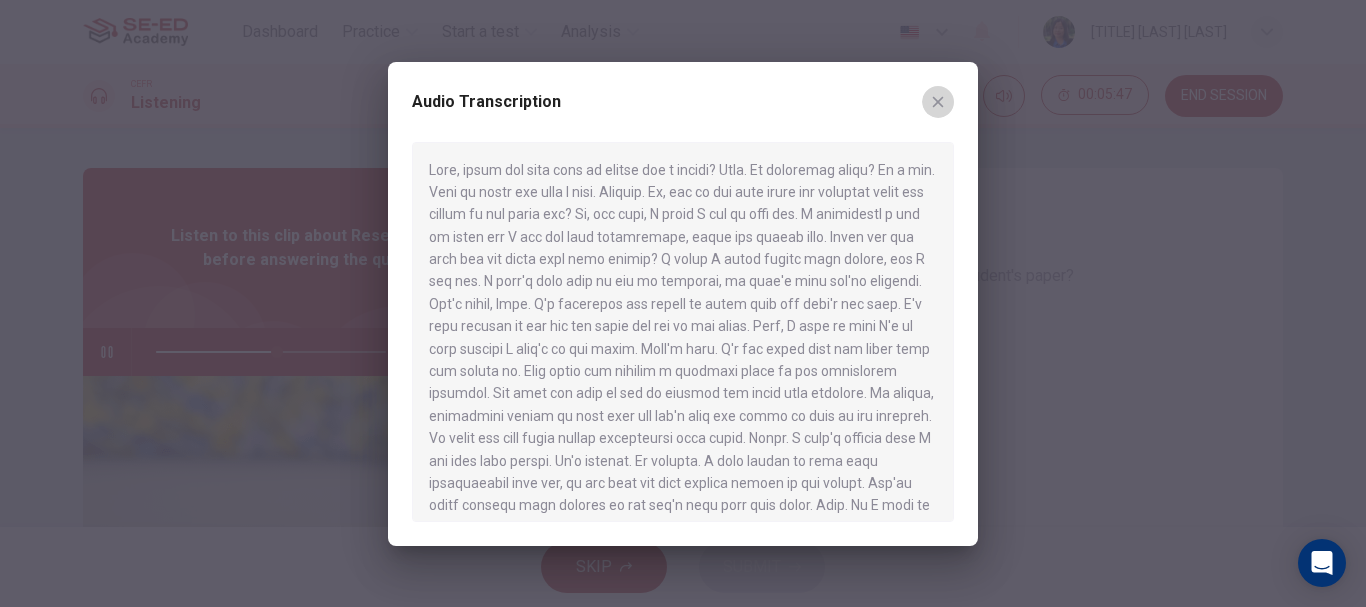 click at bounding box center [938, 102] 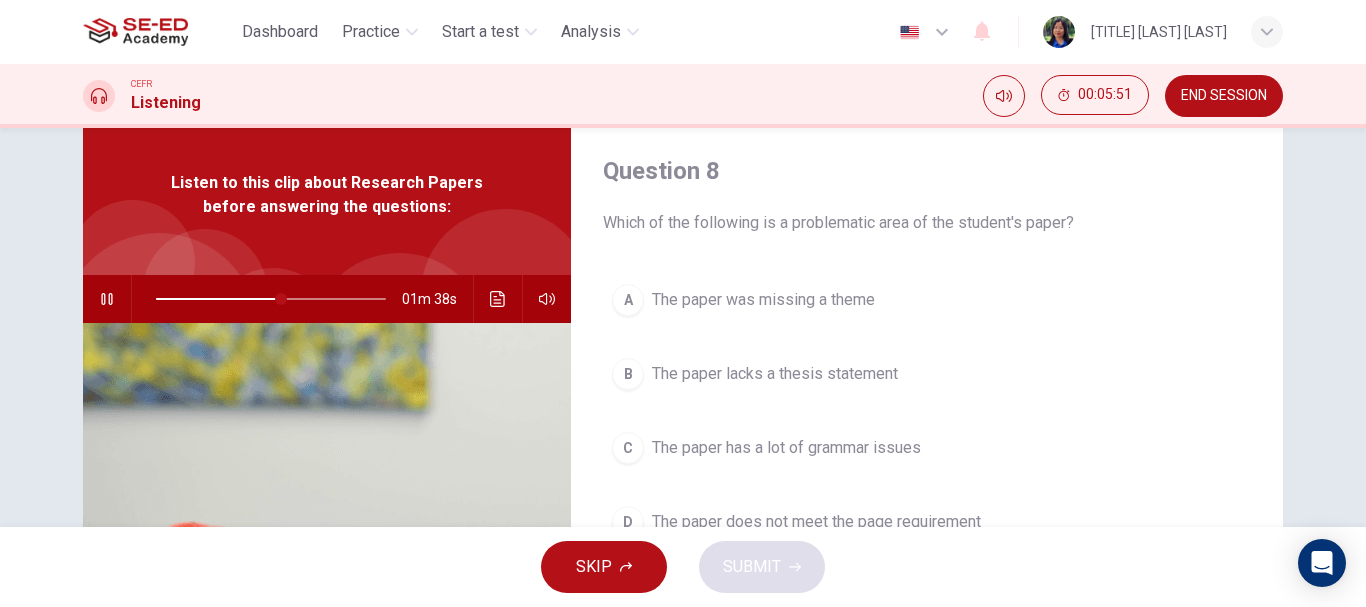 scroll, scrollTop: 100, scrollLeft: 0, axis: vertical 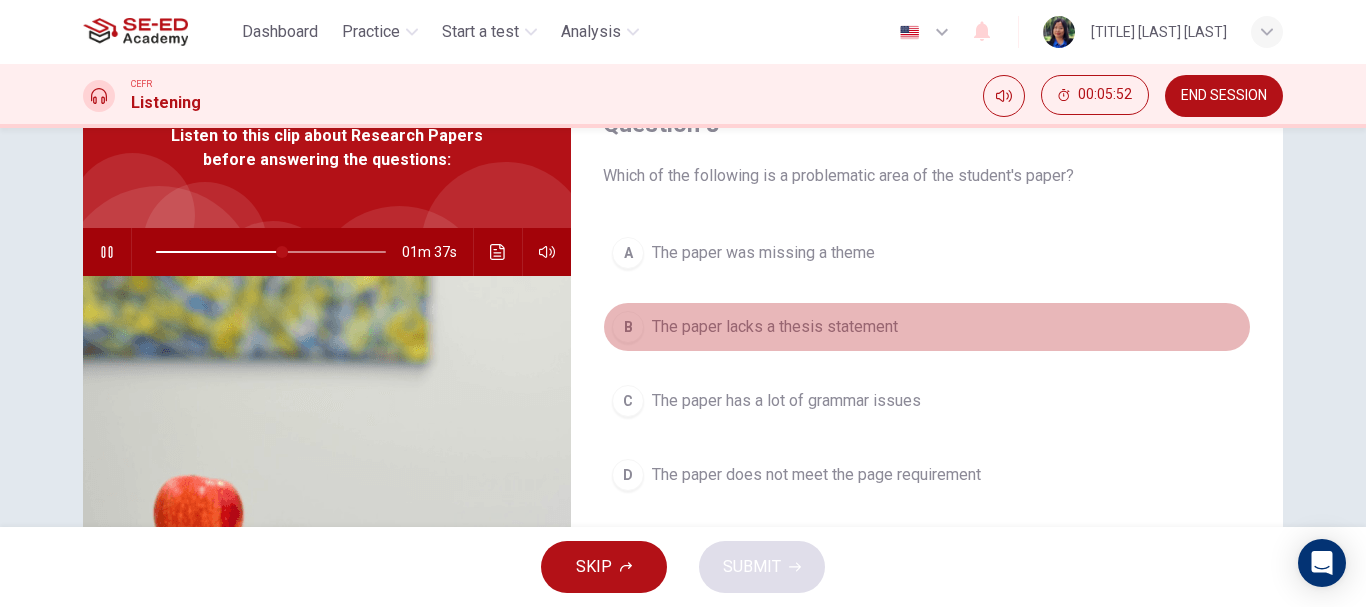 click on "B" at bounding box center [628, 327] 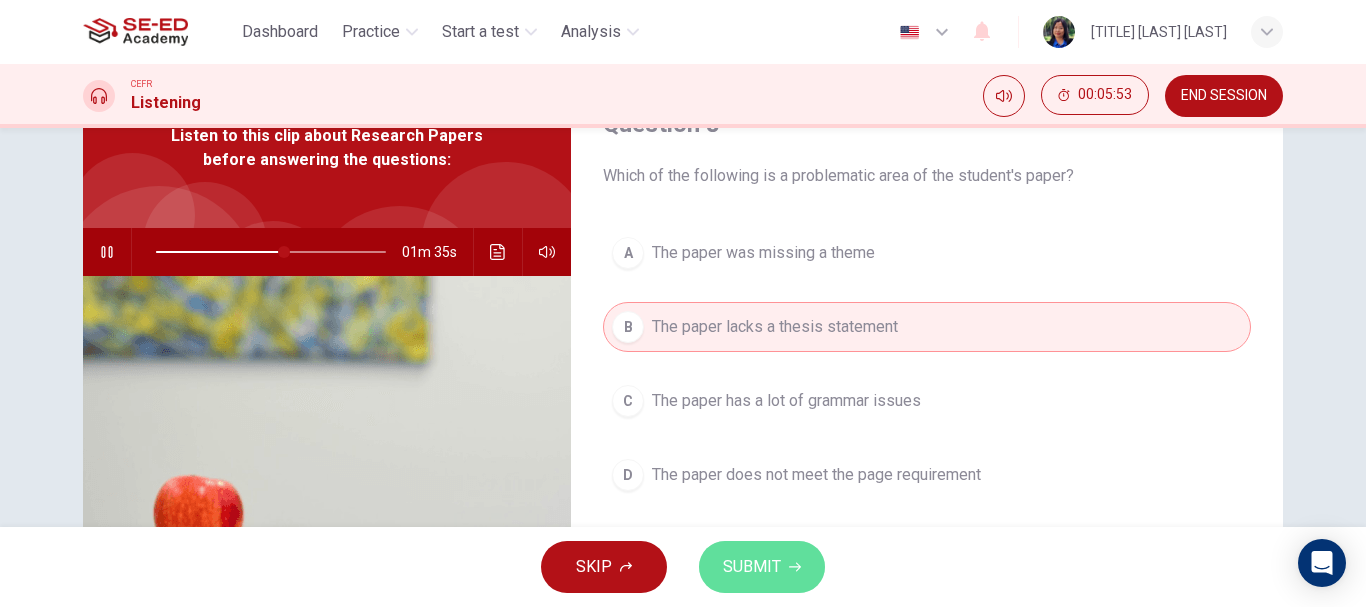 click on "SUBMIT" at bounding box center [752, 567] 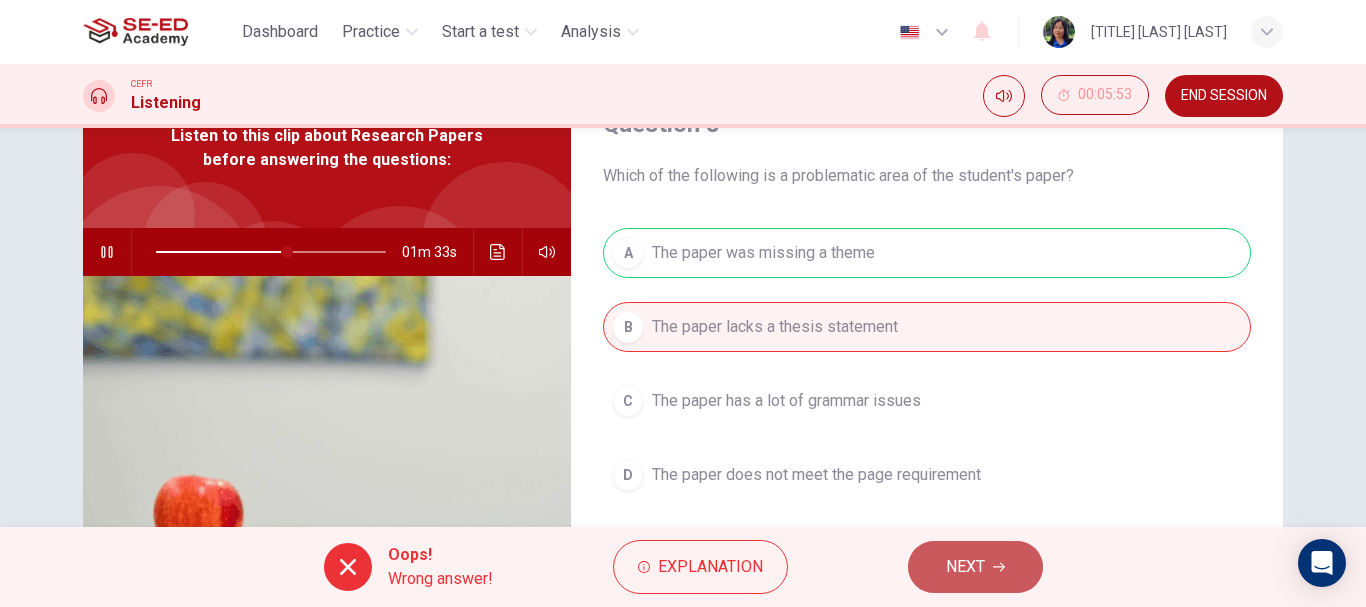 click on "NEXT" at bounding box center [975, 567] 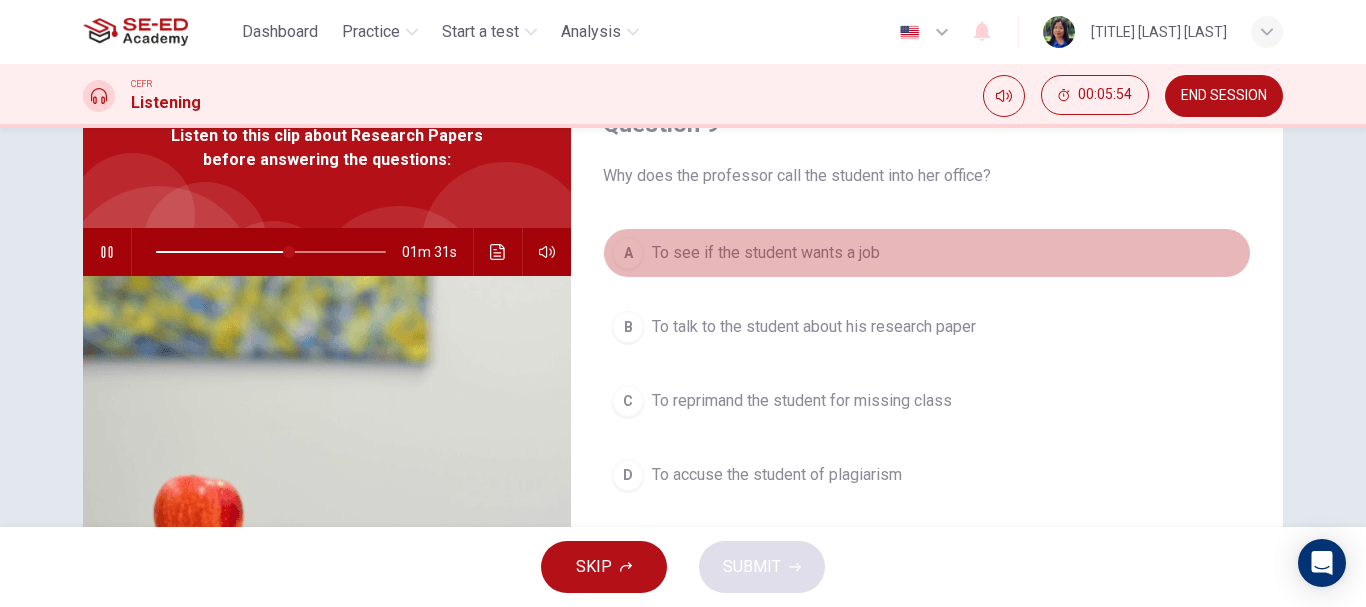 click on "To see if the student wants a job" at bounding box center [766, 253] 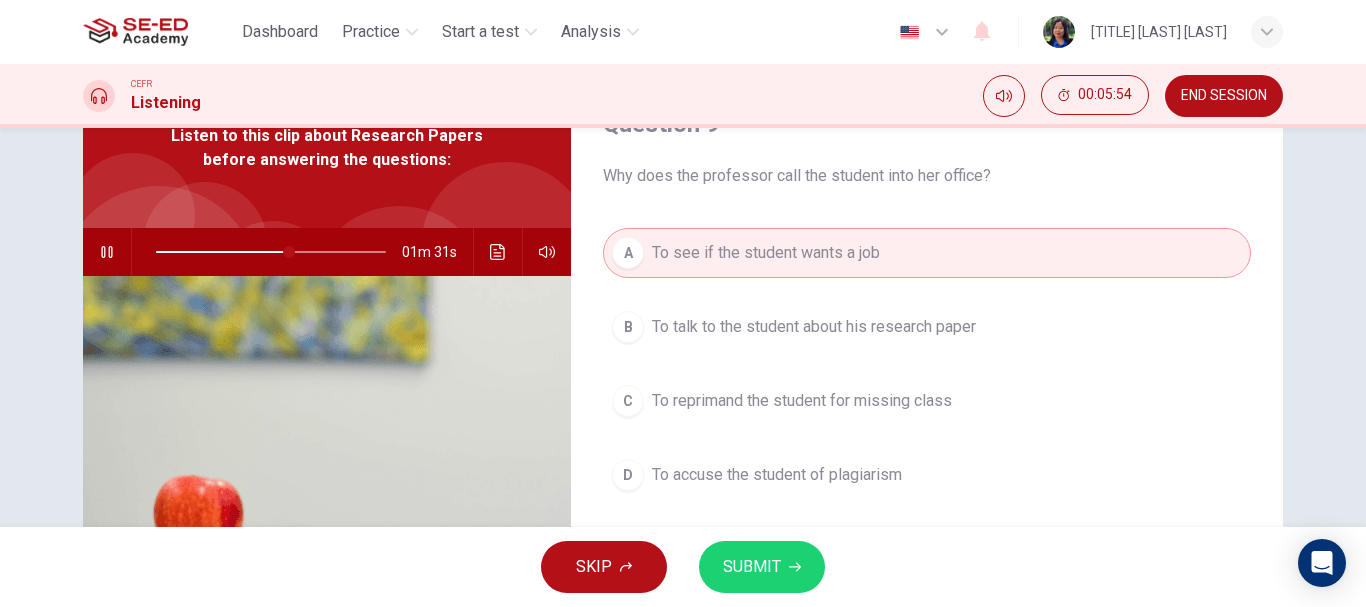 click on "To talk to the student about his research paper" at bounding box center [814, 327] 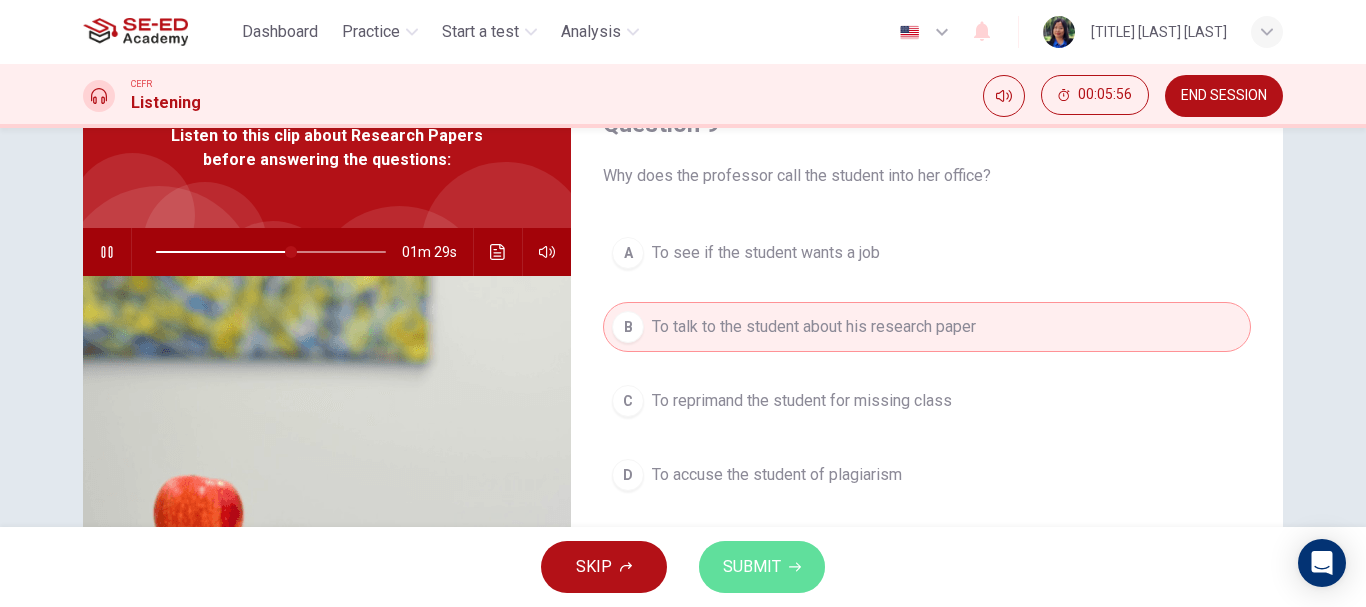 click on "SUBMIT" at bounding box center (752, 567) 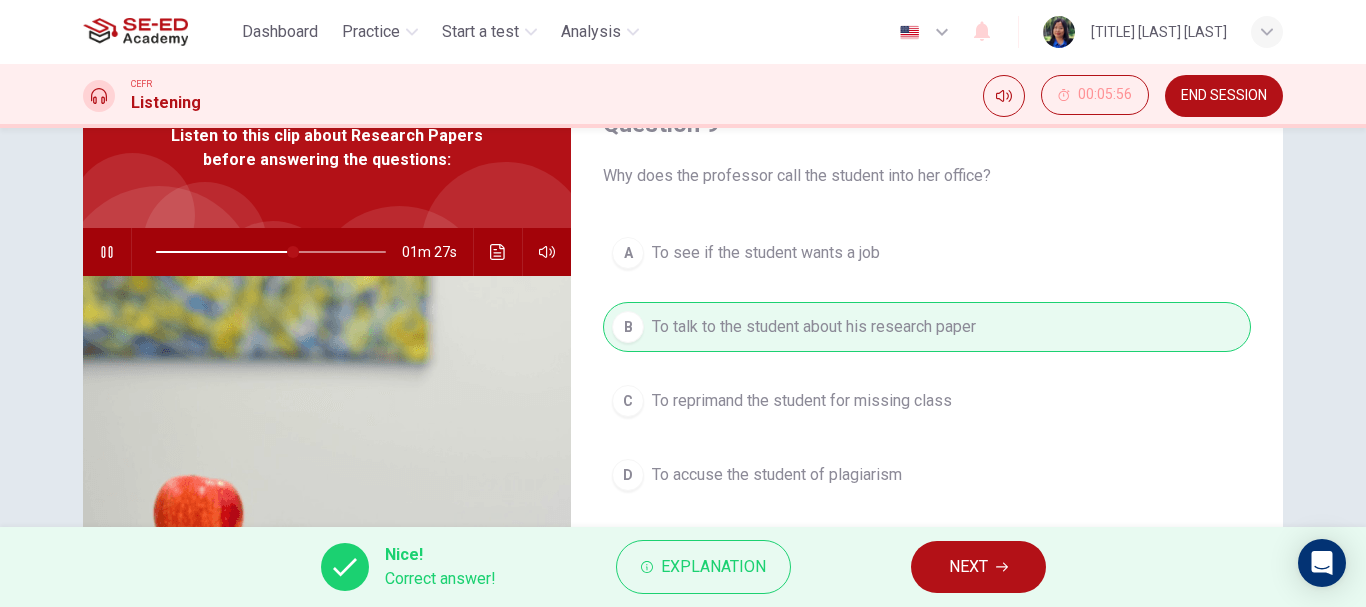 click on "NEXT" at bounding box center (968, 567) 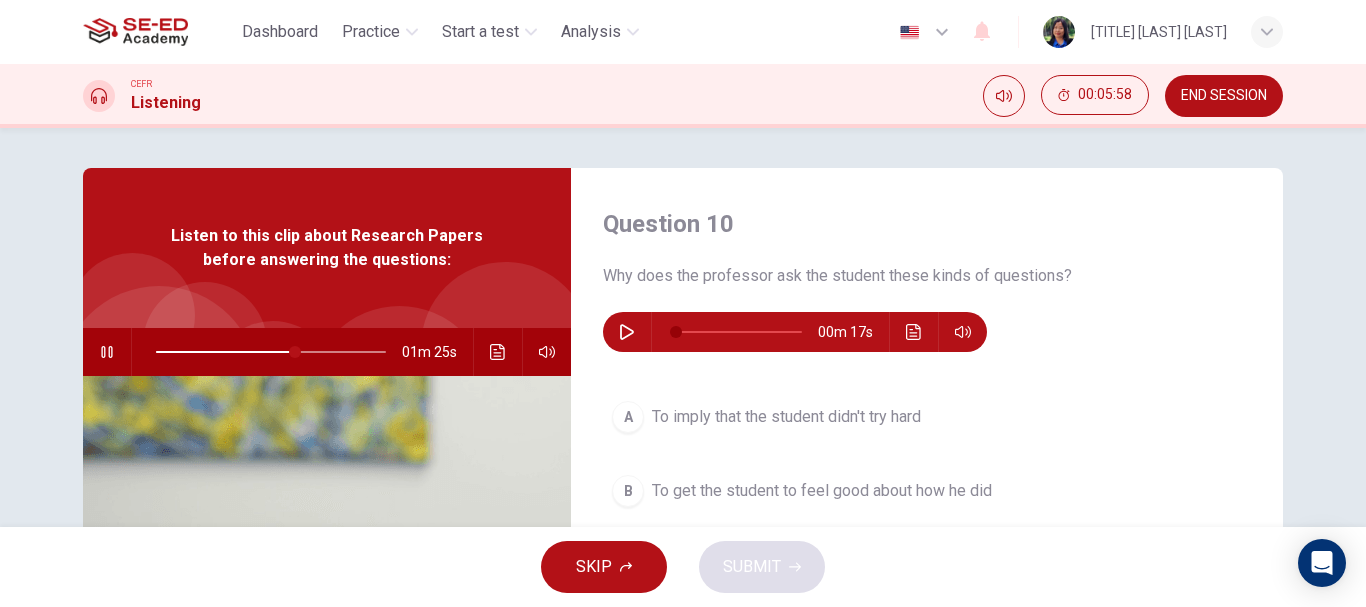 scroll, scrollTop: 100, scrollLeft: 0, axis: vertical 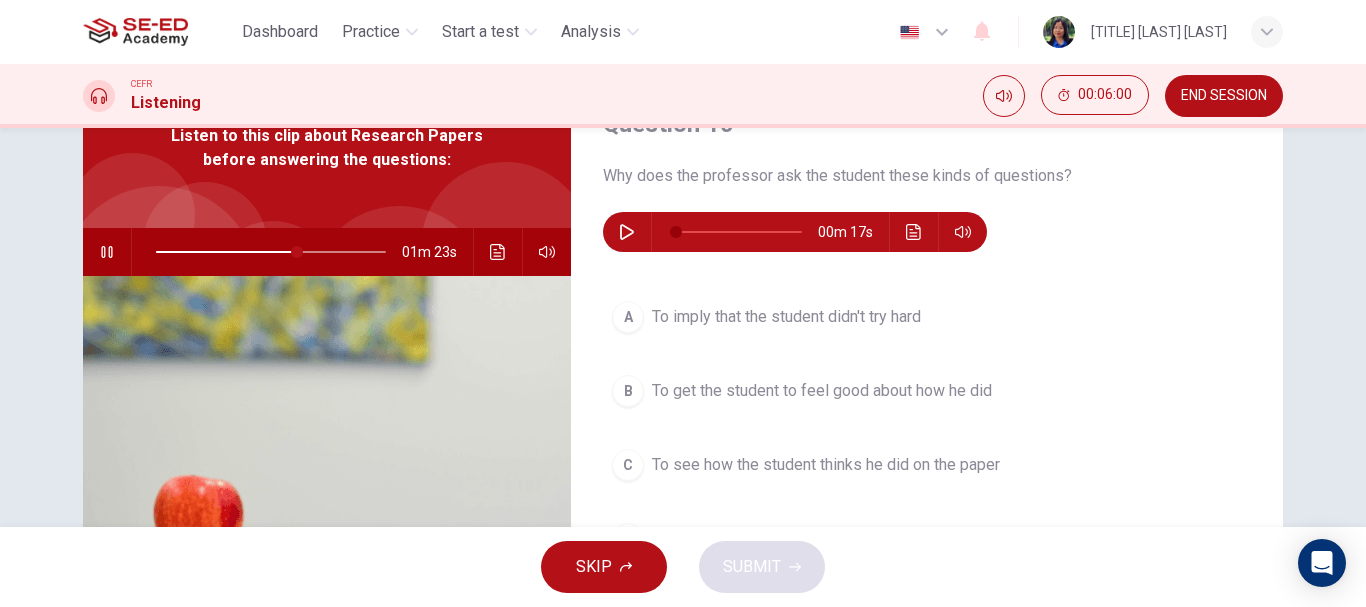 type on "62" 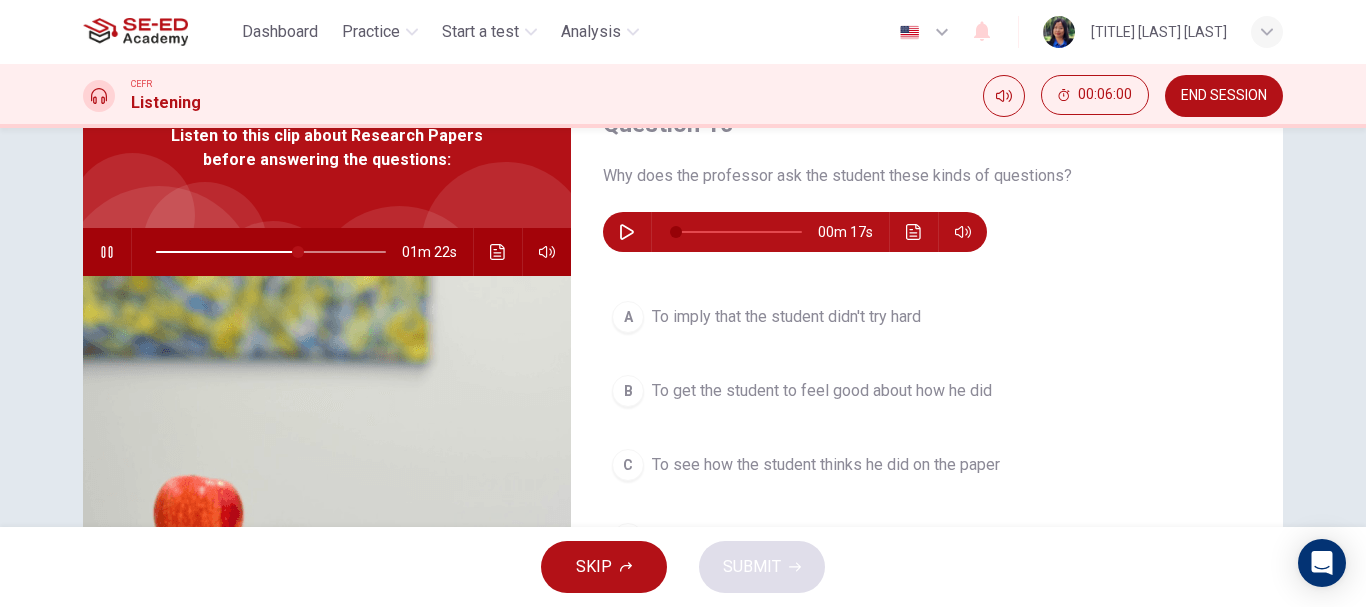 click at bounding box center [627, 232] 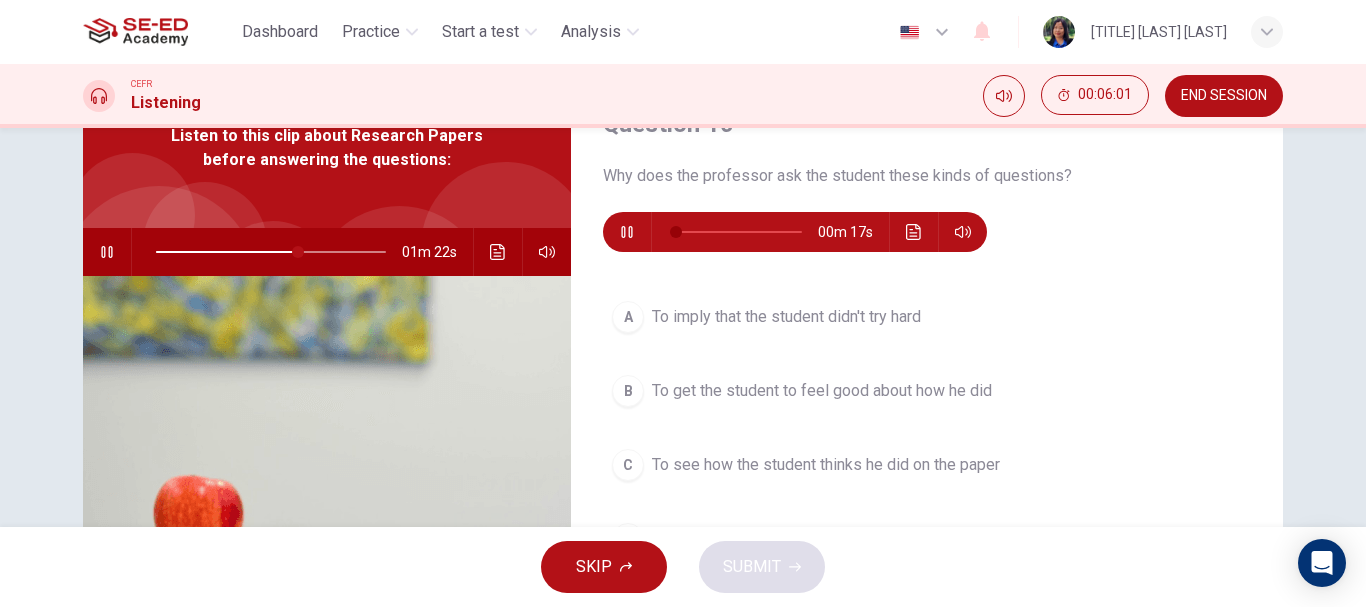 type on "0" 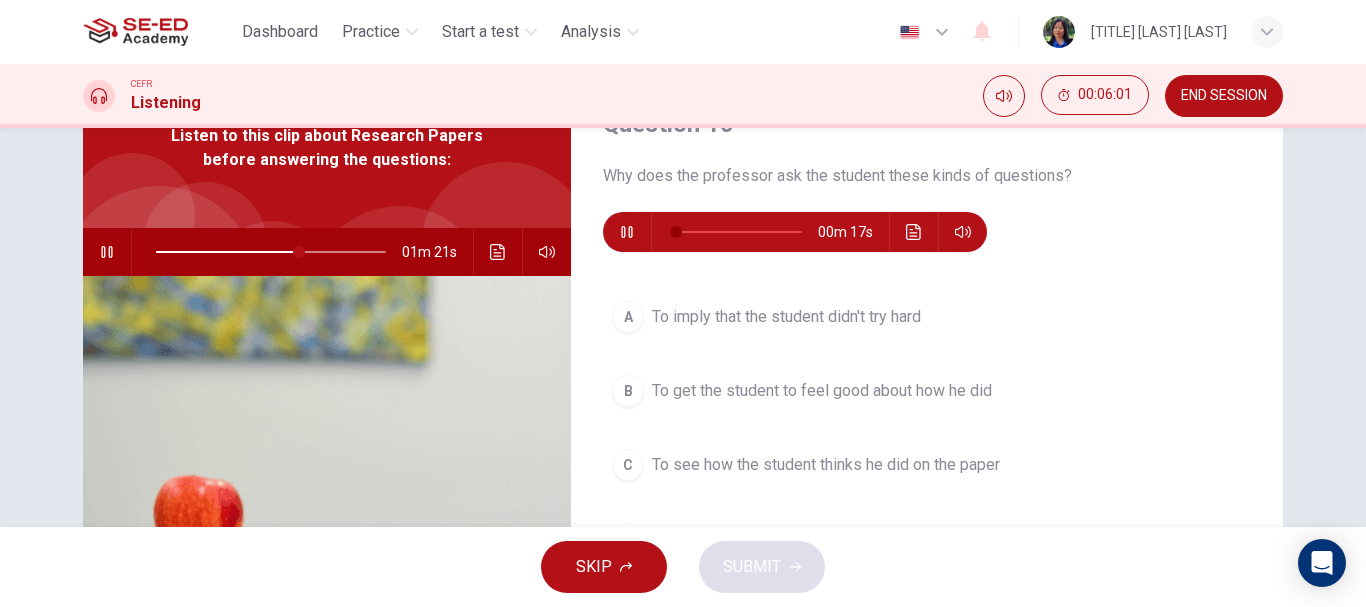 type on "6" 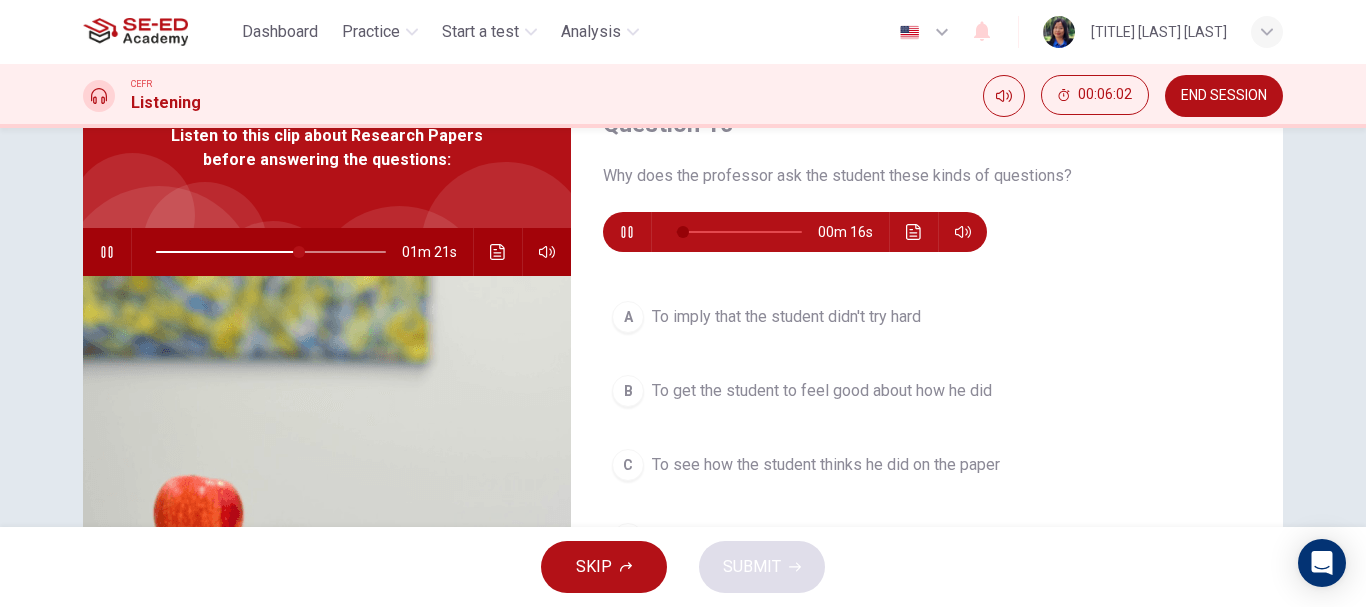 type on "63" 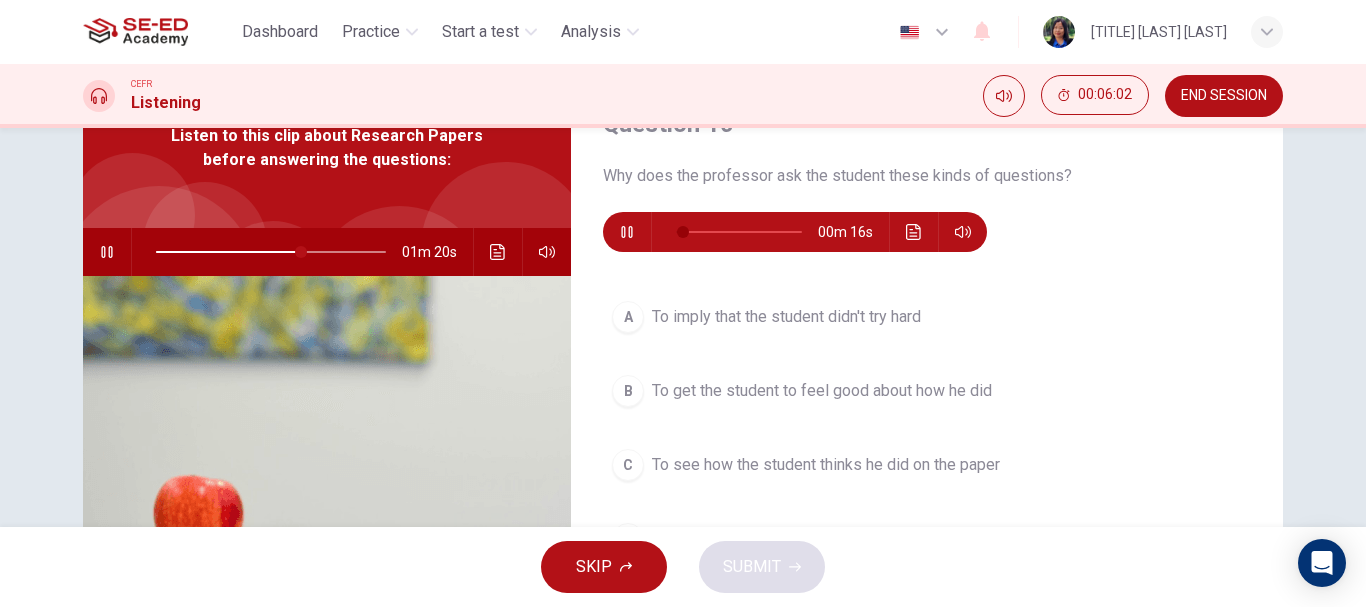 type on "11" 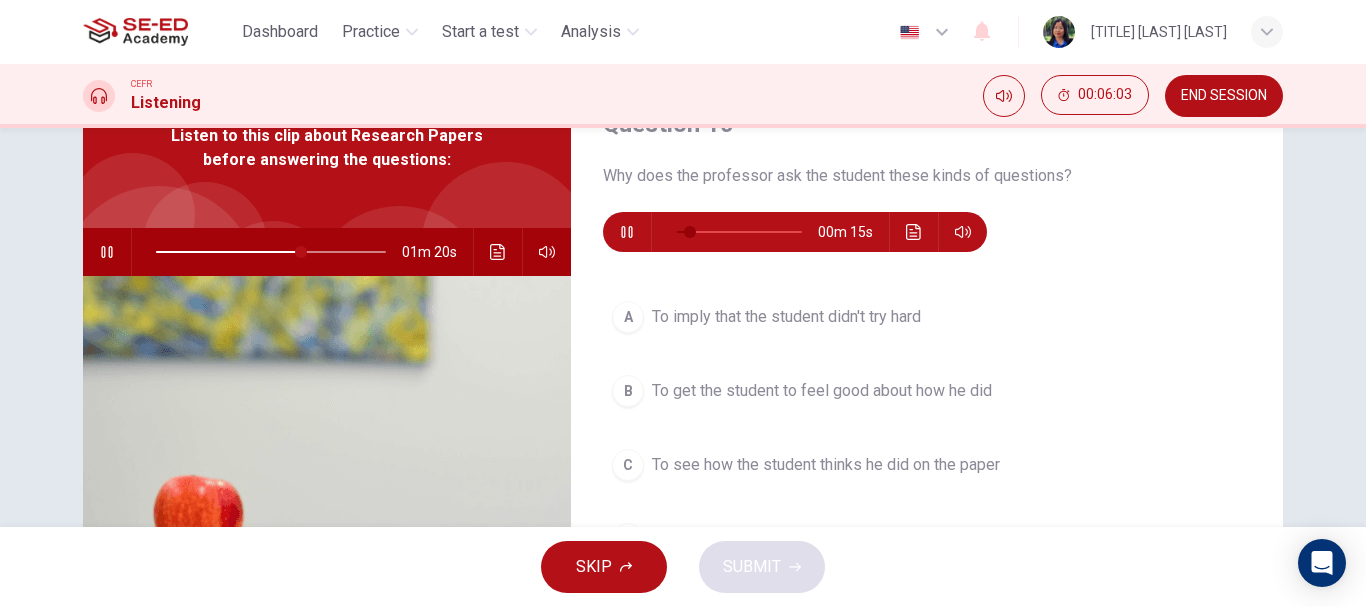 type on "63" 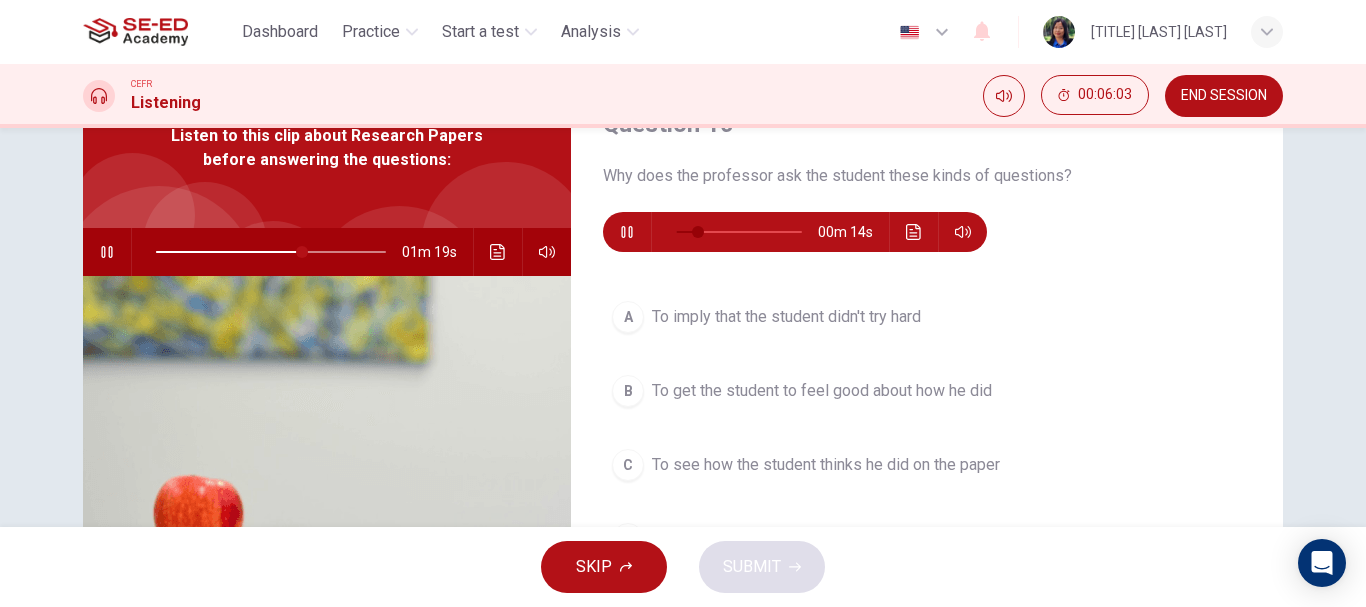 type on "17" 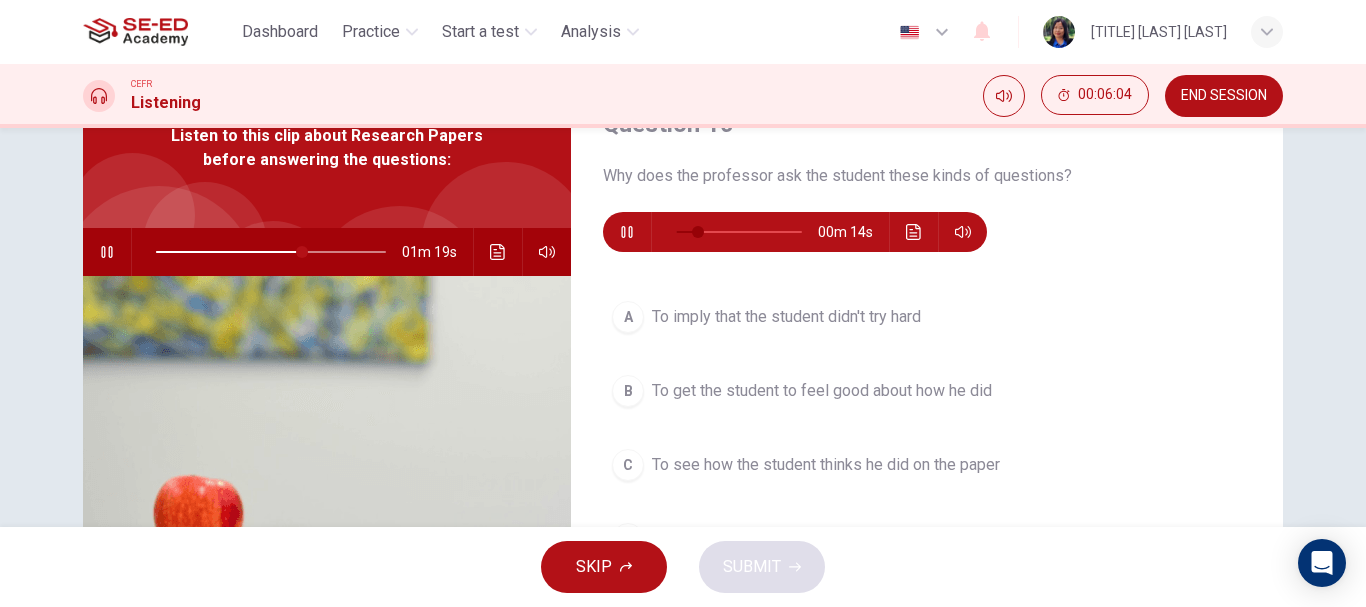 type on "64" 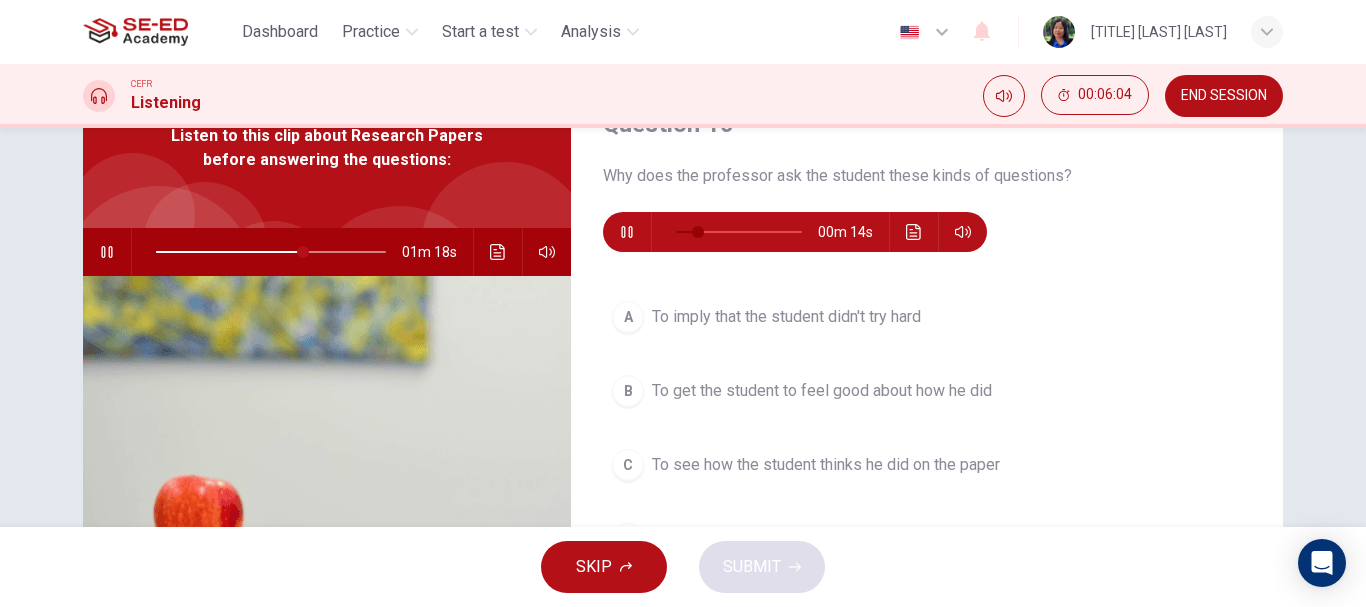 type on "23" 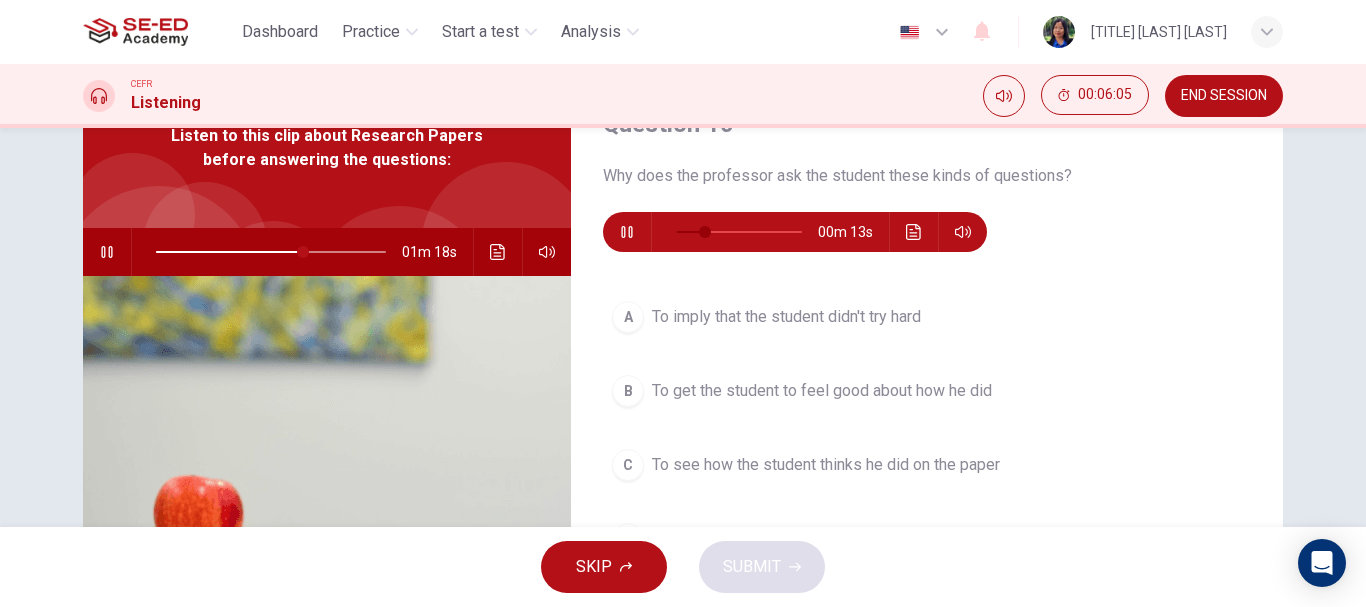 type on "64" 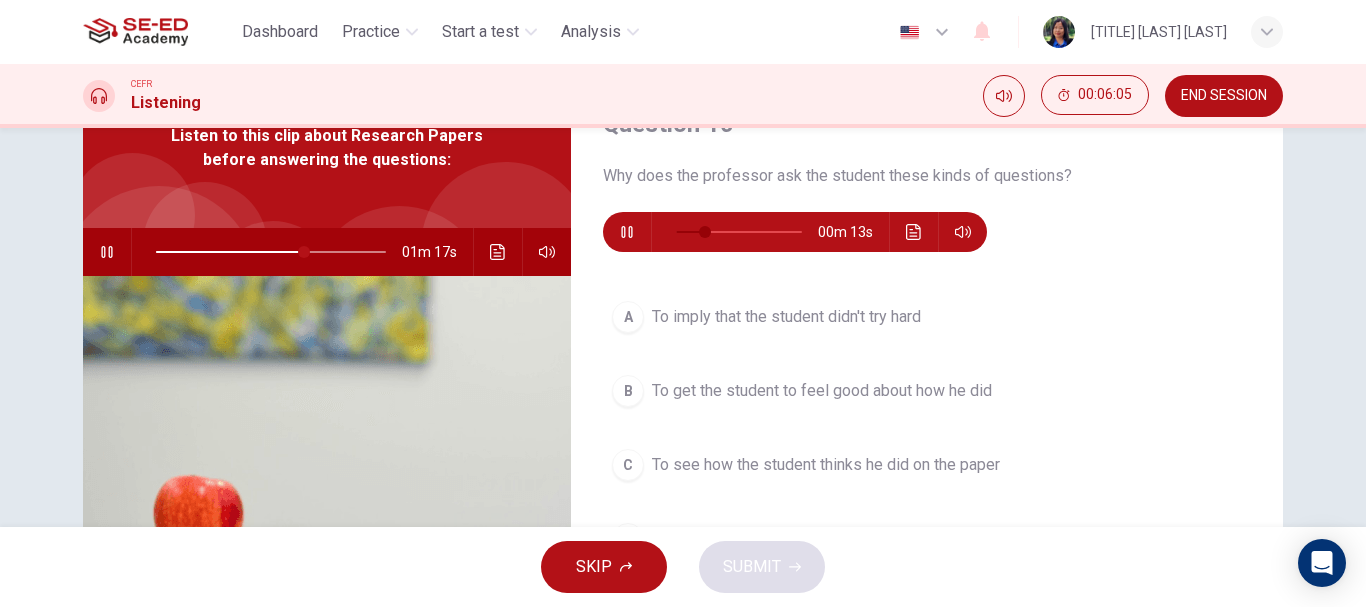 type on "29" 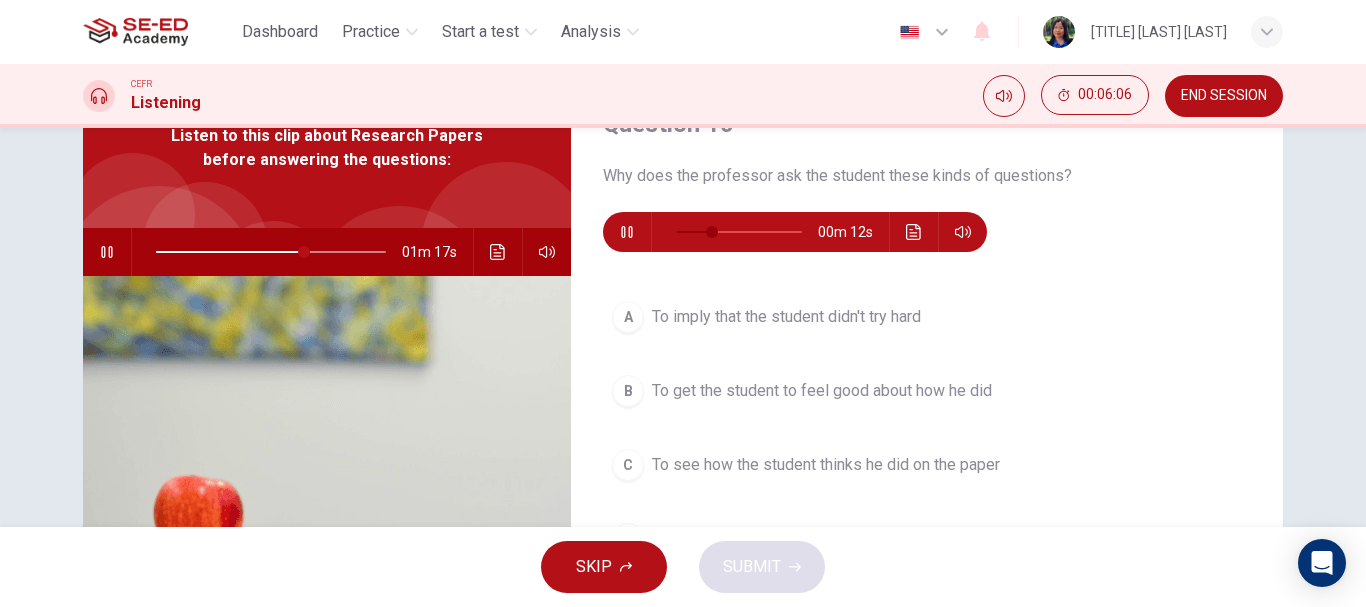type on "65" 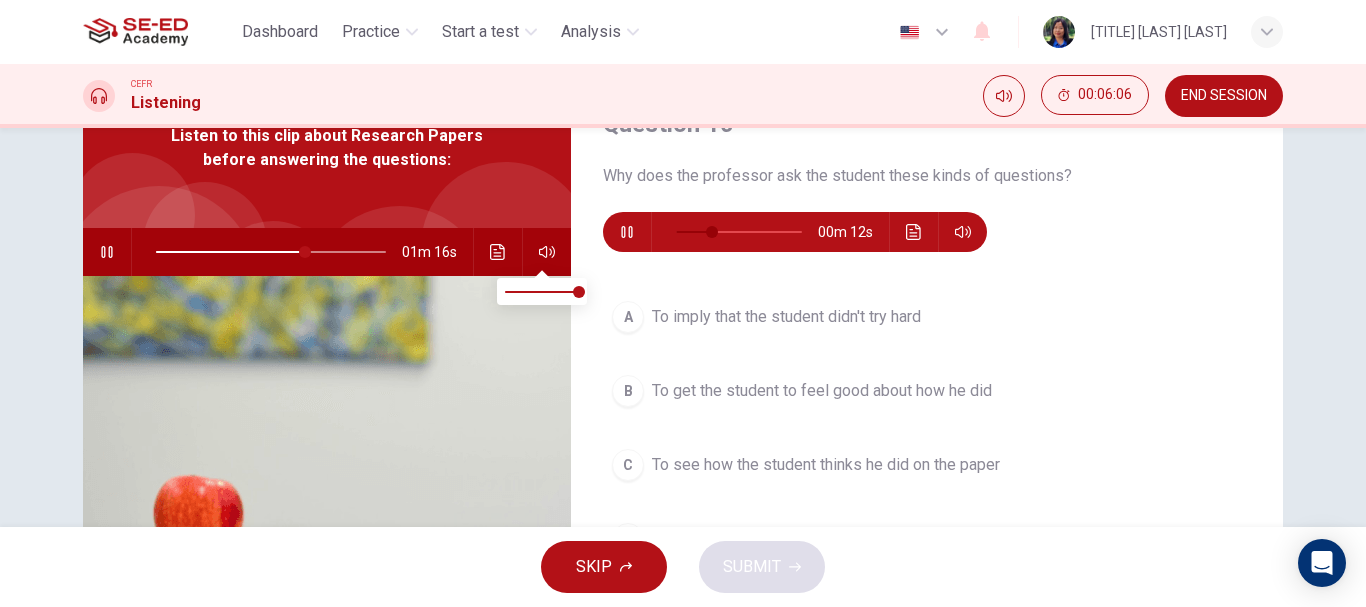 type on "34" 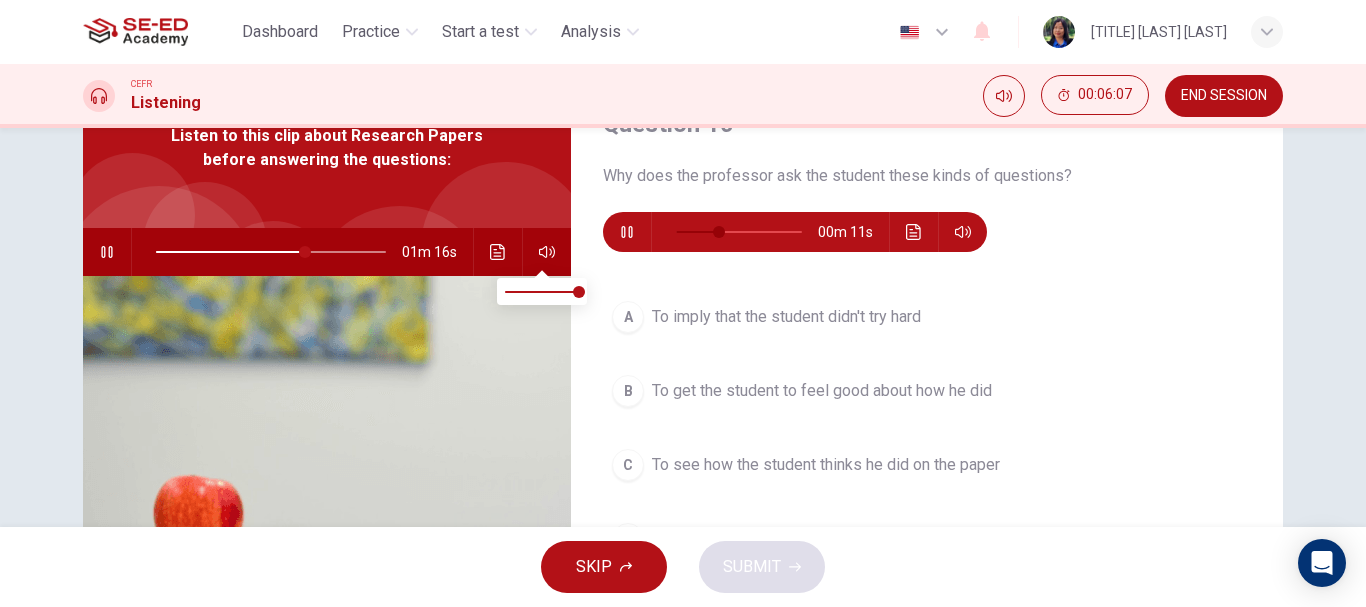 type on "65" 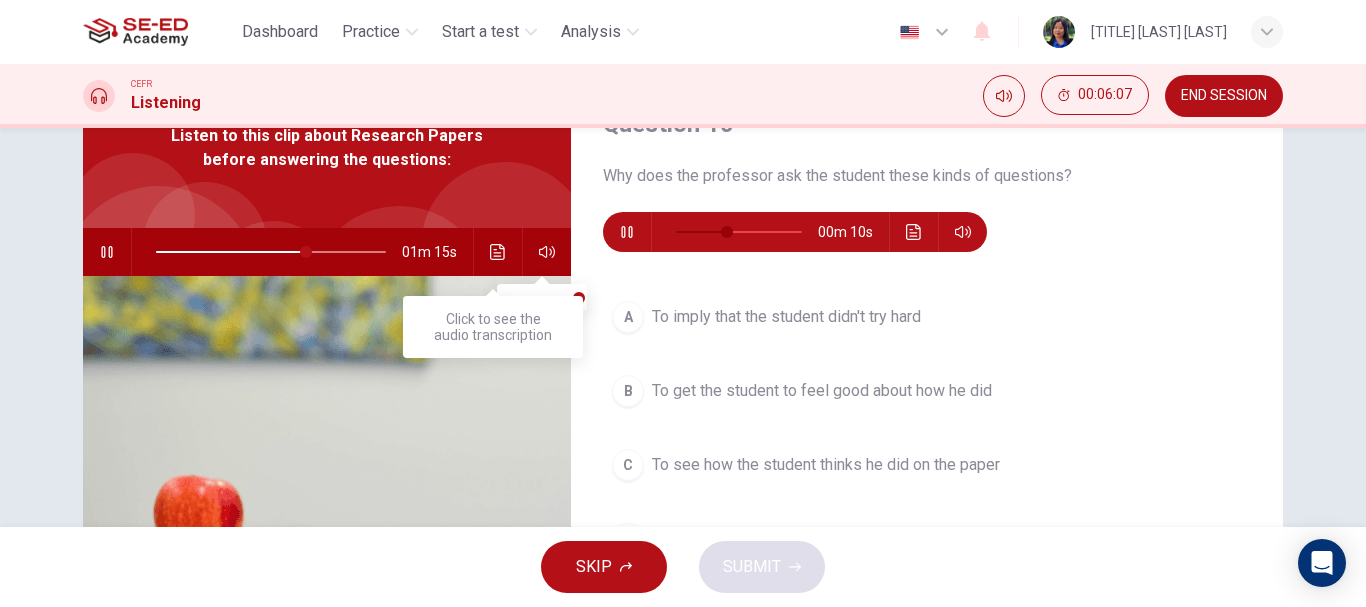 type on "40" 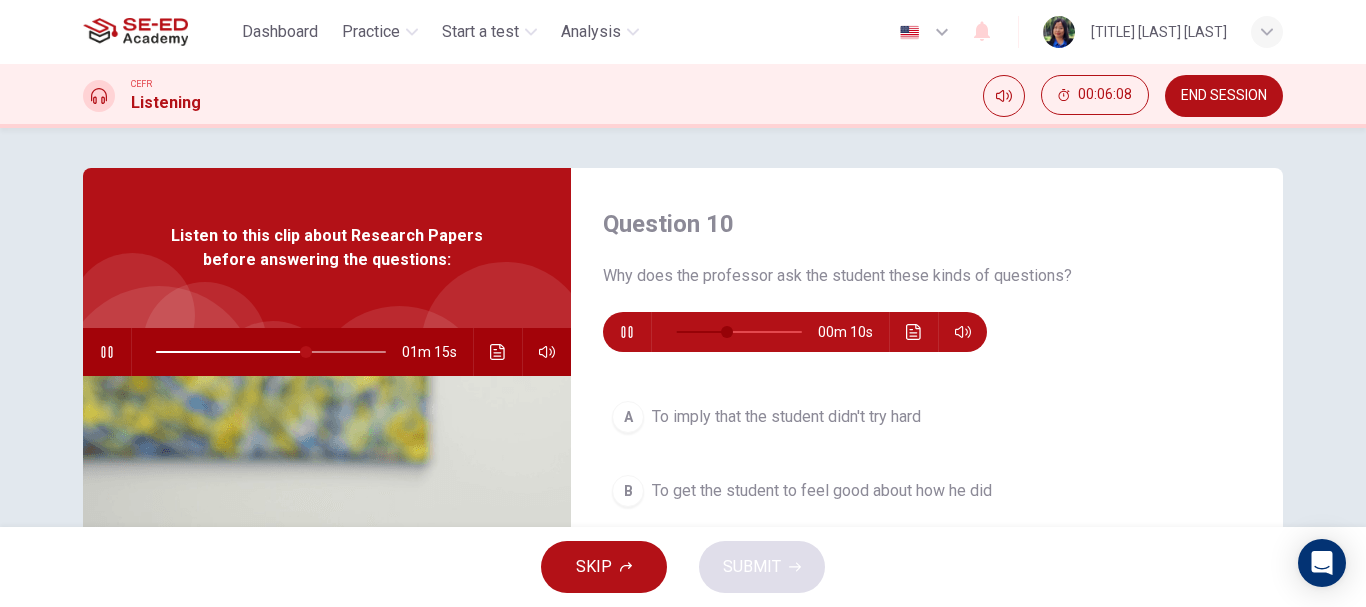 type on "66" 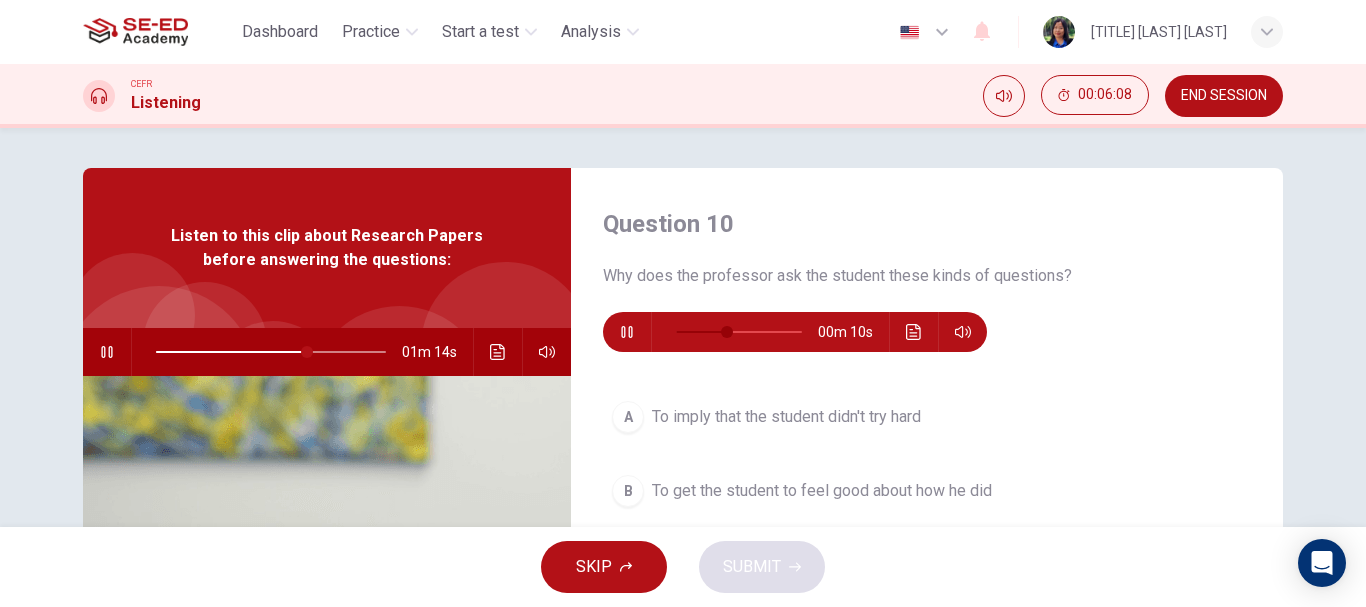 type on "46" 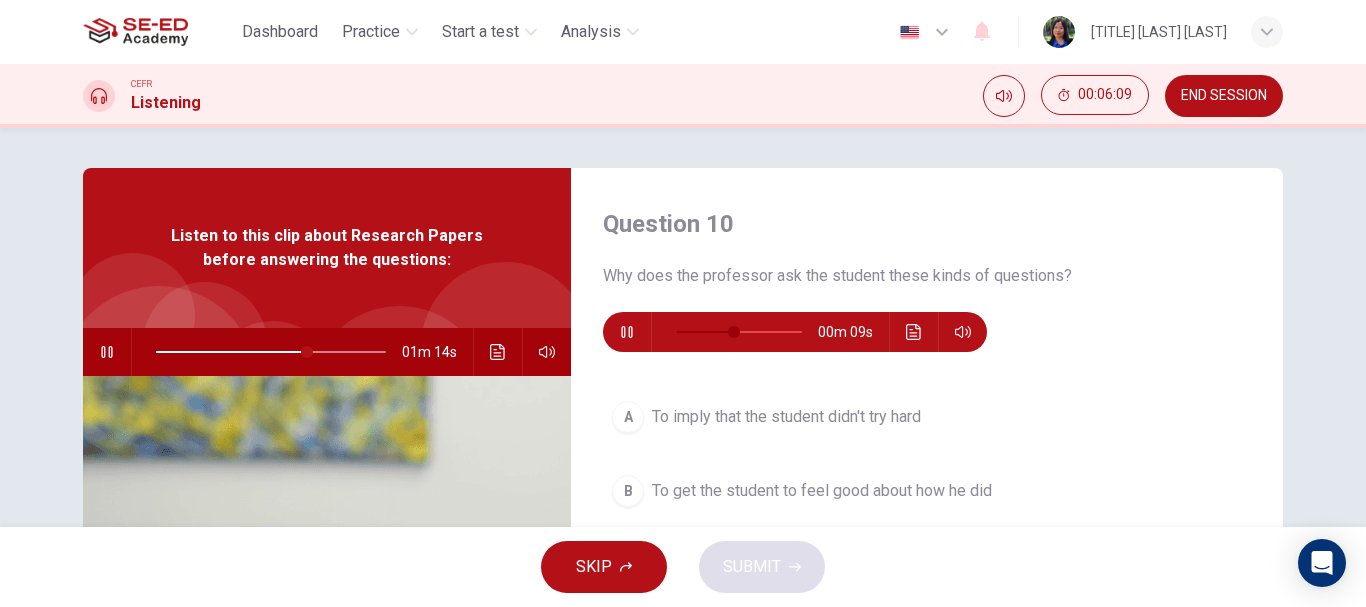 type on "66" 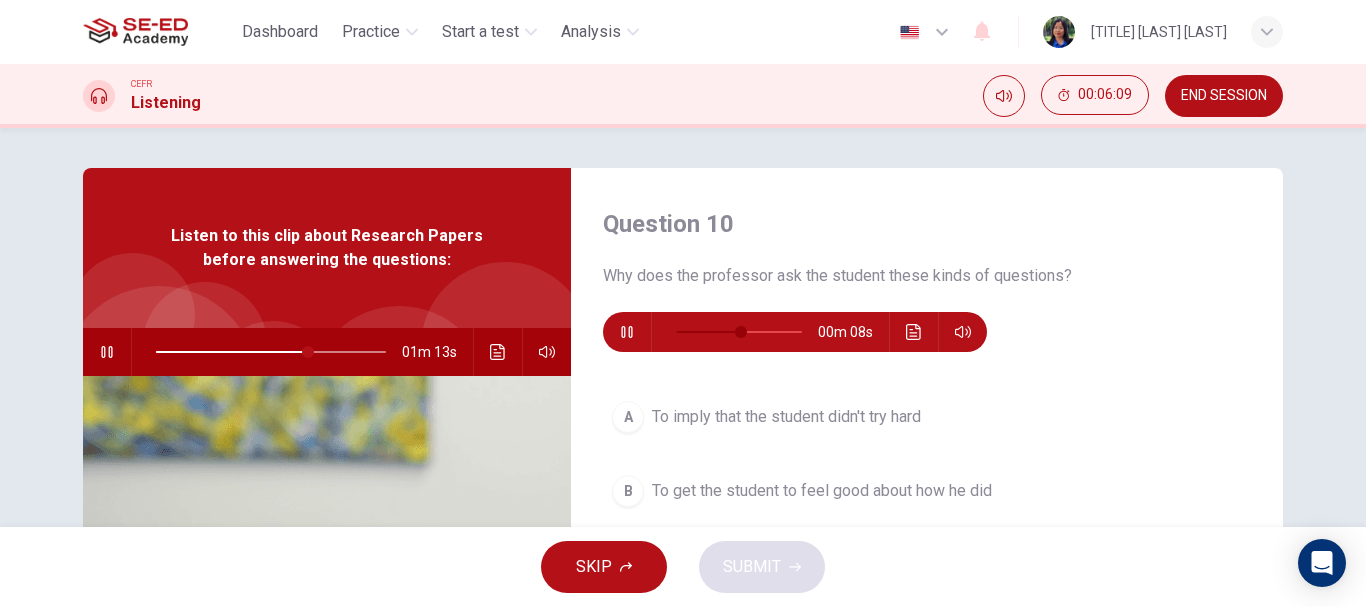 type on "52" 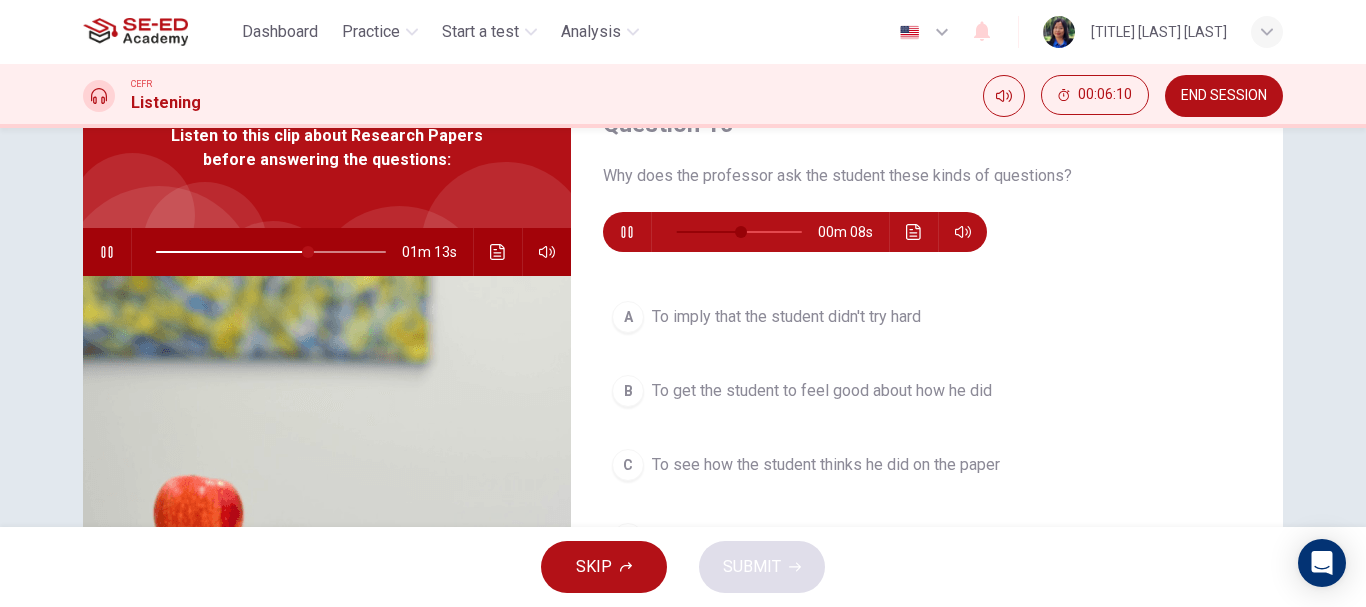 type on "67" 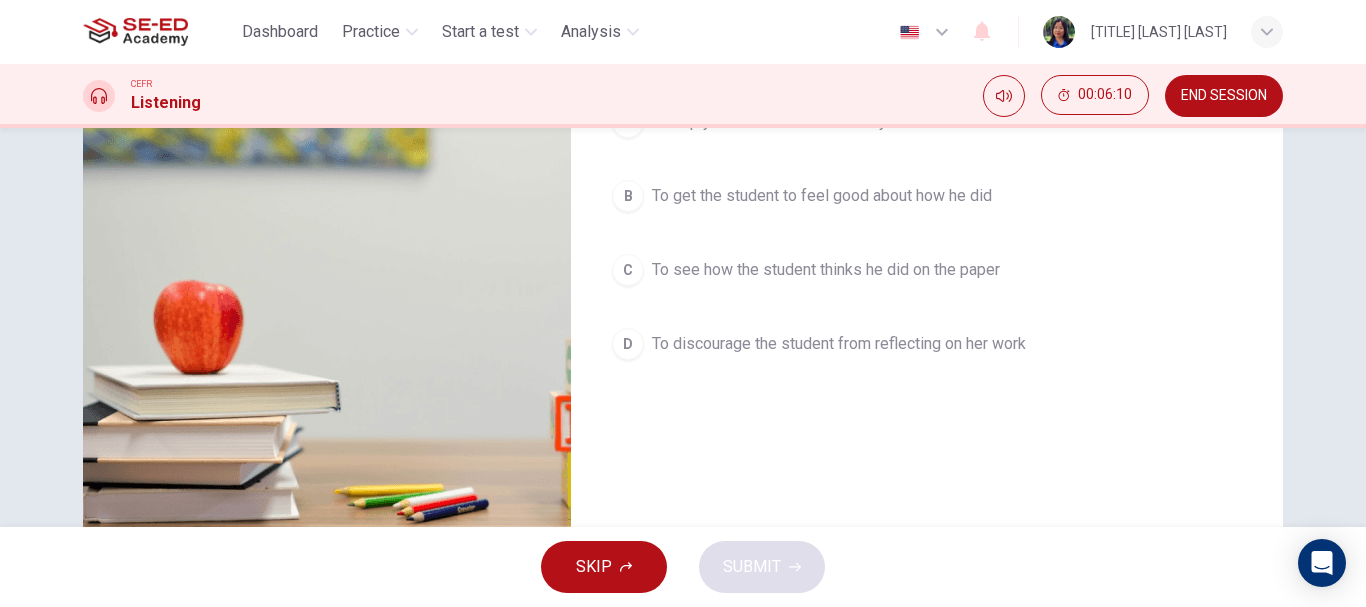 type on "58" 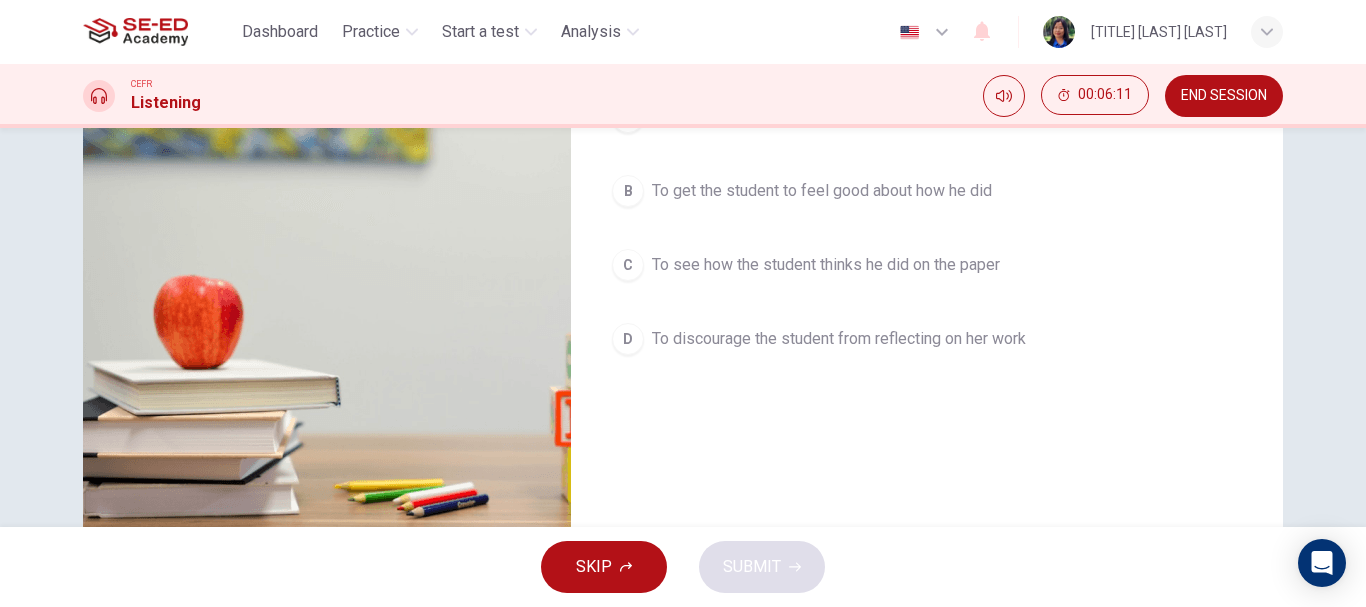click on "To discourage the student from reflecting on her work" at bounding box center [839, 339] 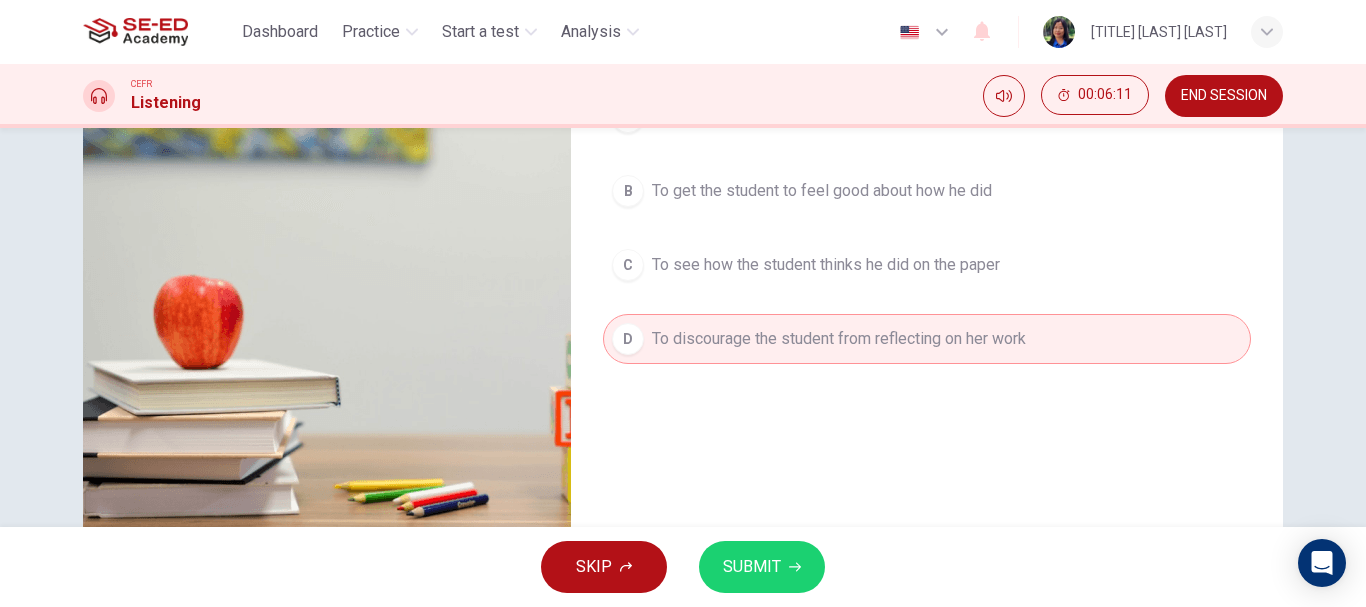 type on "64" 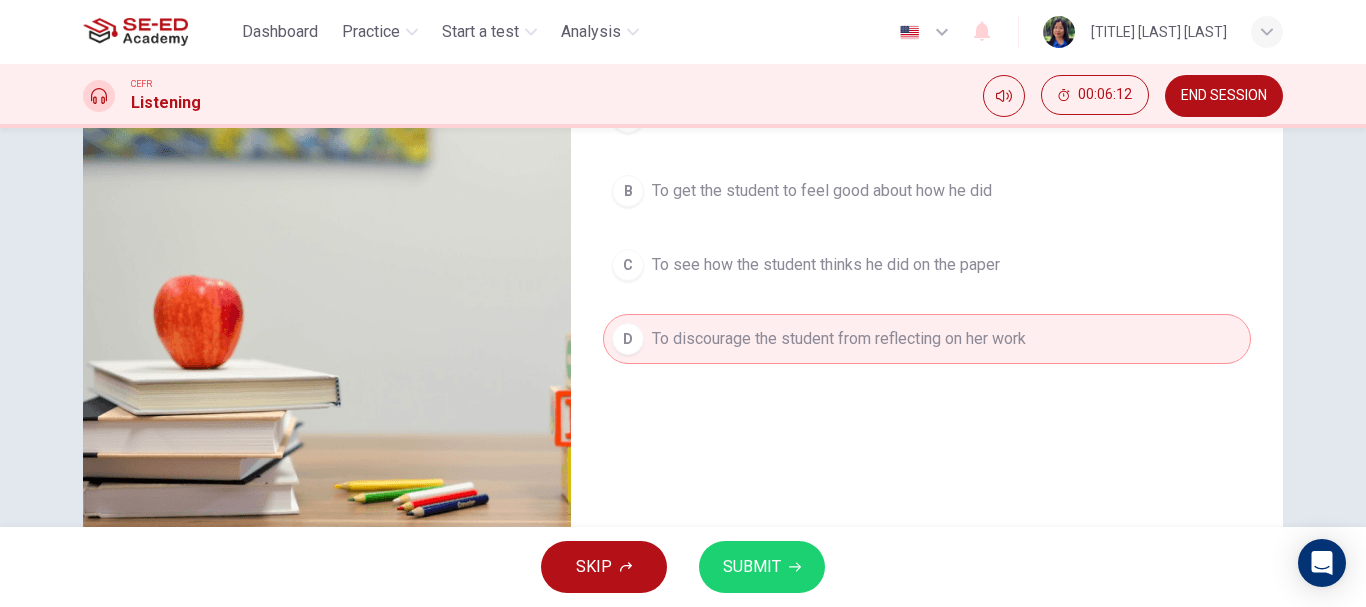 type on "67" 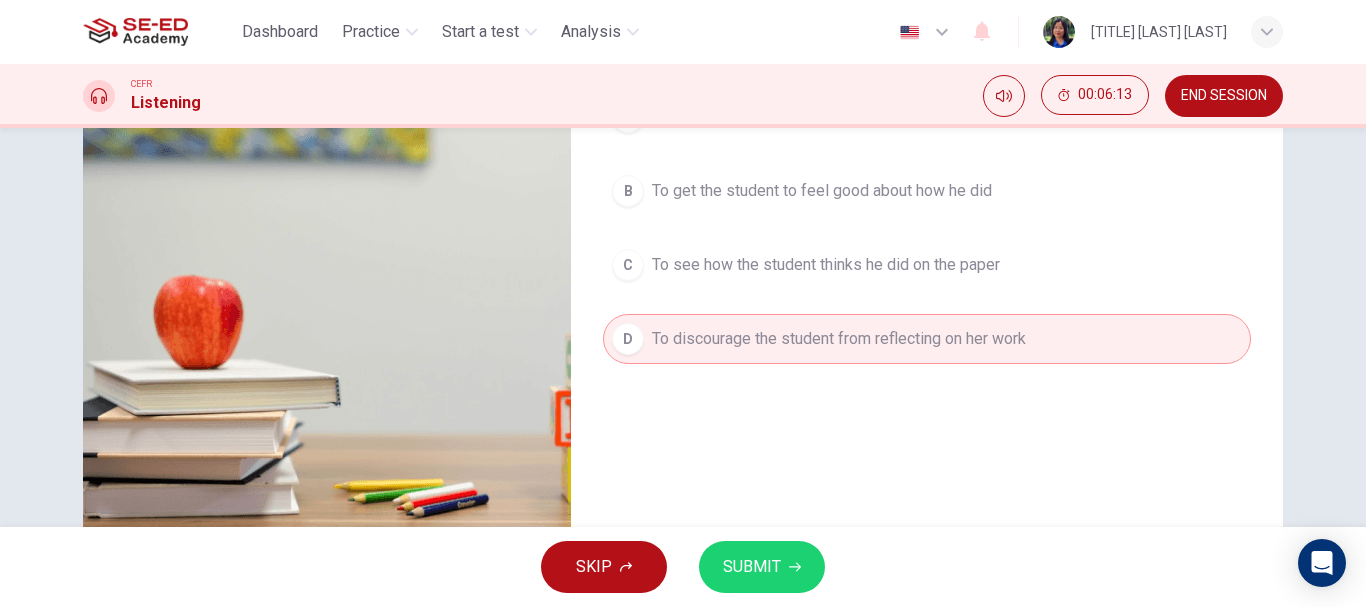 type on "68" 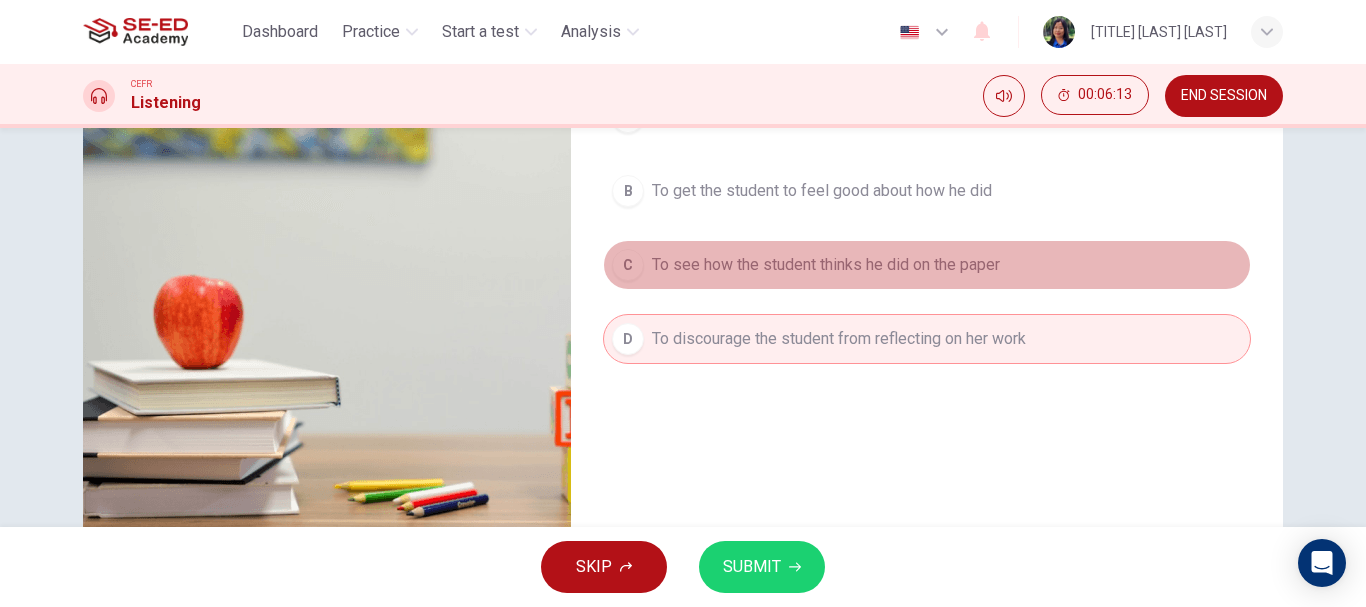 click on "To see how the student thinks he did on the paper" at bounding box center [826, 265] 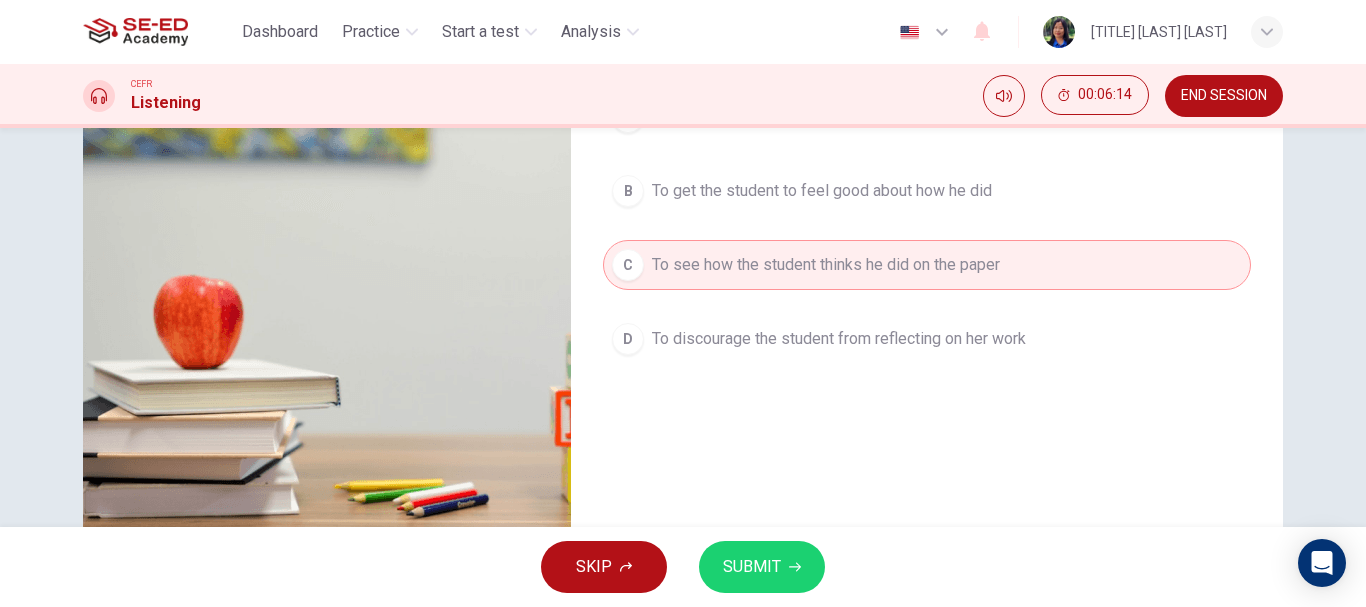 type on "68" 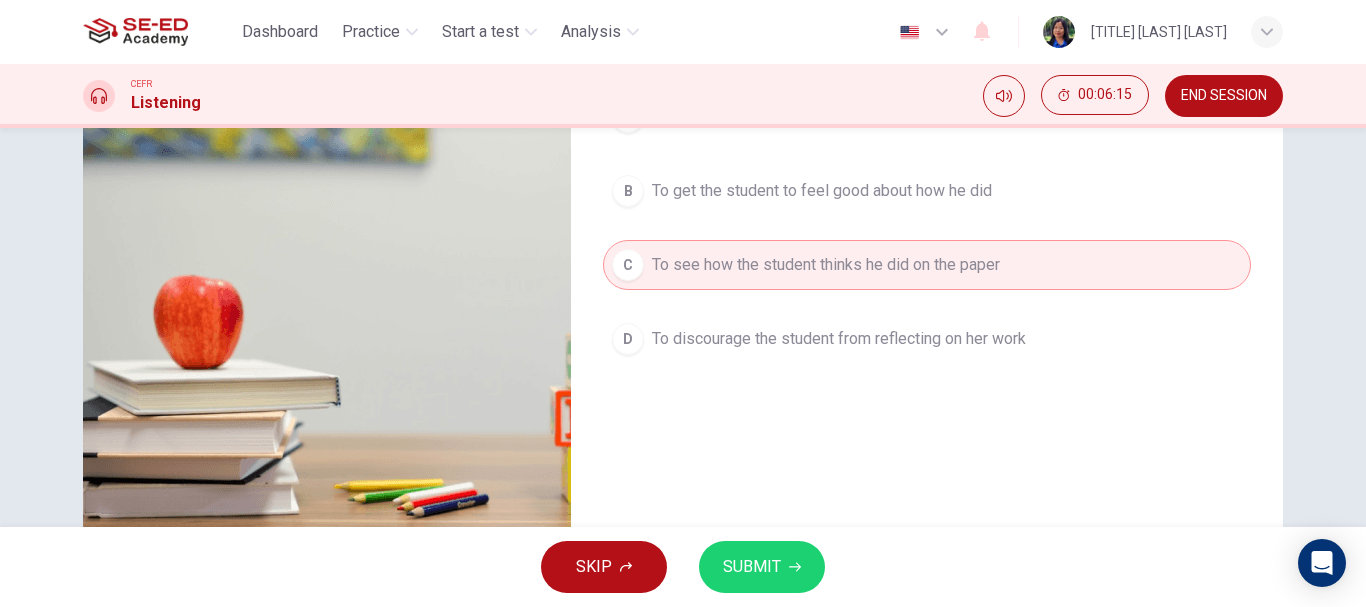 type on "69" 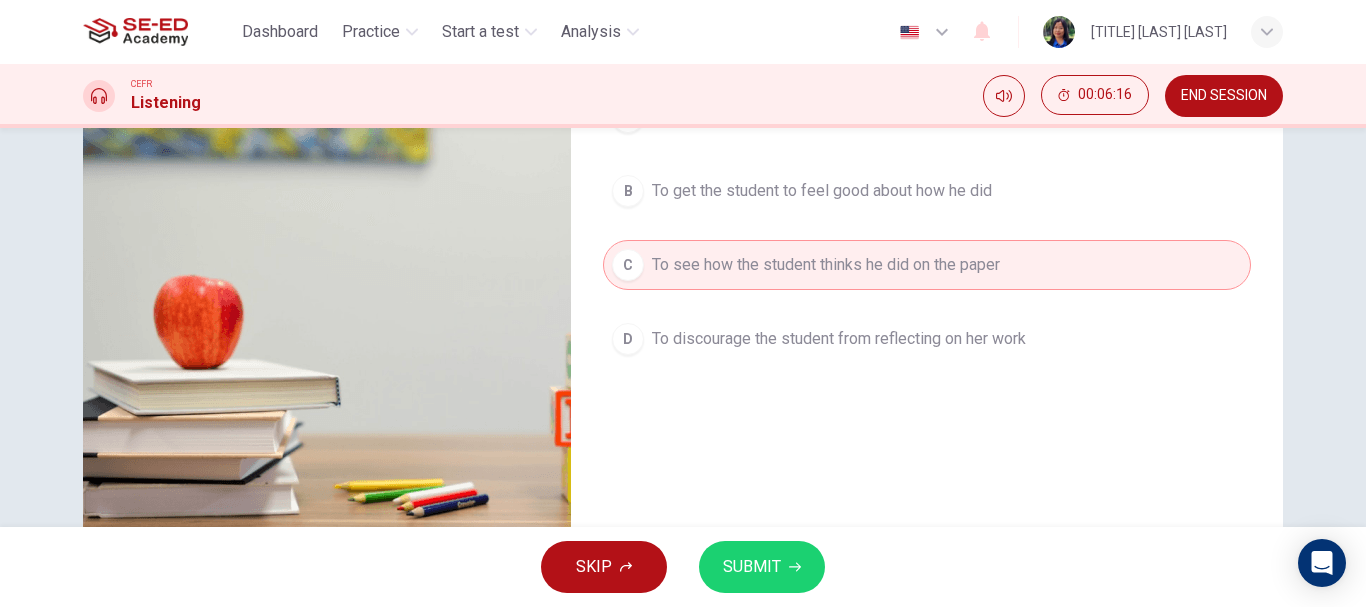 type on "69" 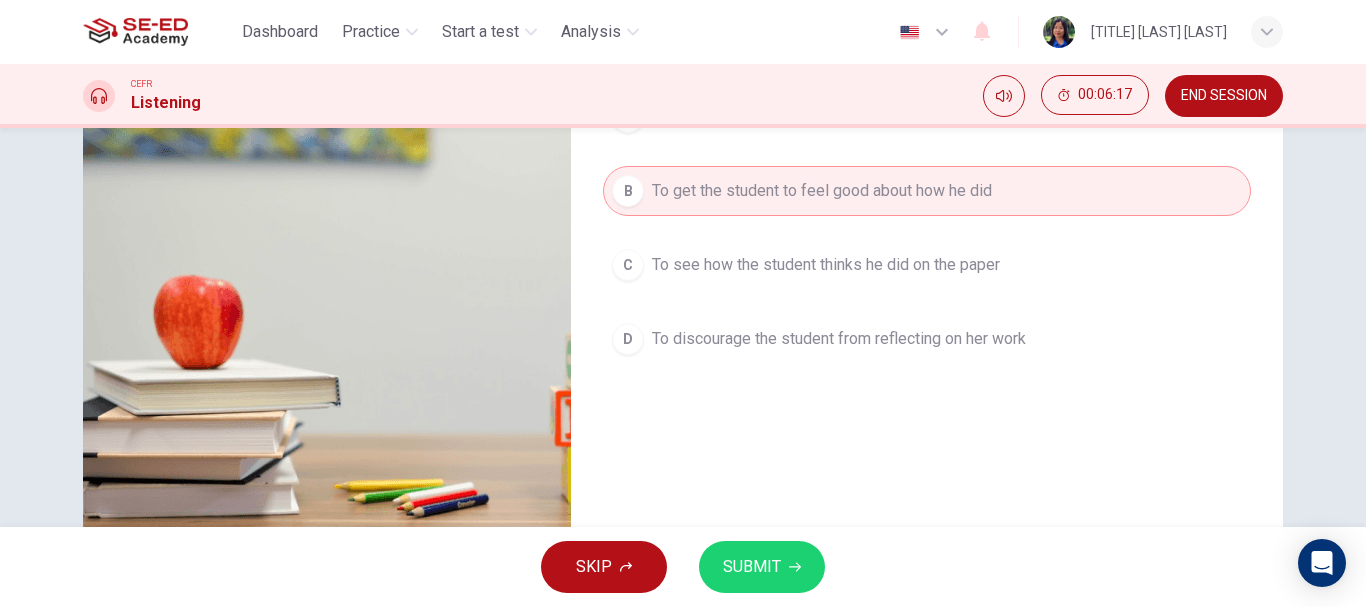type on "70" 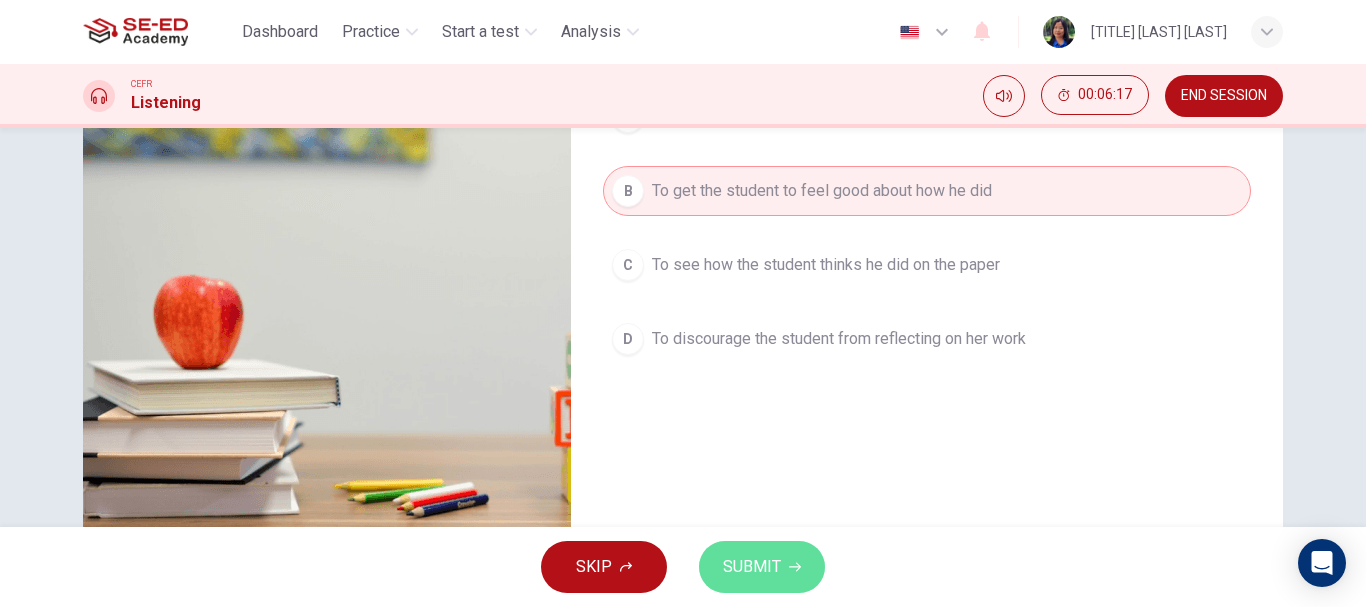 type on "98" 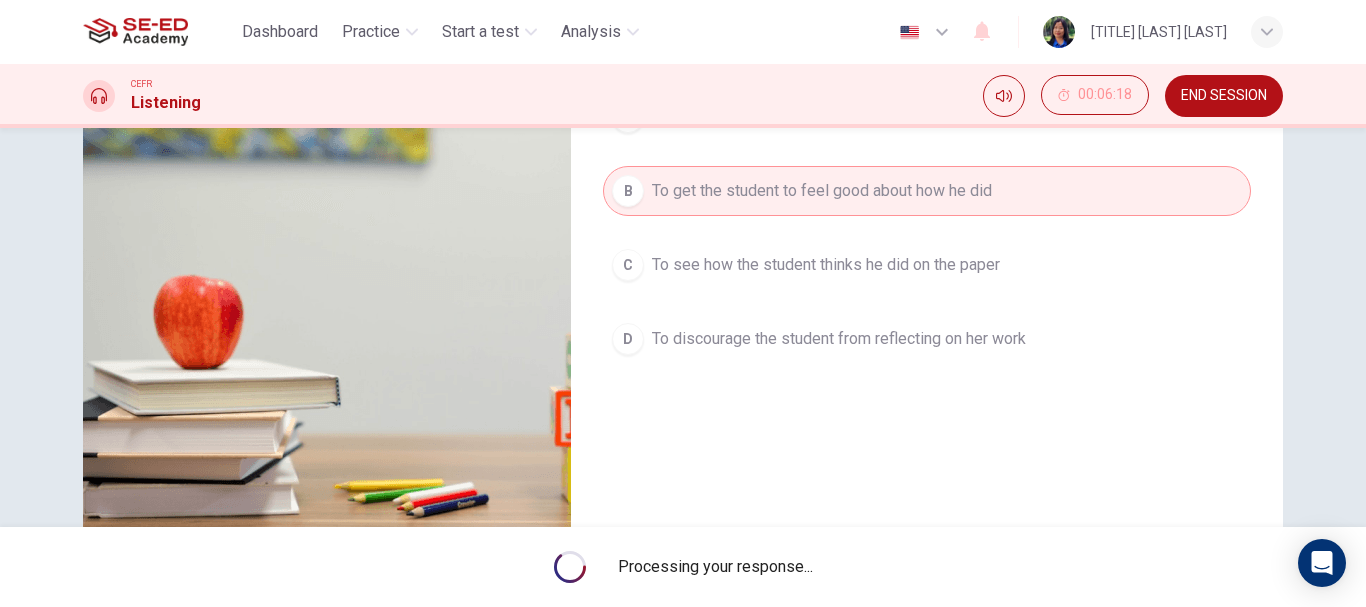 type on "0" 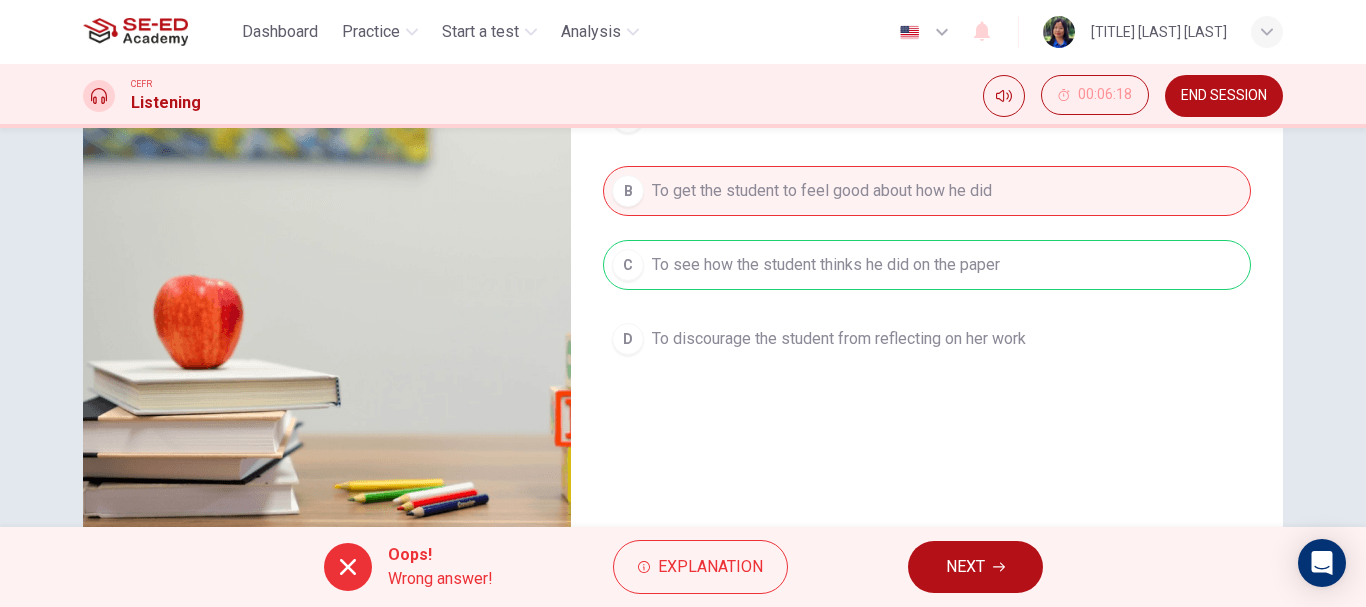 type on "71" 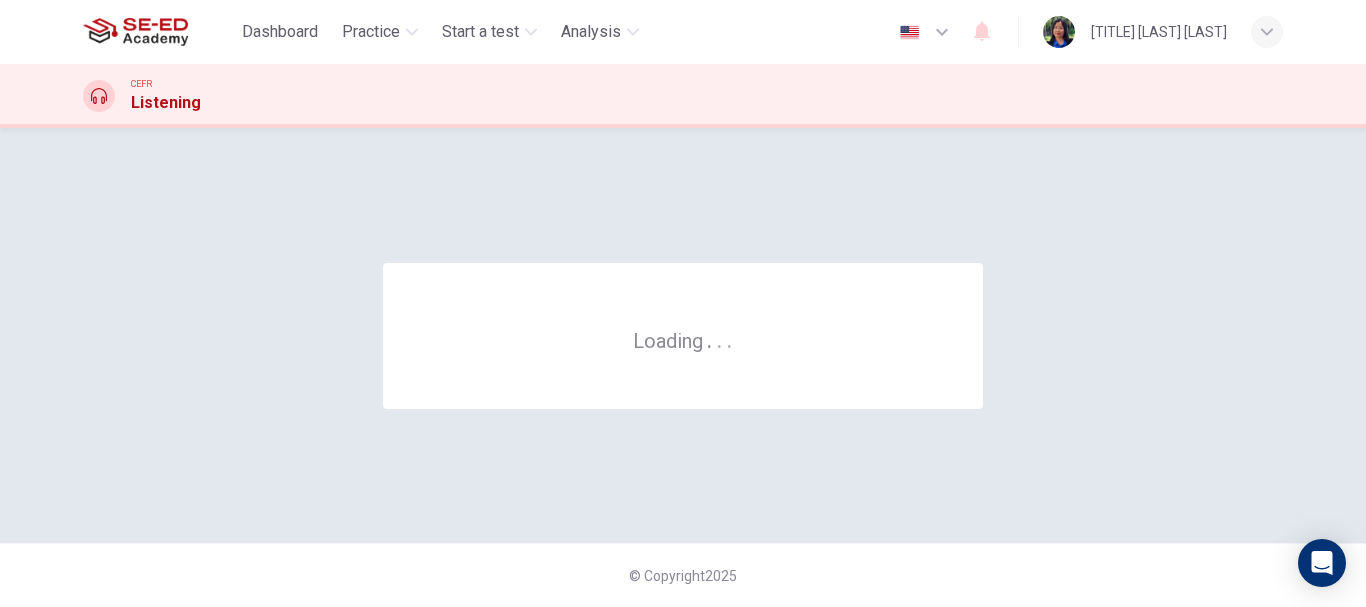 scroll, scrollTop: 0, scrollLeft: 0, axis: both 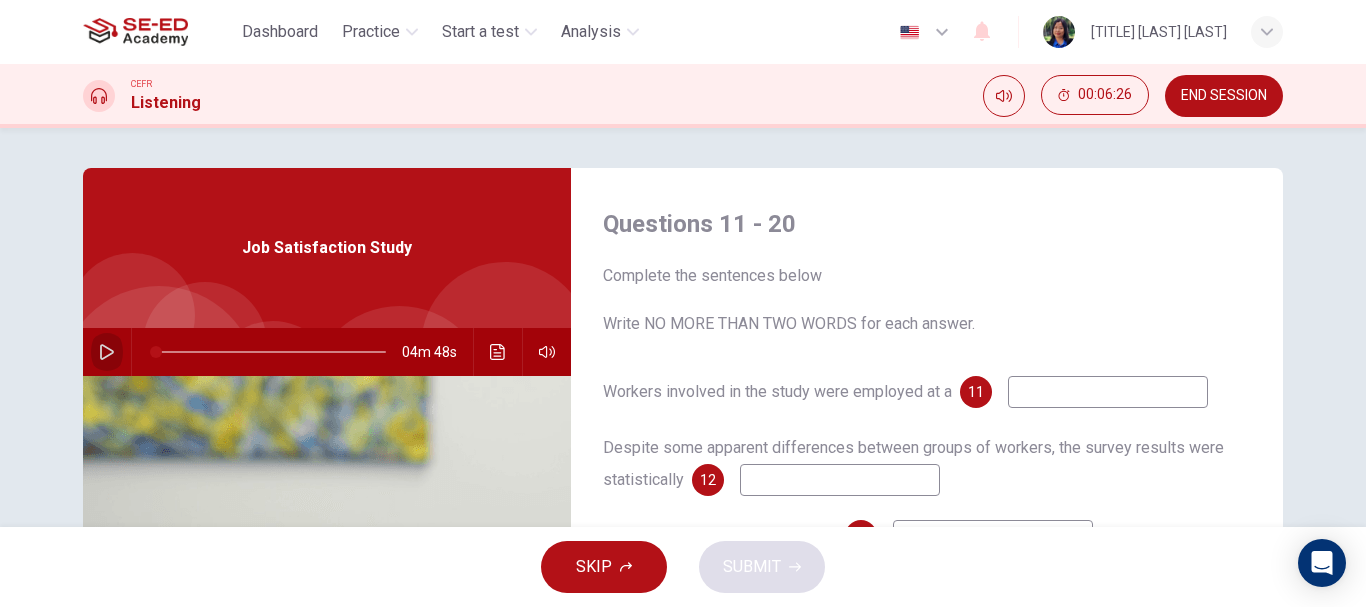 click at bounding box center (107, 352) 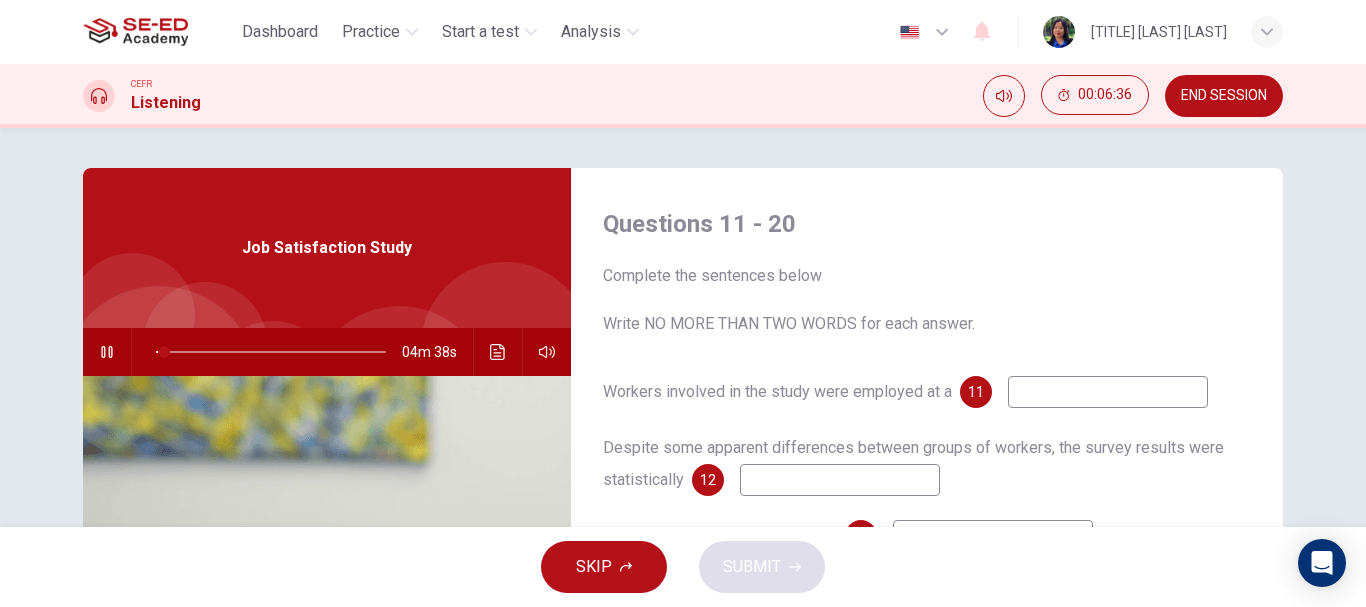 click on "SKIP SUBMIT" at bounding box center (683, 567) 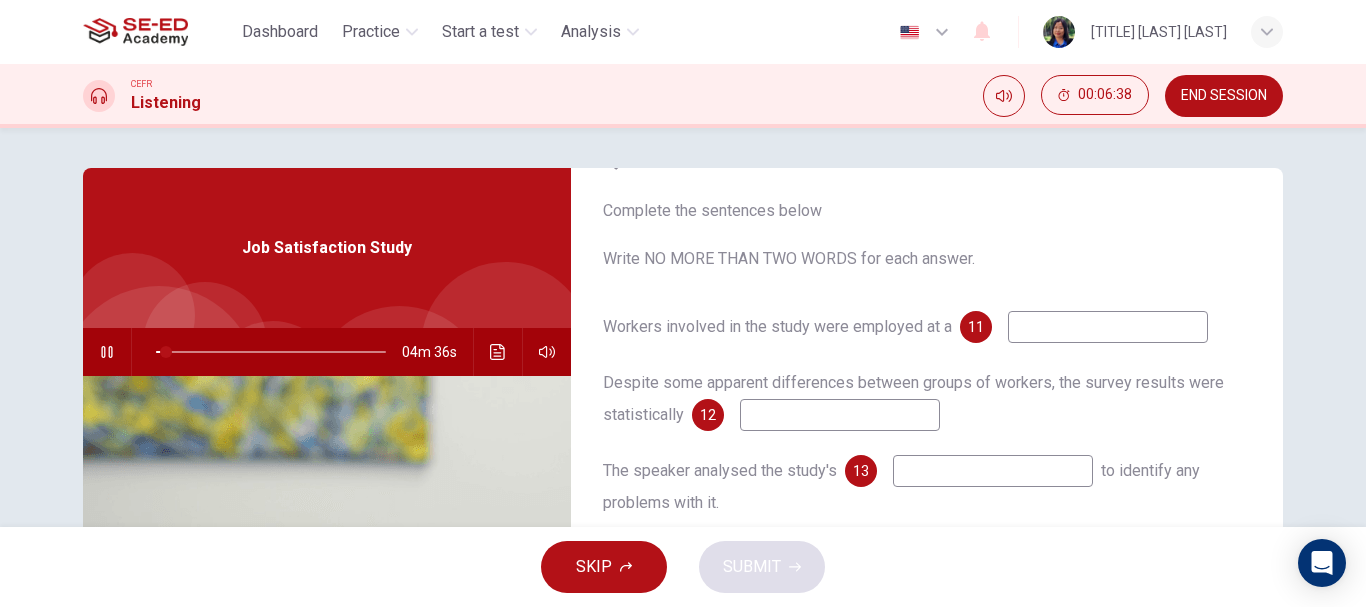scroll, scrollTop: 100, scrollLeft: 0, axis: vertical 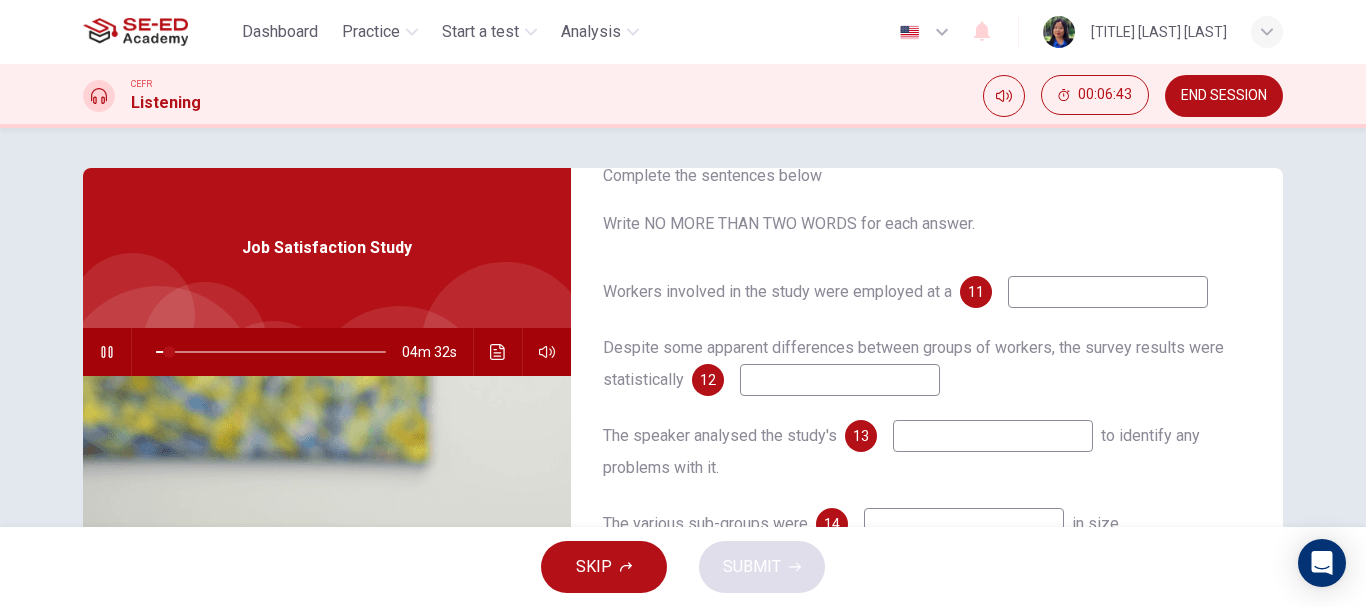 click at bounding box center [1108, 292] 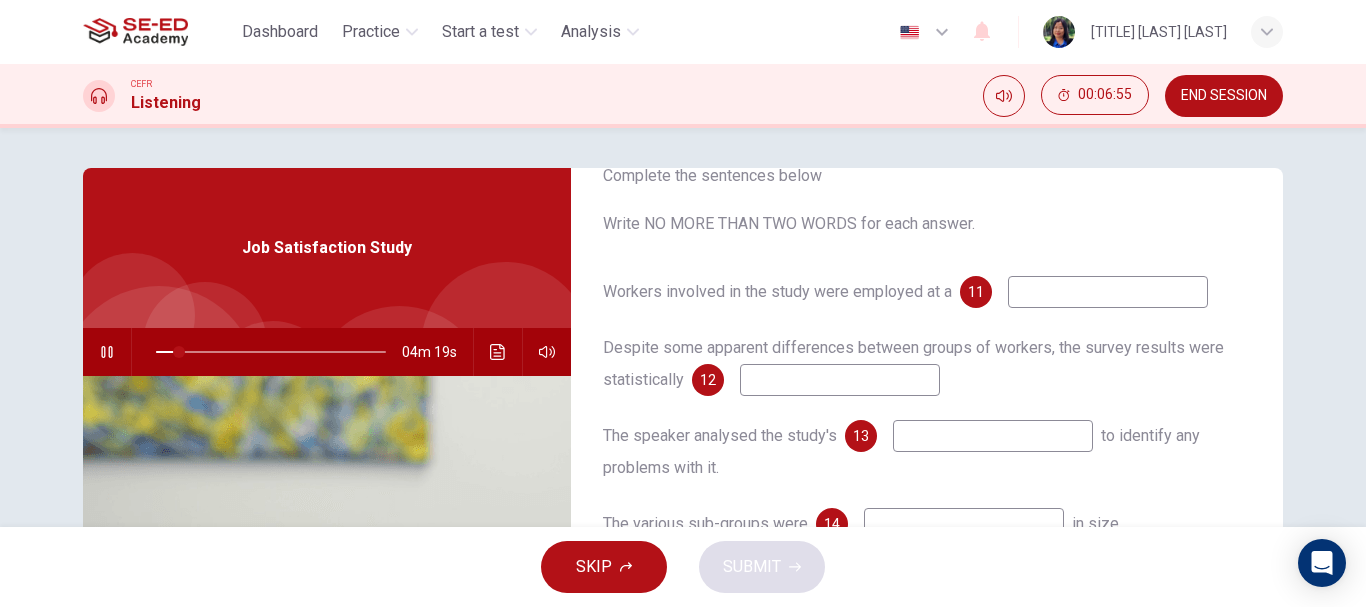drag, startPoint x: 660, startPoint y: 289, endPoint x: 715, endPoint y: 289, distance: 55 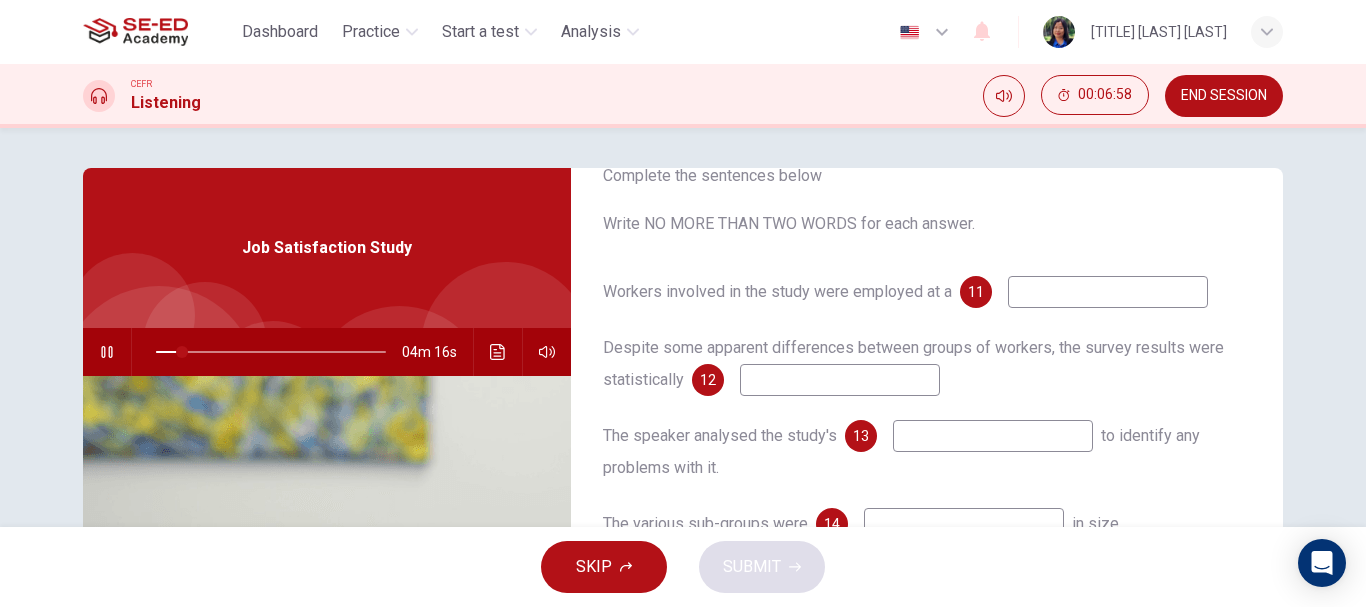 click at bounding box center (1108, 292) 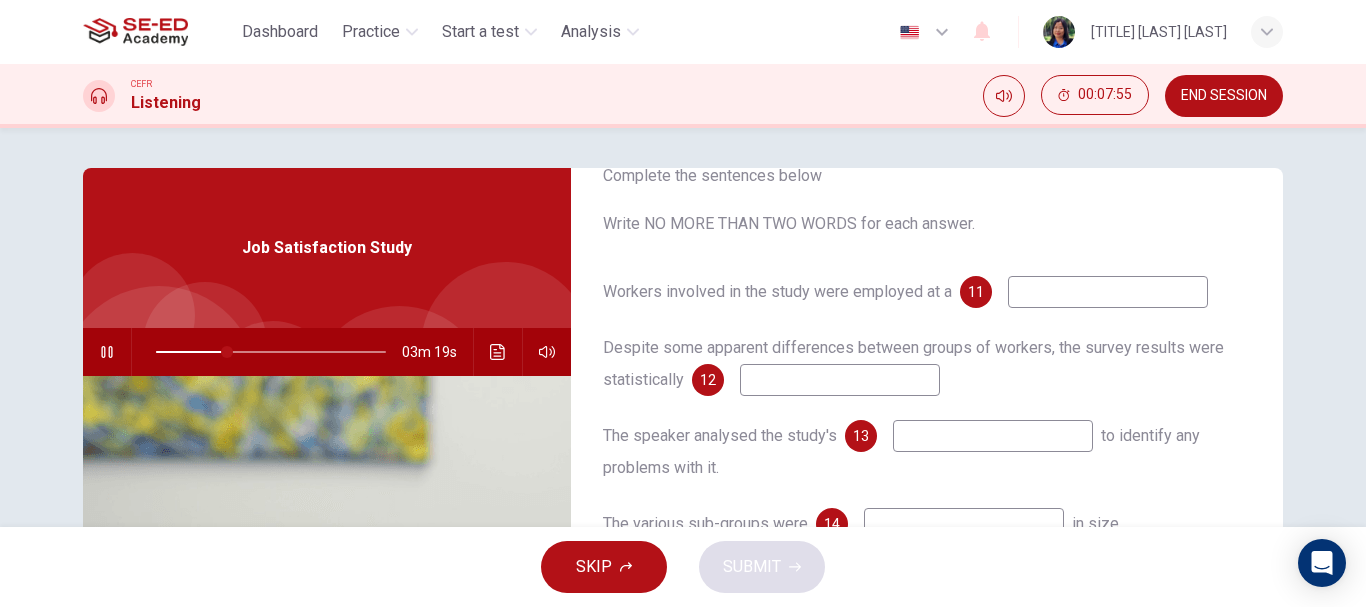 click at bounding box center (1108, 292) 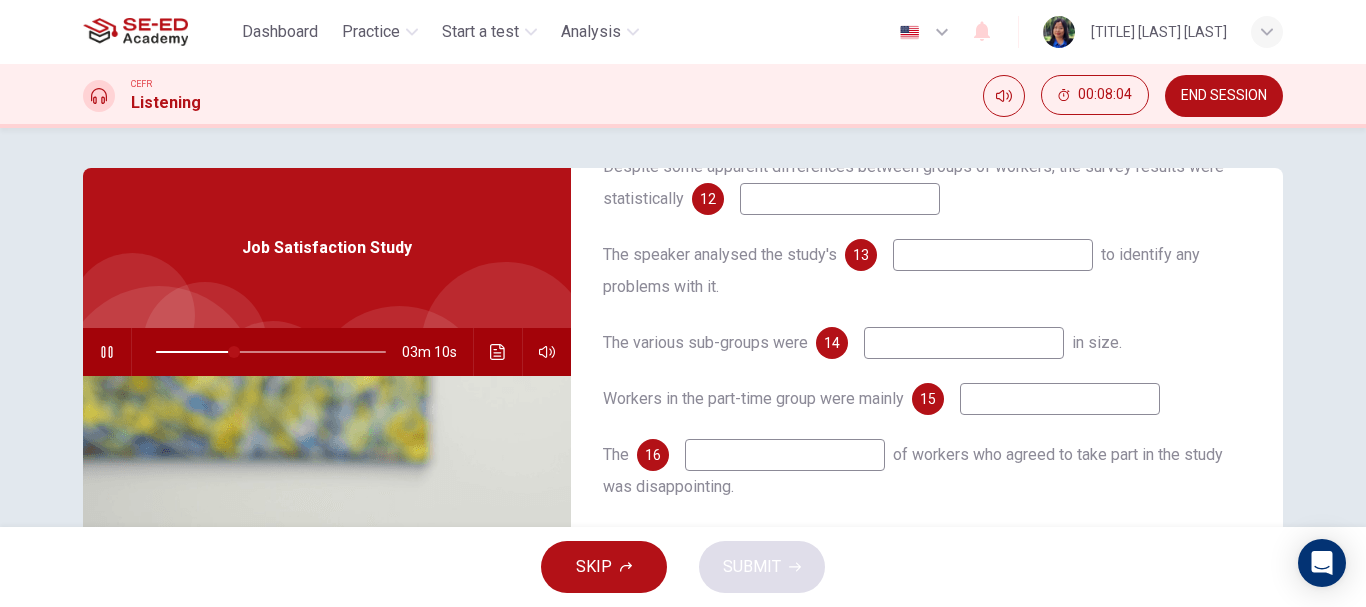 scroll, scrollTop: 0, scrollLeft: 0, axis: both 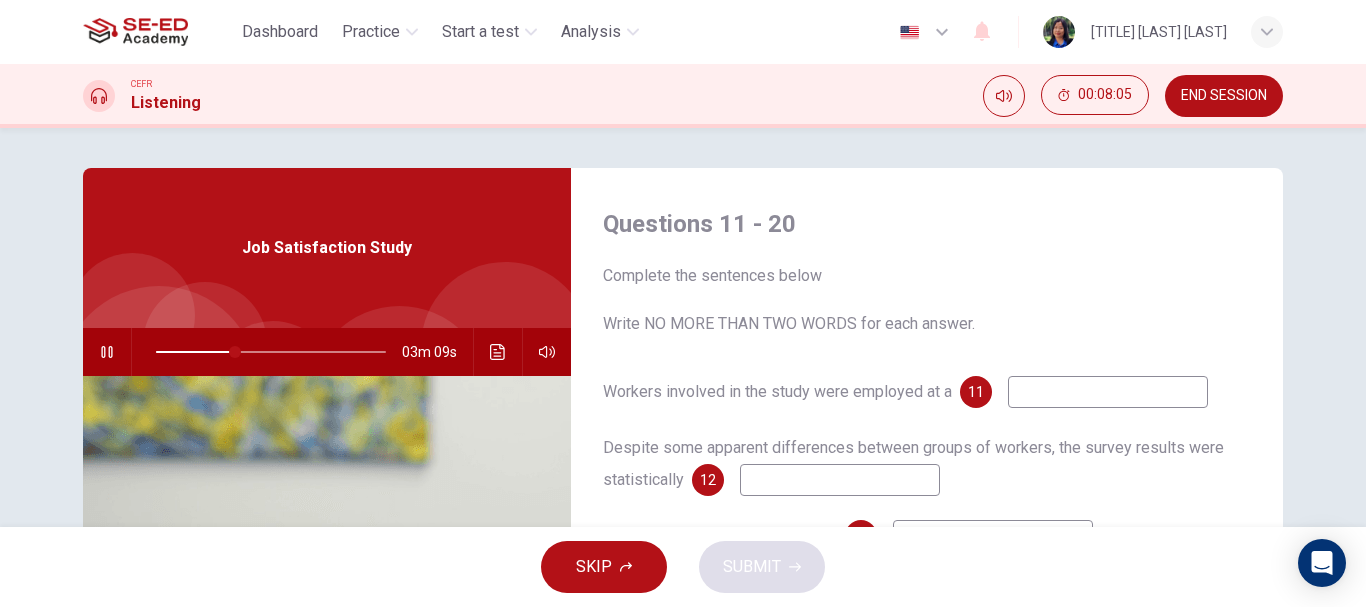 click on "SKIP" at bounding box center [604, 567] 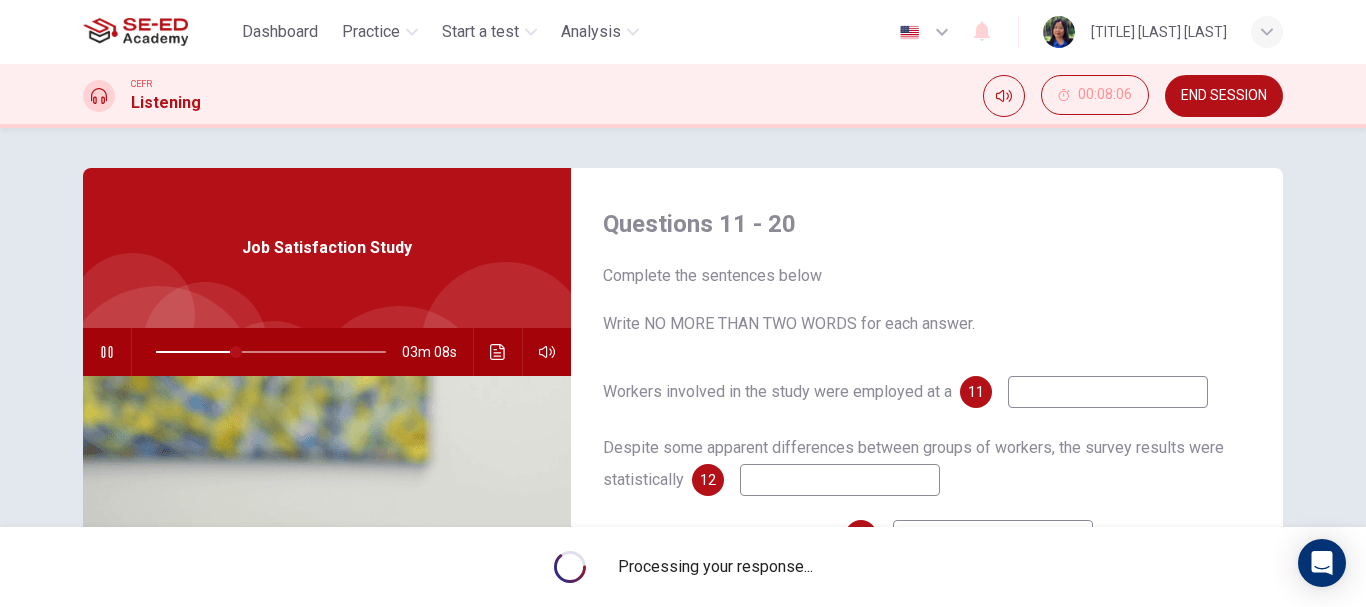 type on "35" 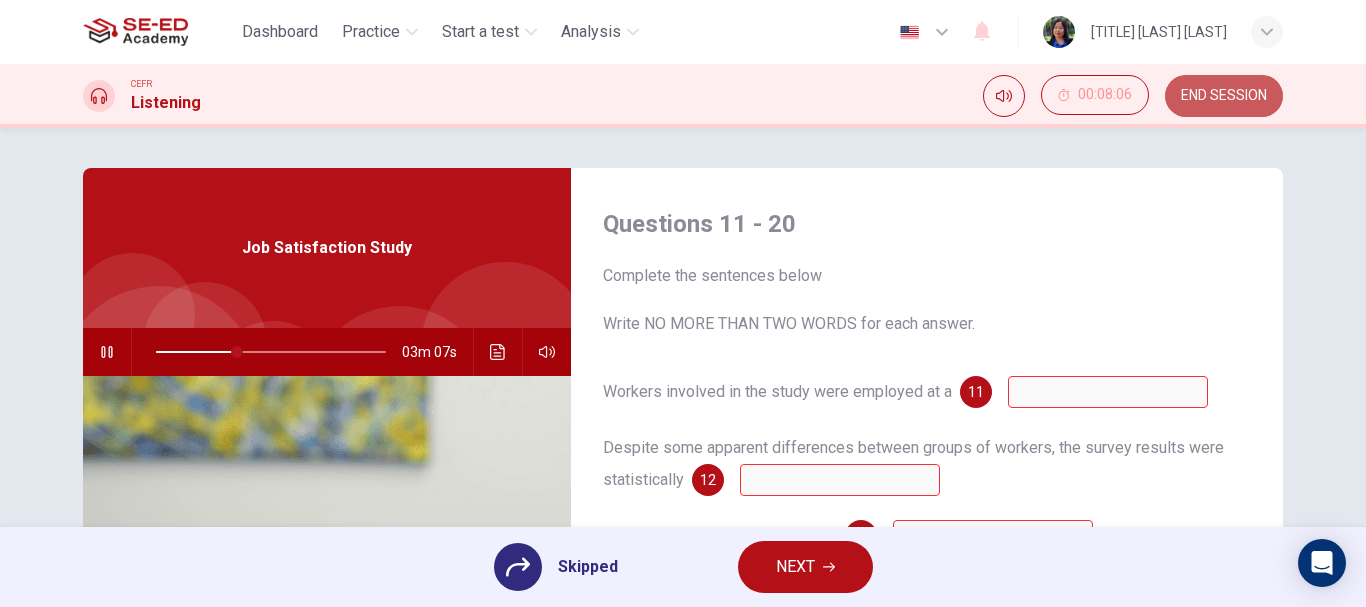 click on "END SESSION" at bounding box center [1224, 96] 